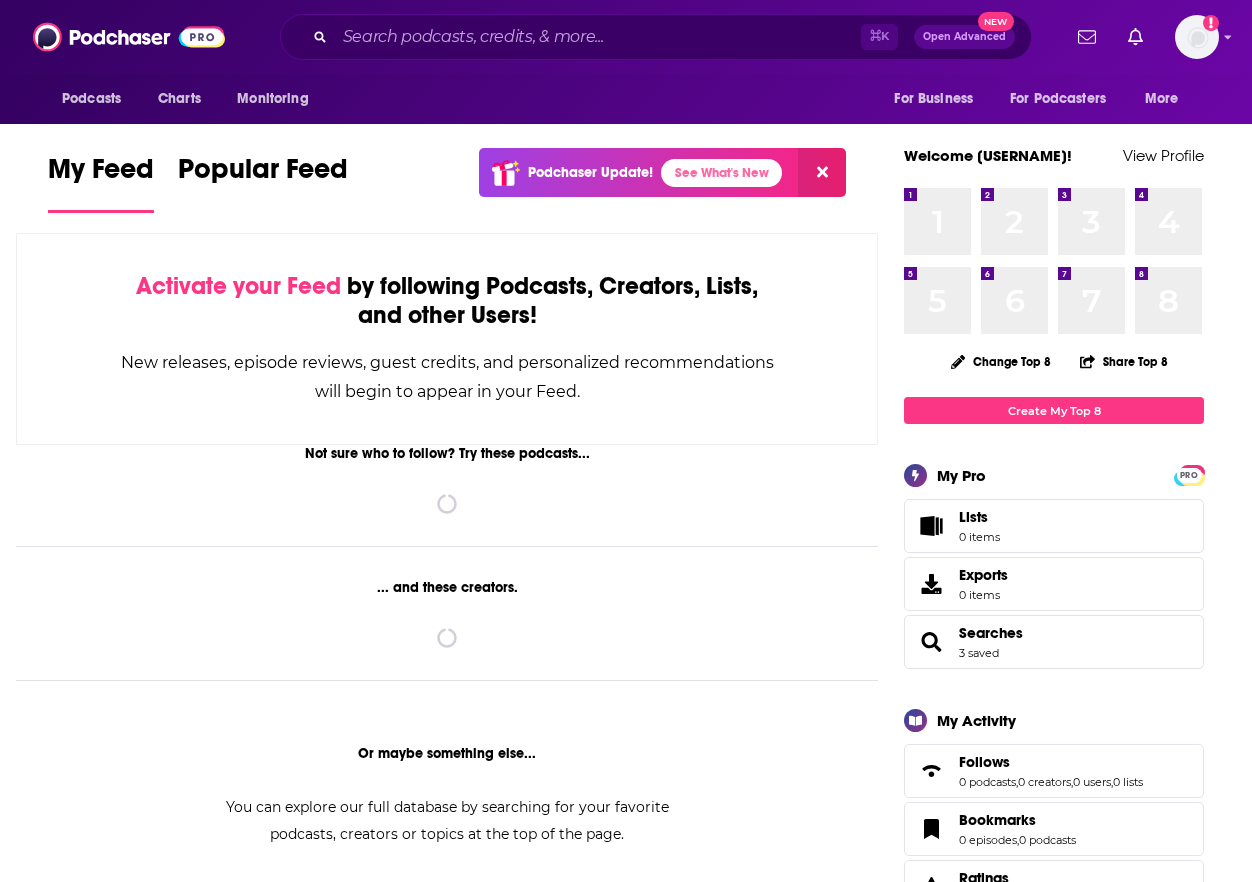 scroll, scrollTop: 0, scrollLeft: 0, axis: both 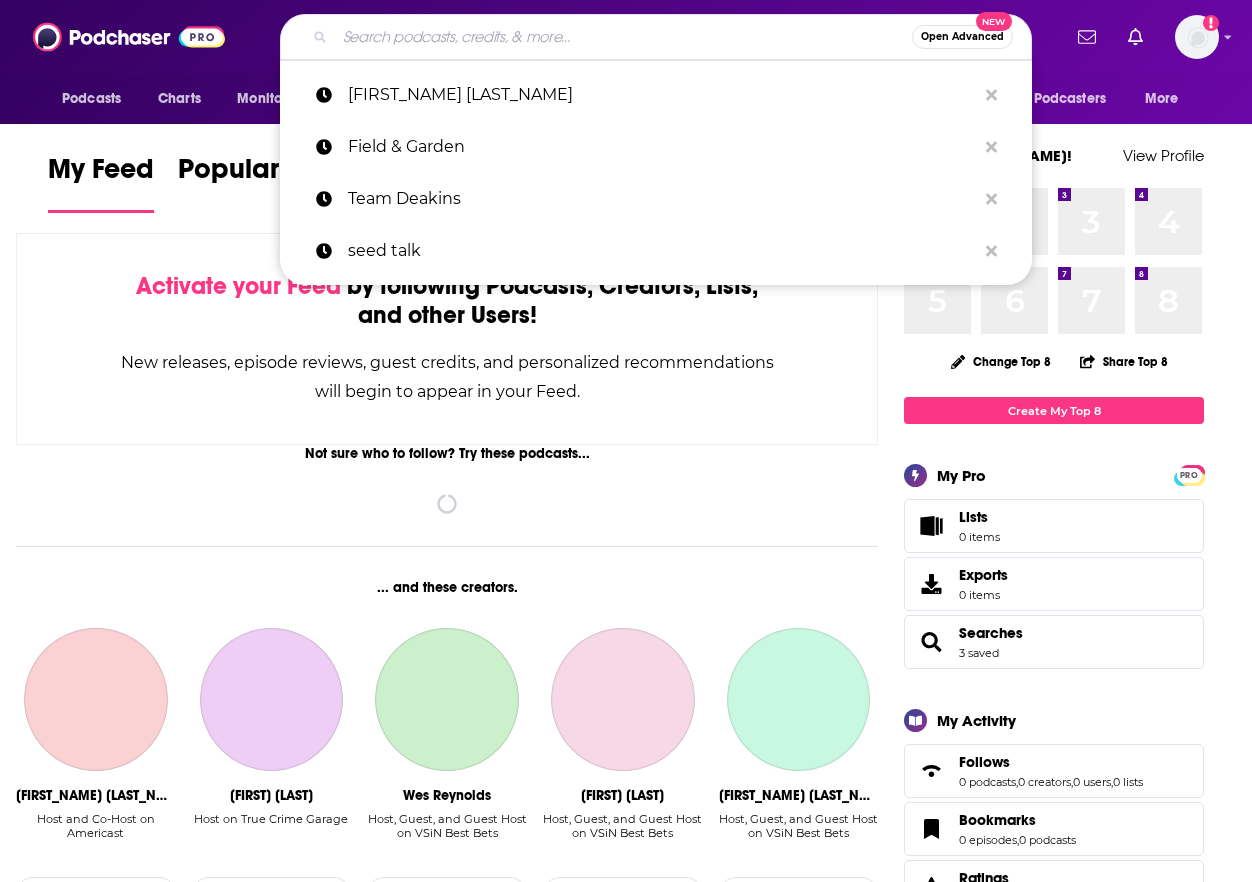 click at bounding box center (623, 37) 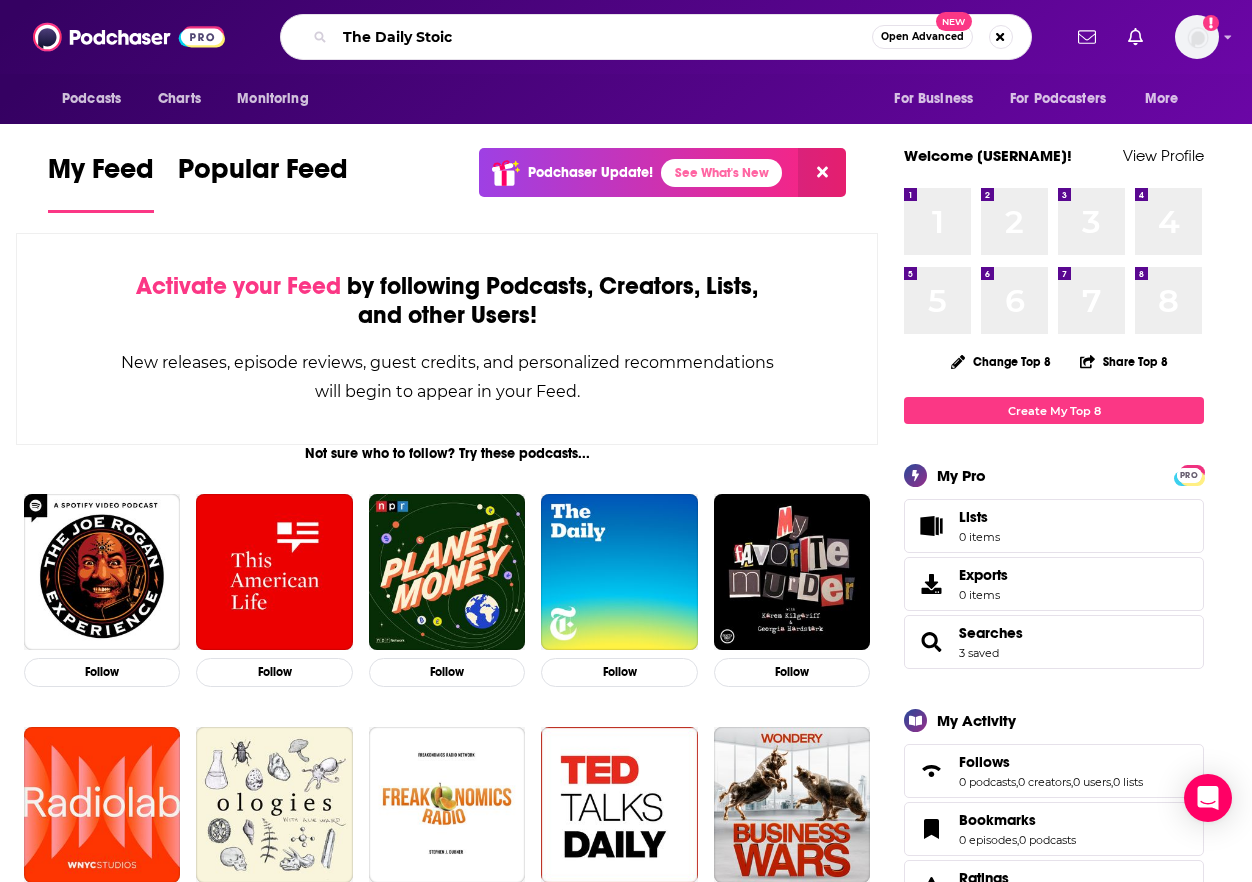 type on "The Daily Stoic" 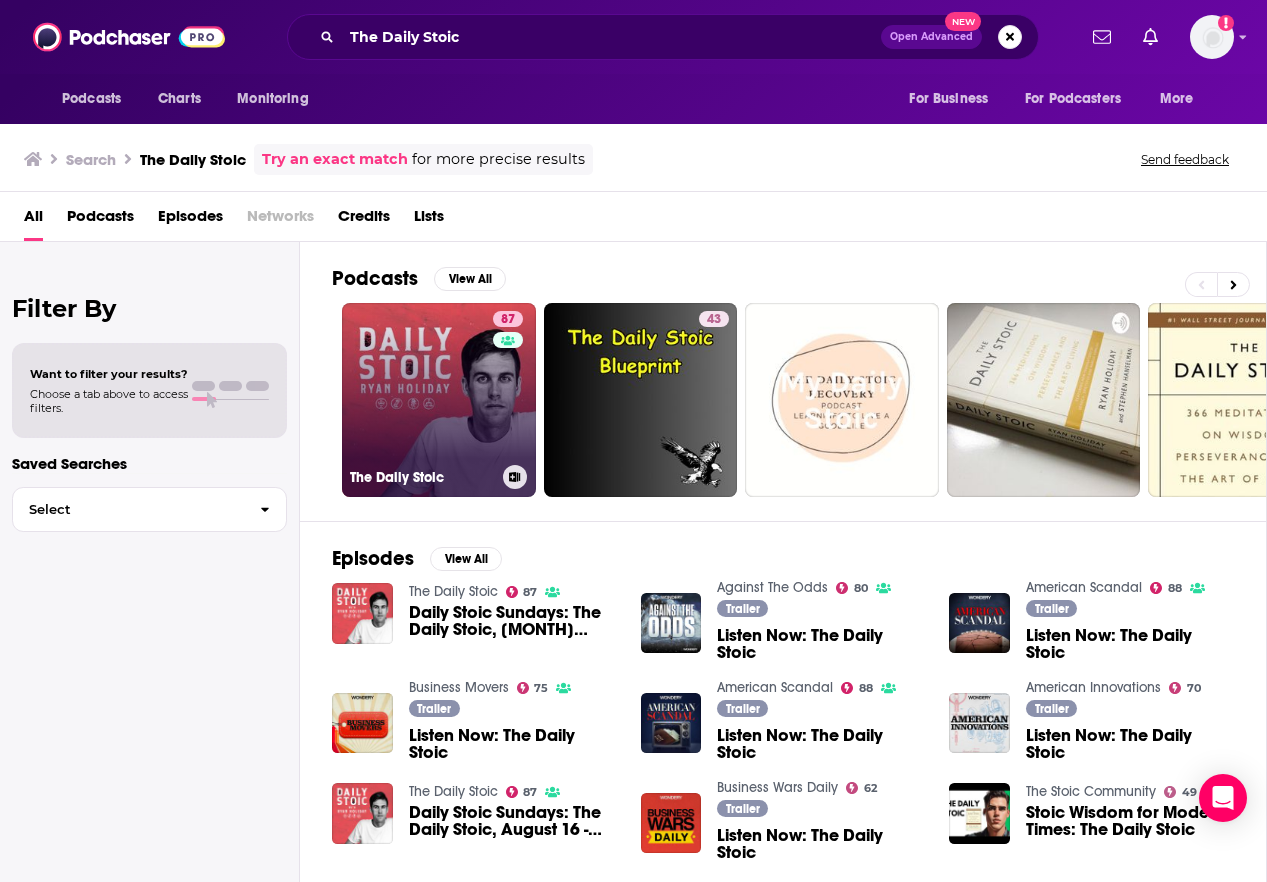 click on "[NUMBER] The Daily Stoic" at bounding box center [439, 400] 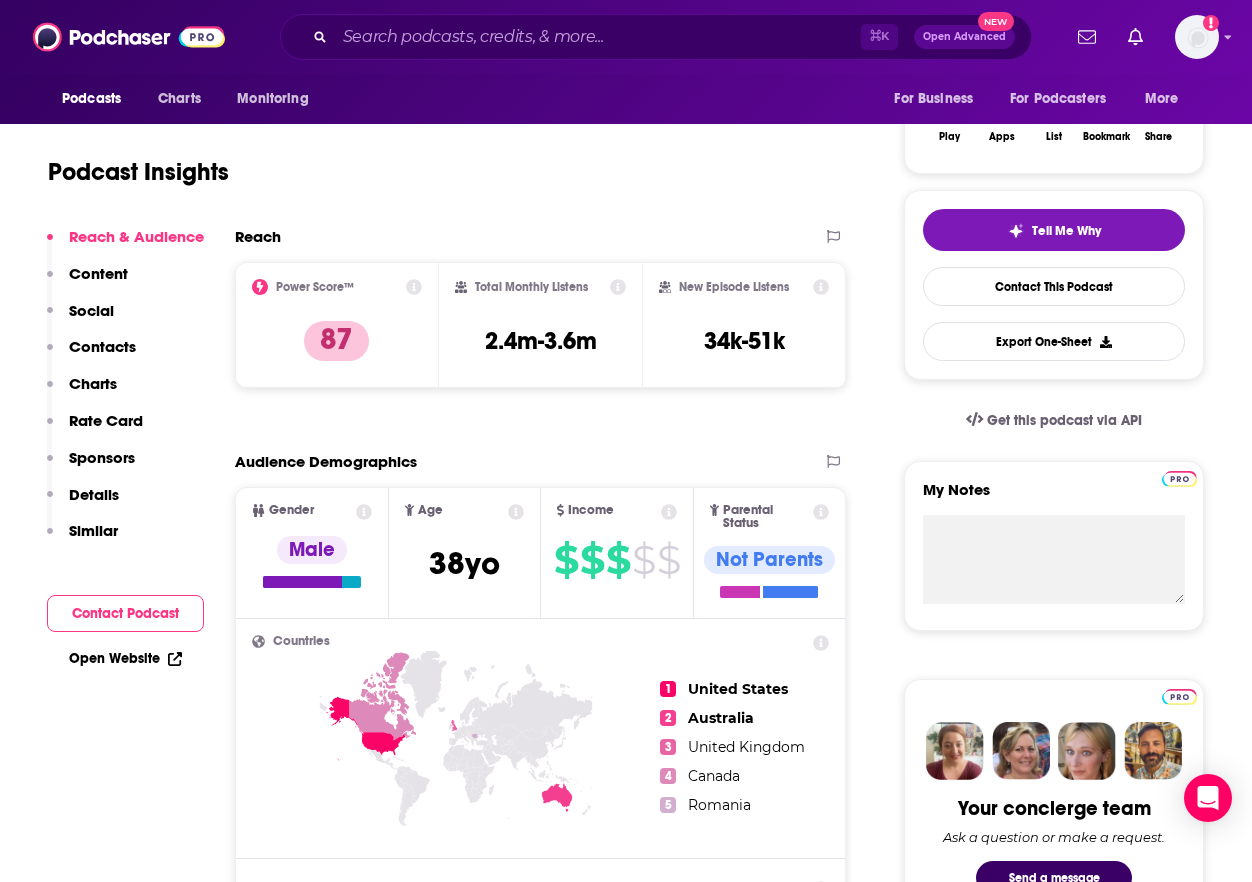 scroll, scrollTop: 347, scrollLeft: 0, axis: vertical 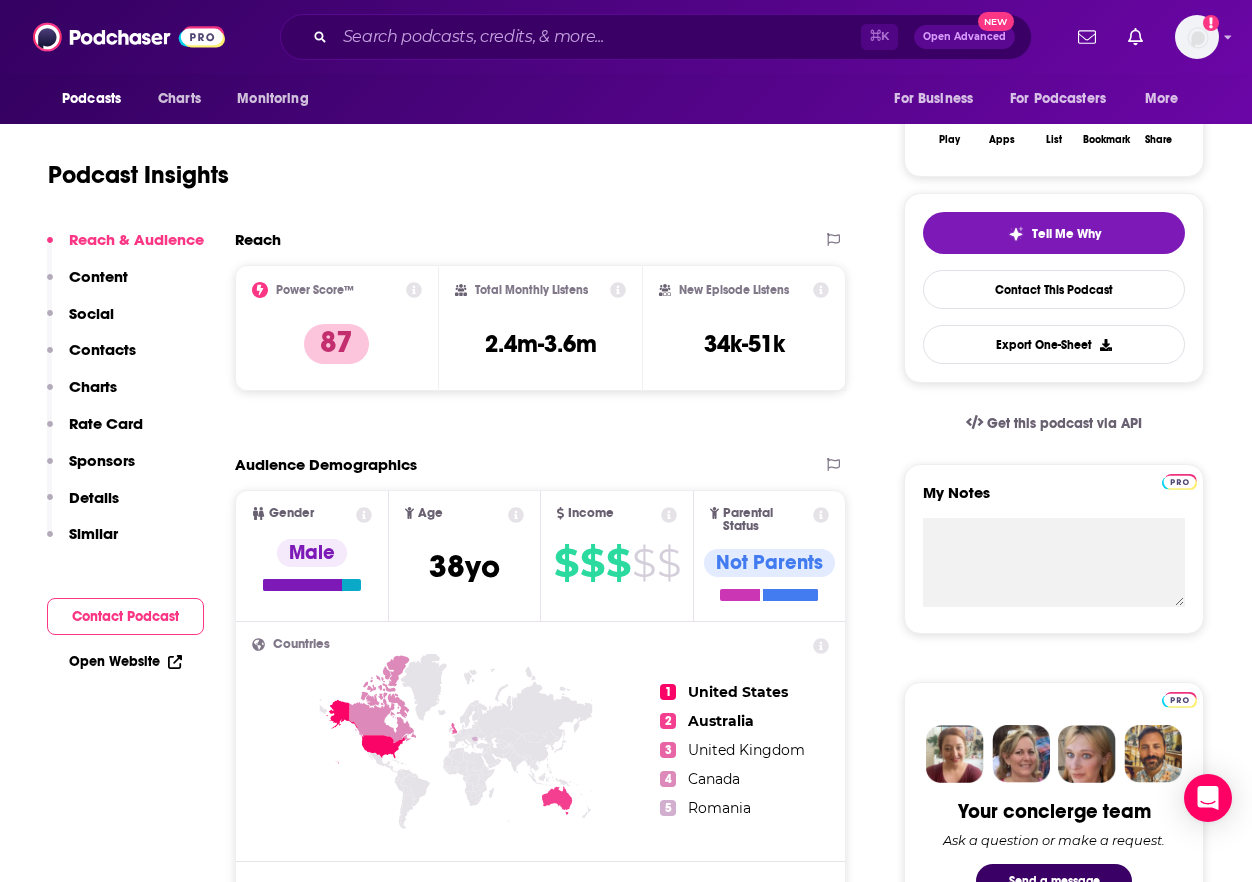 click 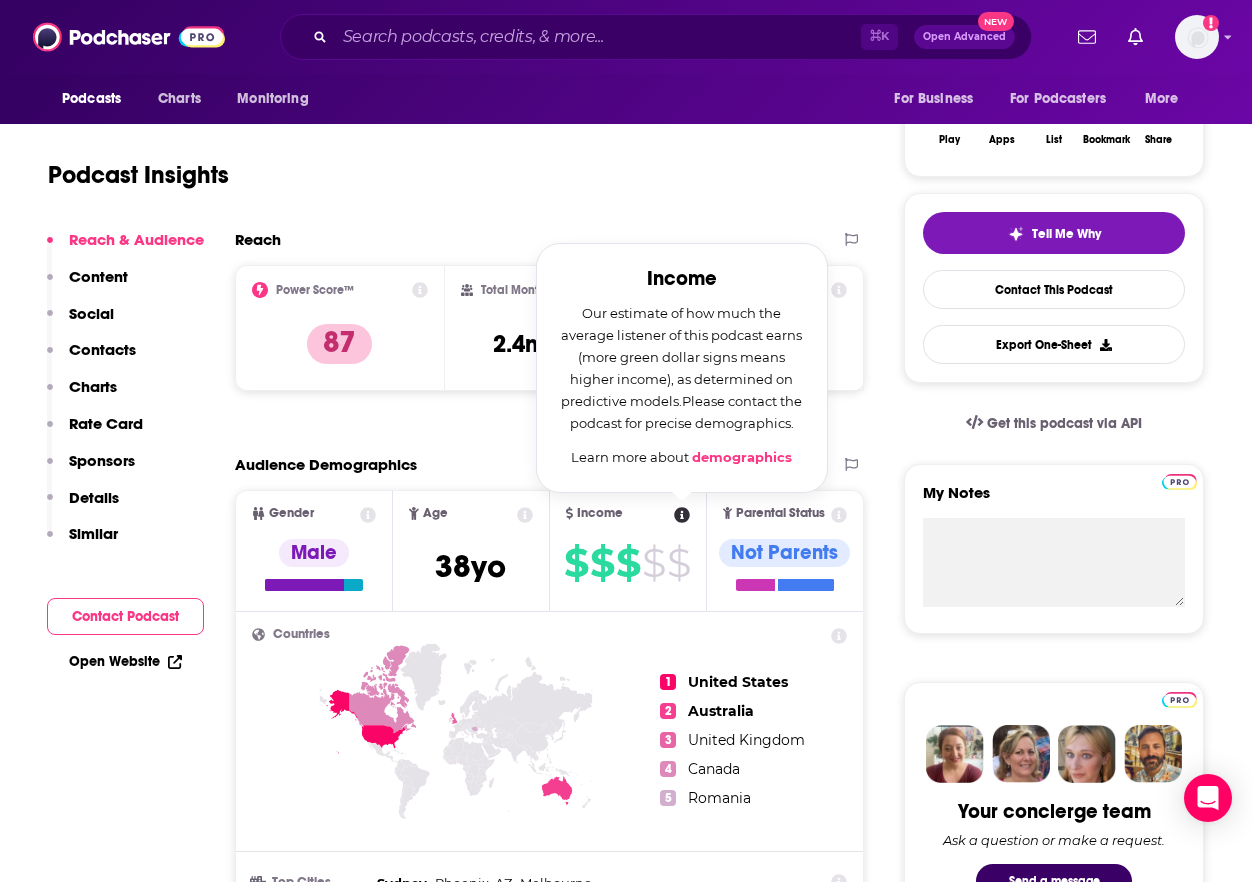 click on "Reach Power Score™ [NUMBER] Total Monthly Listens [NUMBER]-[NUMBER] New Episode Listens [NUMBER]-[NUMBER] Export One-Sheet Audience Demographics Gender Male Age [AGE] yo Income Income Our estimate of how much the average listener of this podcast earns (more green dollar signs means higher income), as determined on predictive models. Please contact the podcast for precise demographics. Learn more about demographics $ $ $ $ $ Parental Status Not Parents Countries 1 United States 2 Australia 3 United Kingdom 4 Canada 5 Romania Top Cities Sydney , Phoenix, AZ , Melbourne , Manassas, VA , New York, NY , Newark, DE Interests Science , Charity , Art/culture , Education , News , Comedy Jobs Directors , Principals/Owners , Waitresses/Servers , Nurses , Technicians , Teachers Ethnicities White / Caucasian Show More Content Political Skew Neutral/Mixed Socials Youtube @[USERNAME] [NUMBER]m X/Twitter @[USERNAME] [NUMBER]k Instagram @[USERNAME] [NUMBER]m Facebook @[USERNAME] [NUMBER]k Tik Tok @[USERNAME] [NUMBER]k Twitter @[NAME] Host [NUMBER]k Contacts RSS Host" at bounding box center (549, 5881) 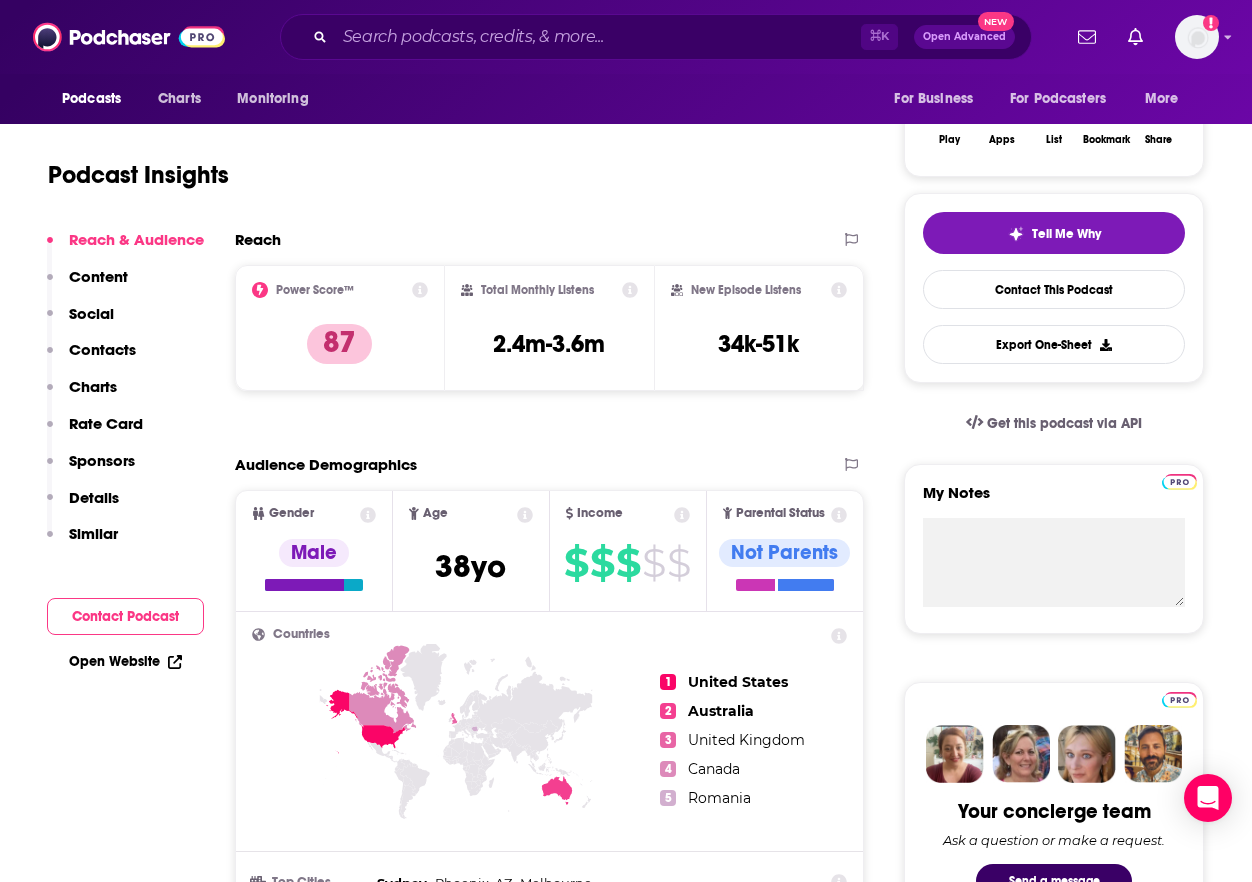 scroll, scrollTop: 306, scrollLeft: 0, axis: vertical 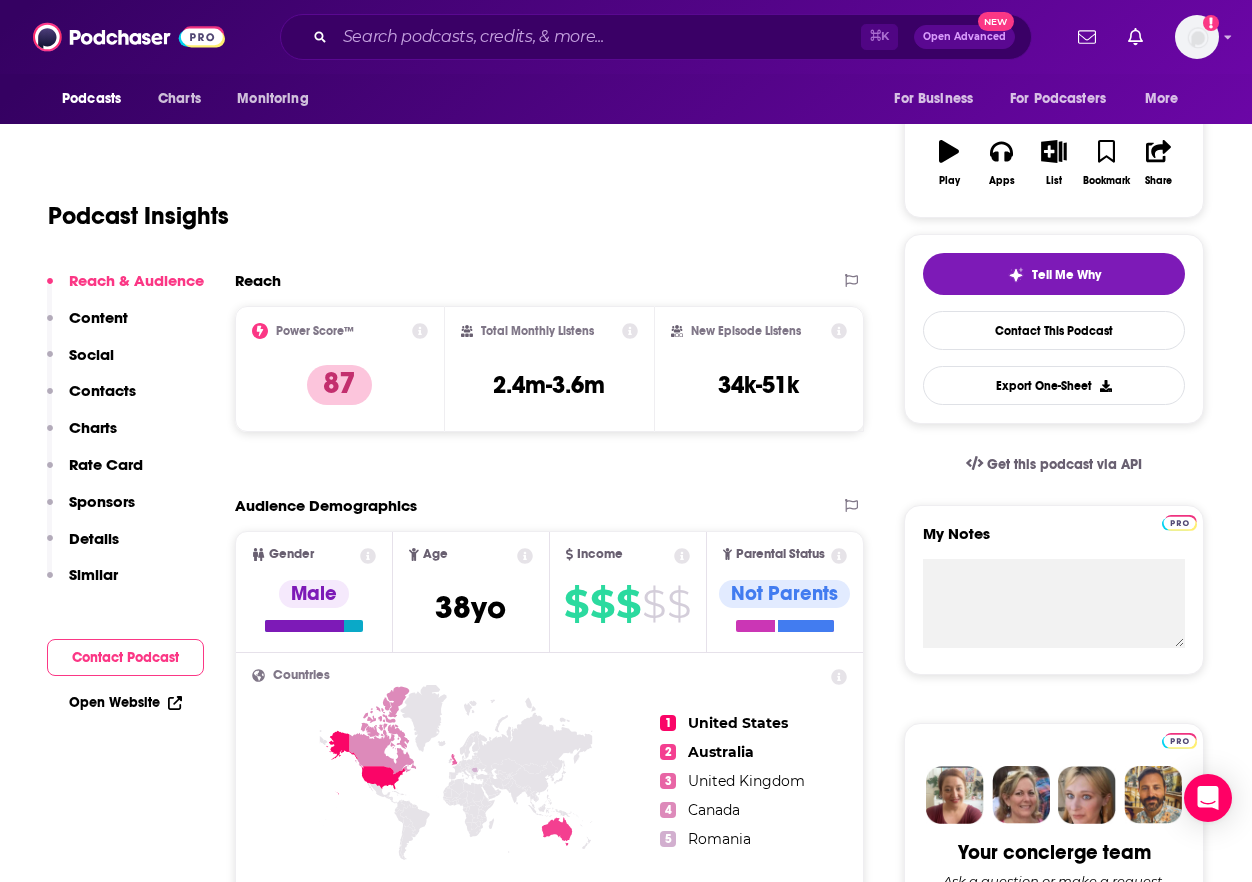 click 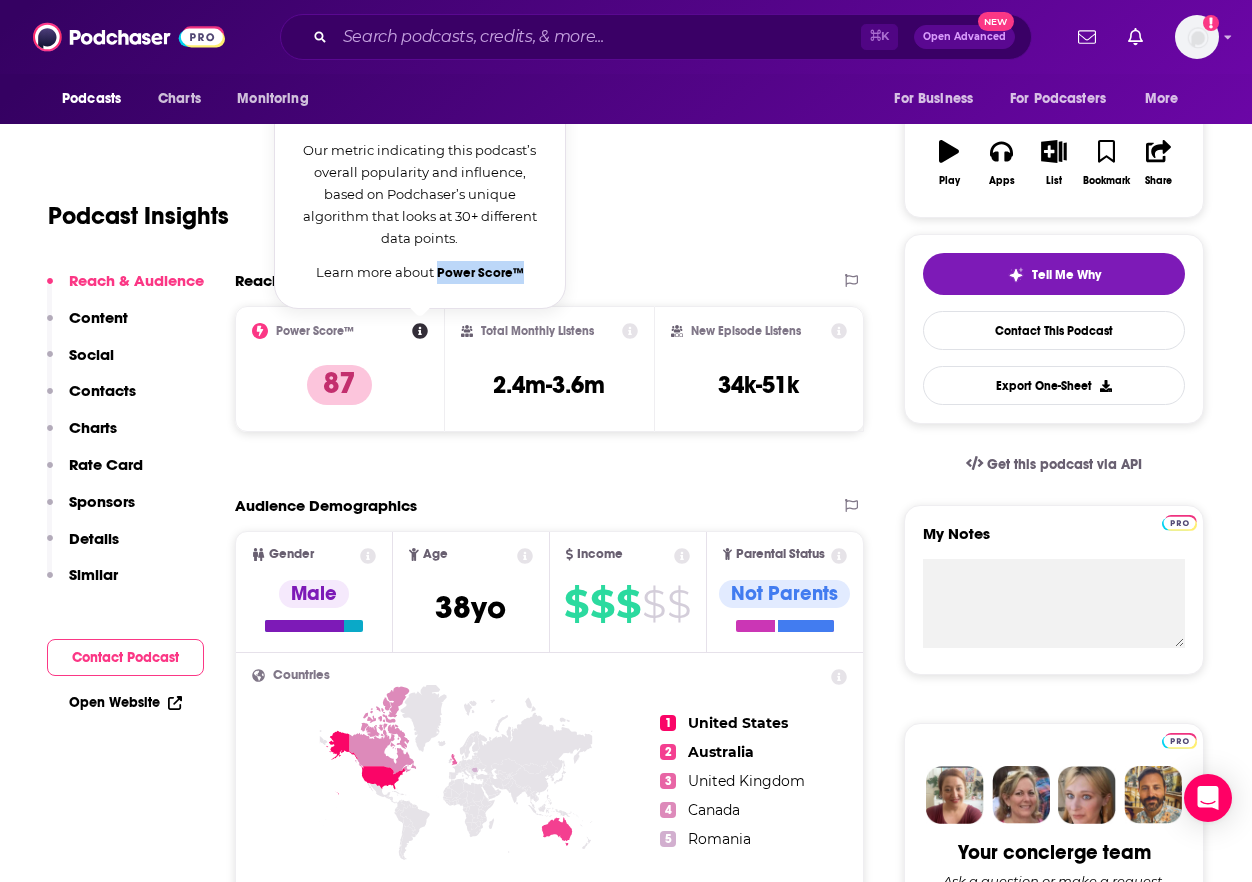 click on "Age [AGE] yo" at bounding box center [460, 5822] 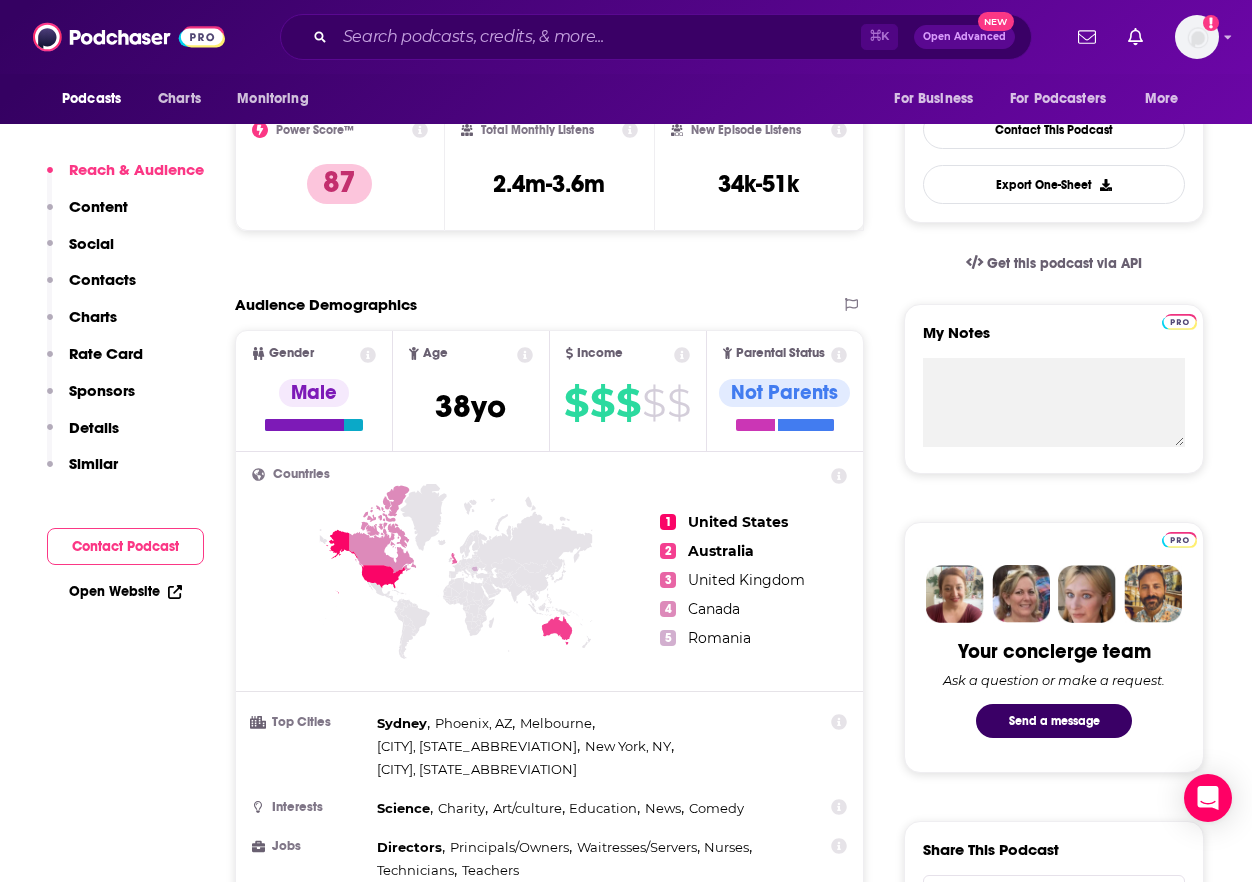 scroll, scrollTop: 548, scrollLeft: 0, axis: vertical 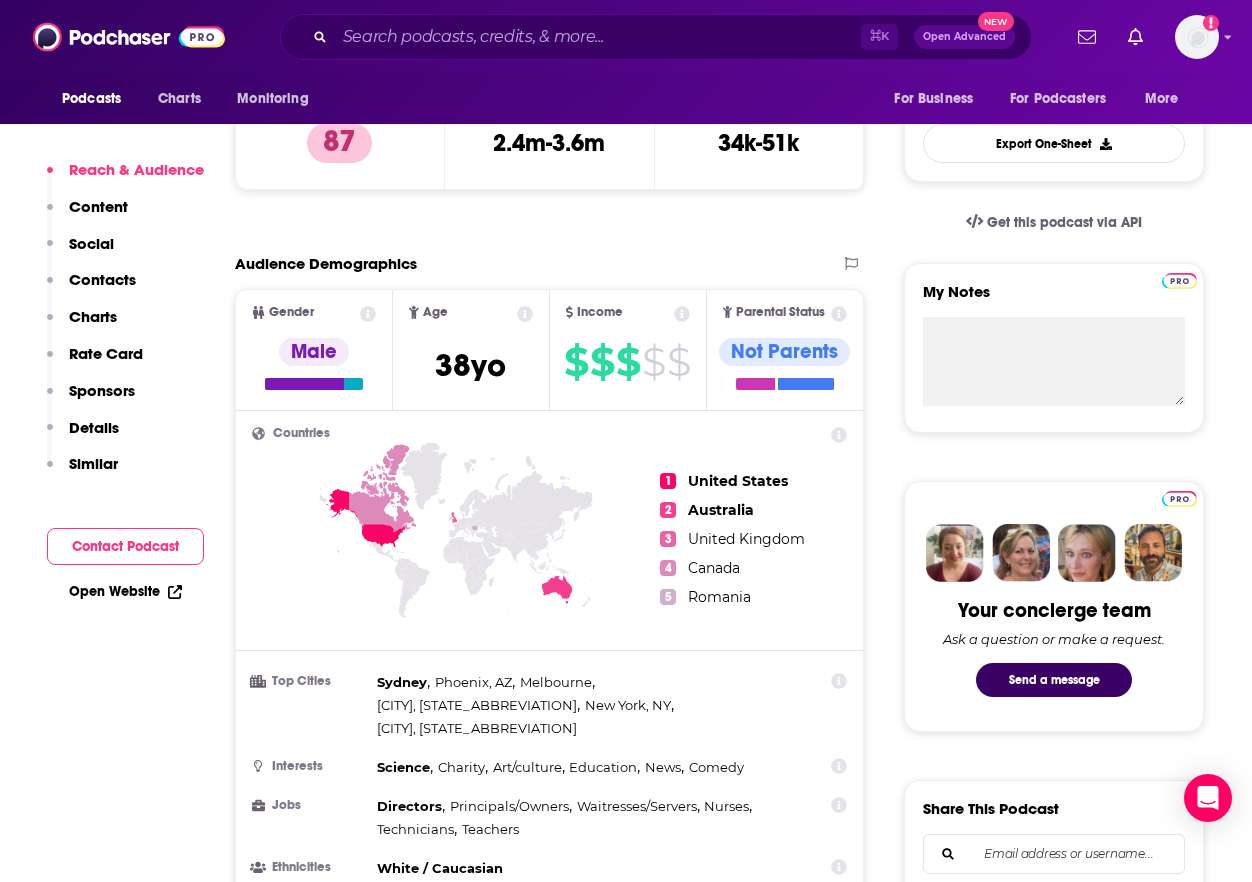 click on "Audience Demographics" at bounding box center [529, 263] 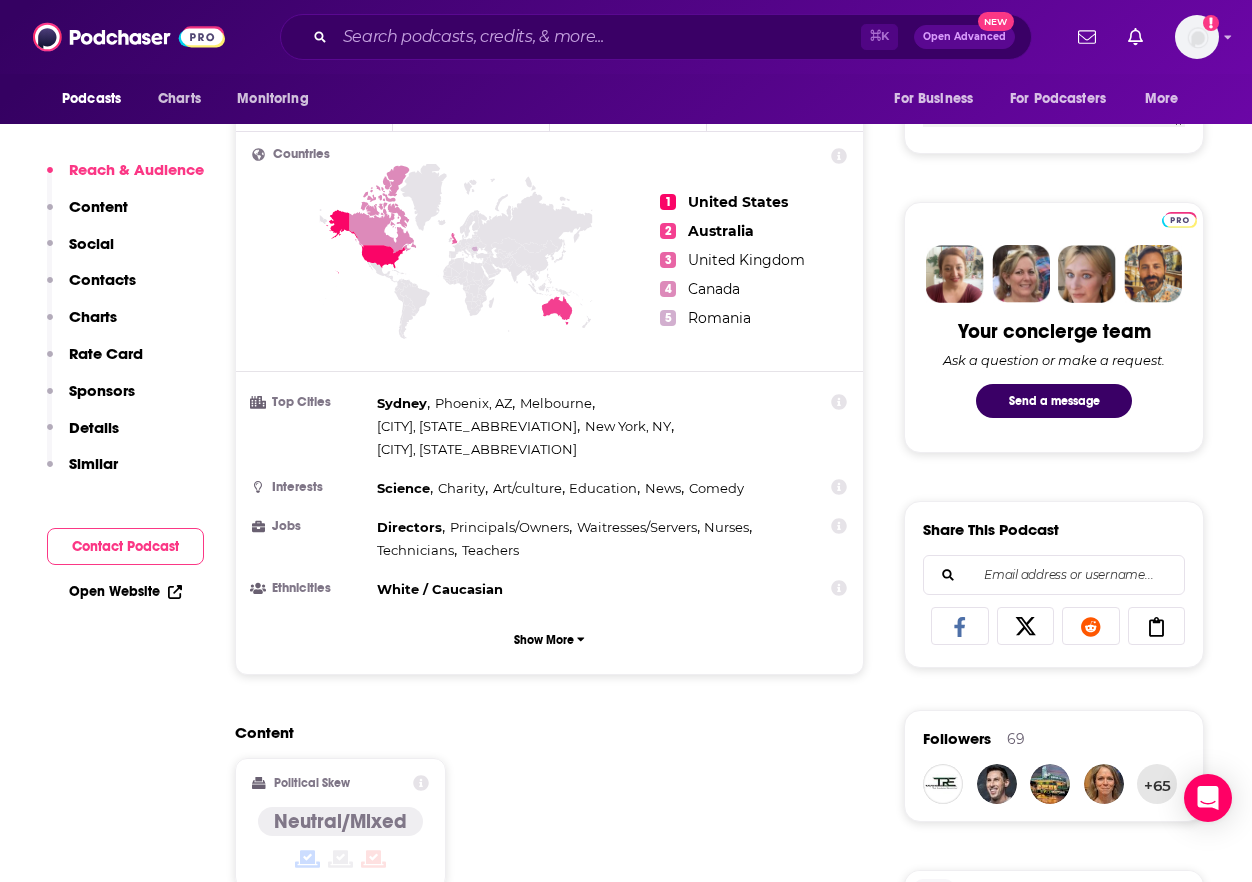 scroll, scrollTop: 850, scrollLeft: 0, axis: vertical 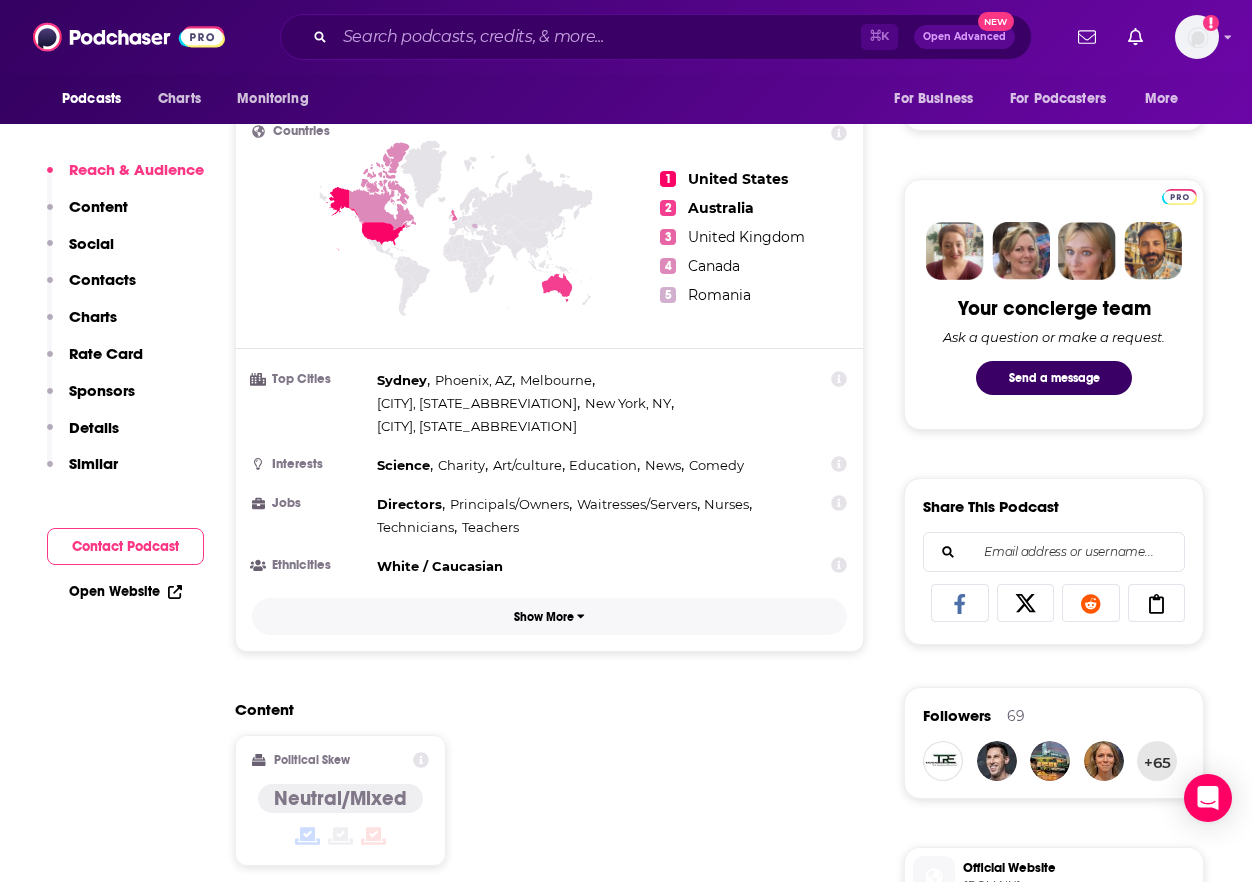 click on "Show More" at bounding box center (544, 617) 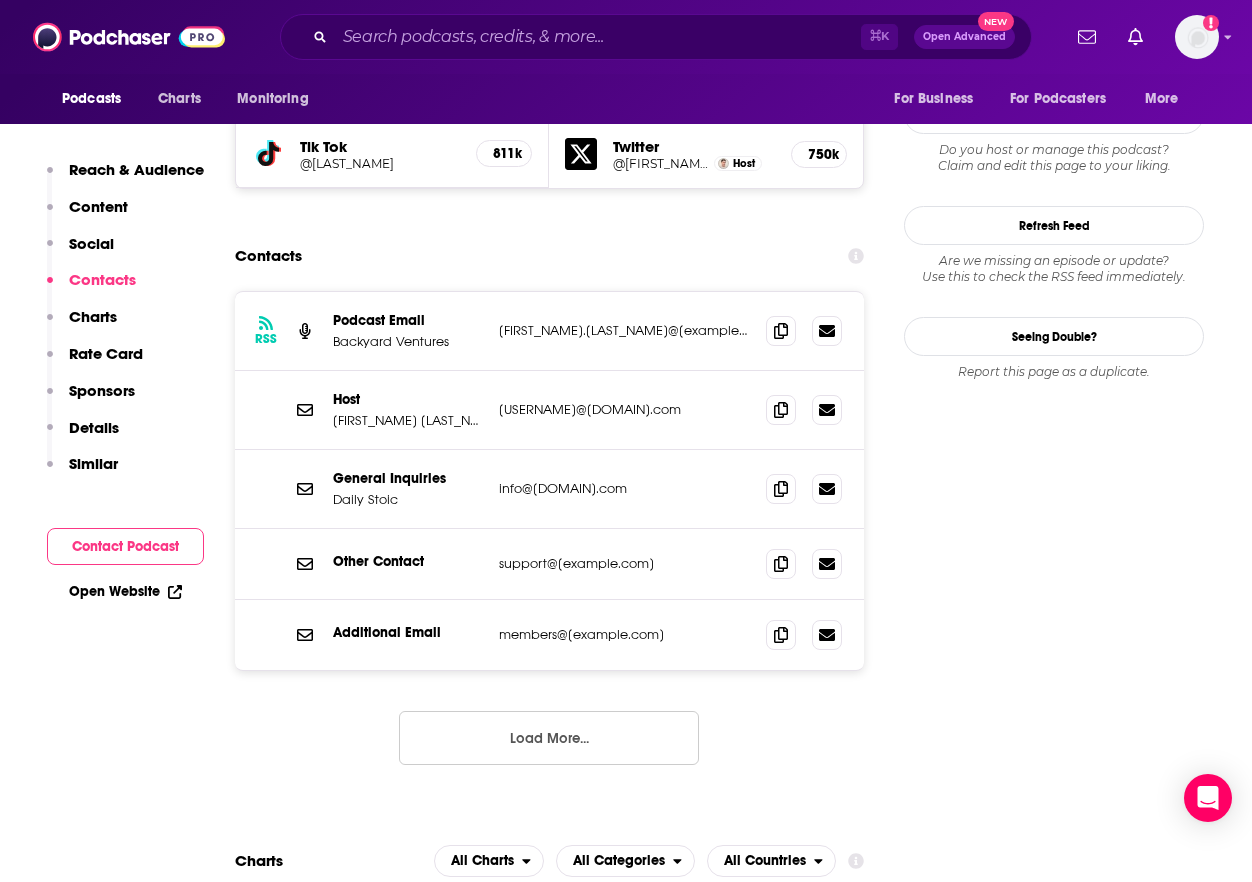 scroll, scrollTop: 2065, scrollLeft: 0, axis: vertical 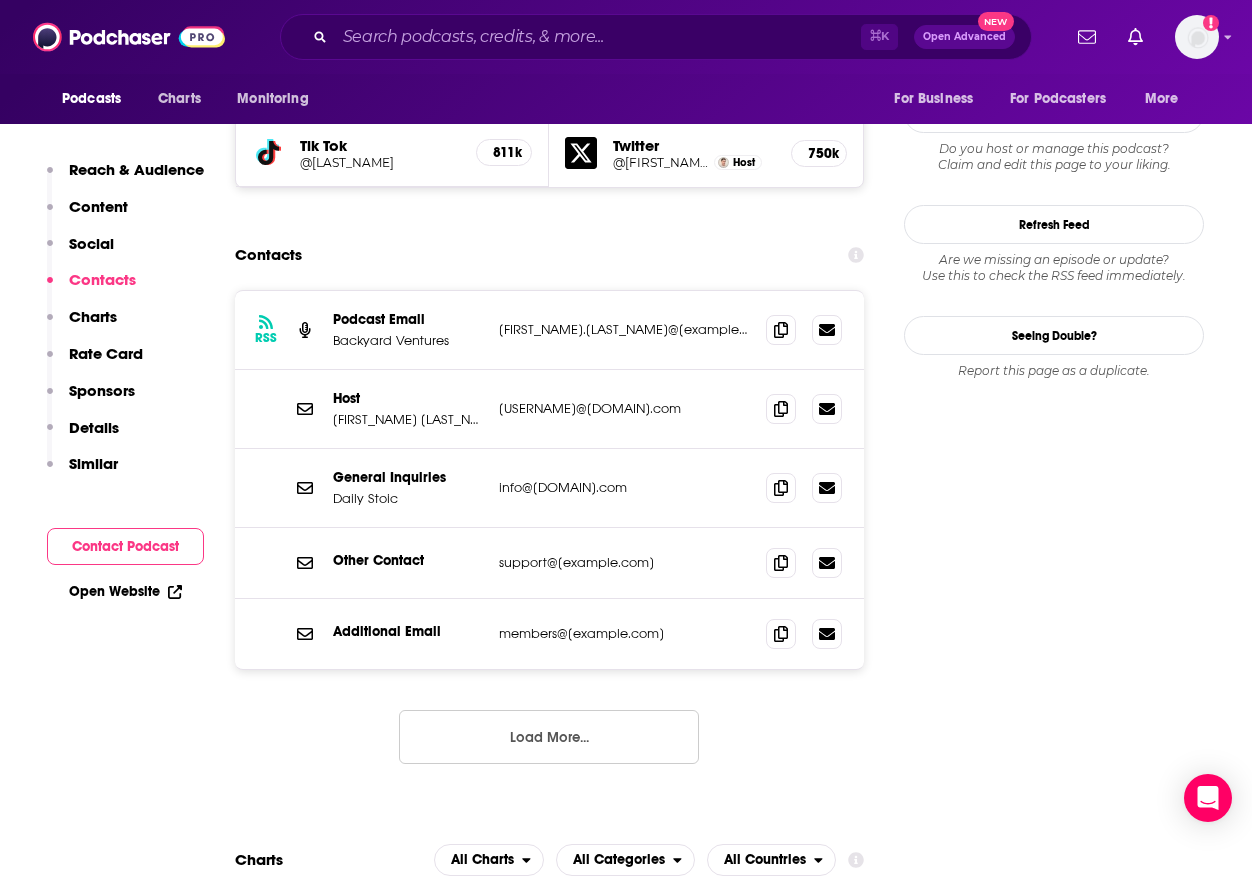 click on "Load More..." at bounding box center (549, 737) 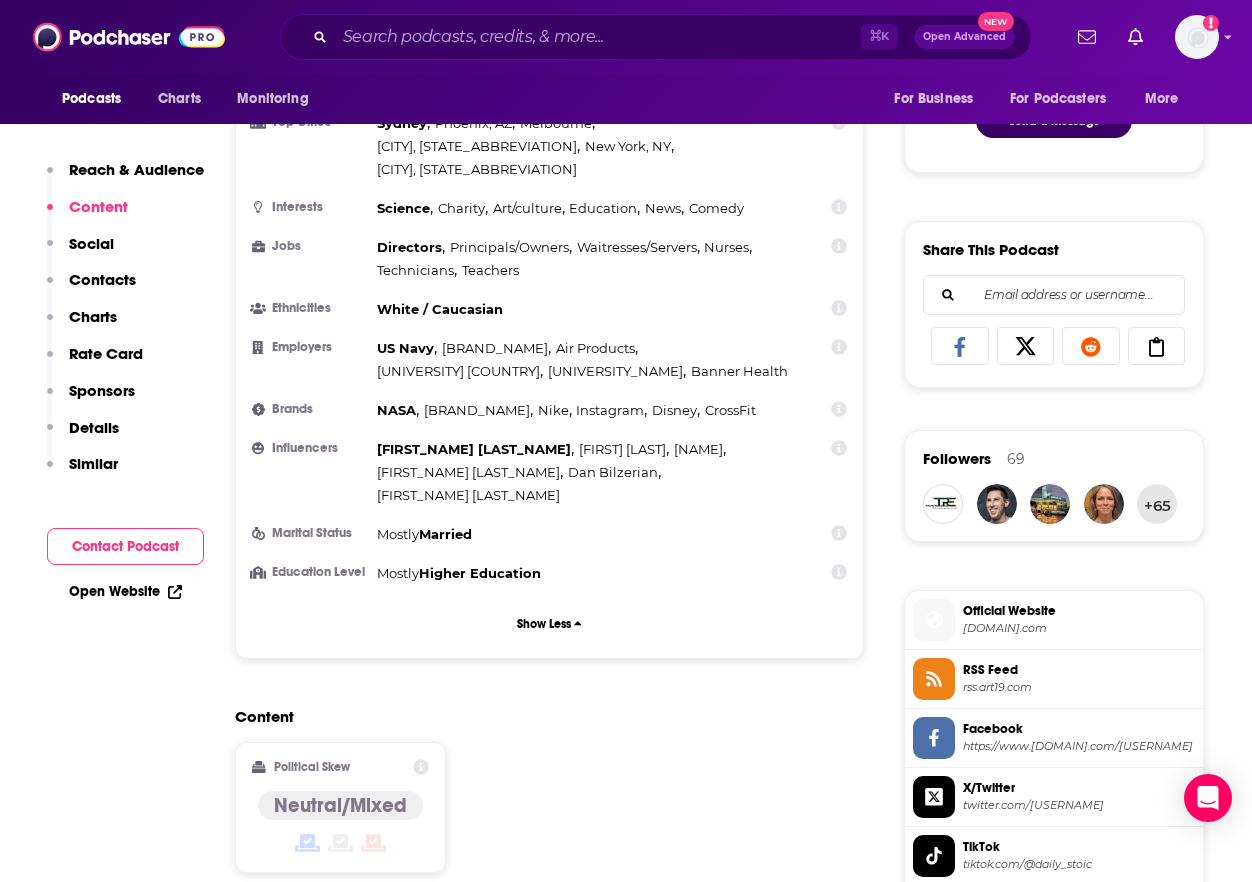 scroll, scrollTop: 918, scrollLeft: 0, axis: vertical 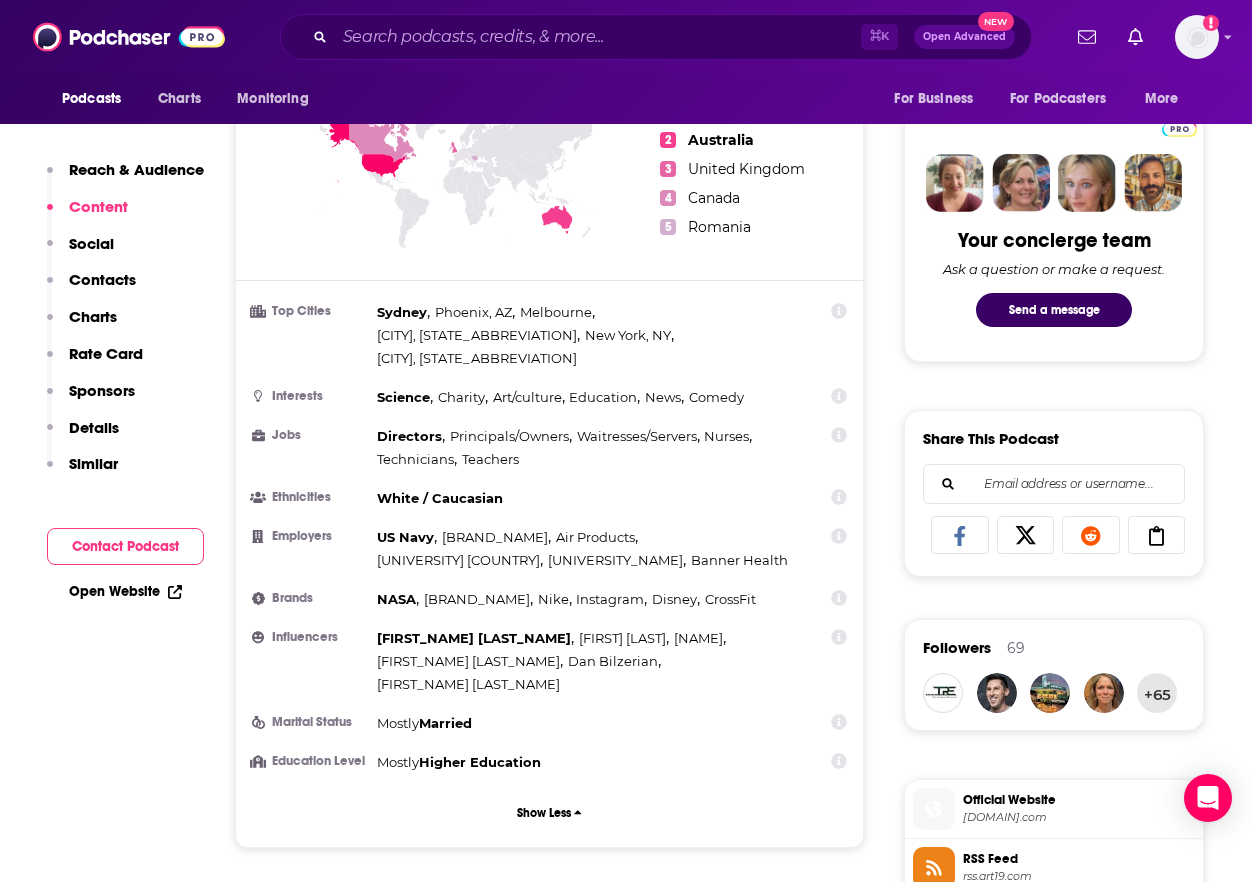 click on "Social" at bounding box center (91, 243) 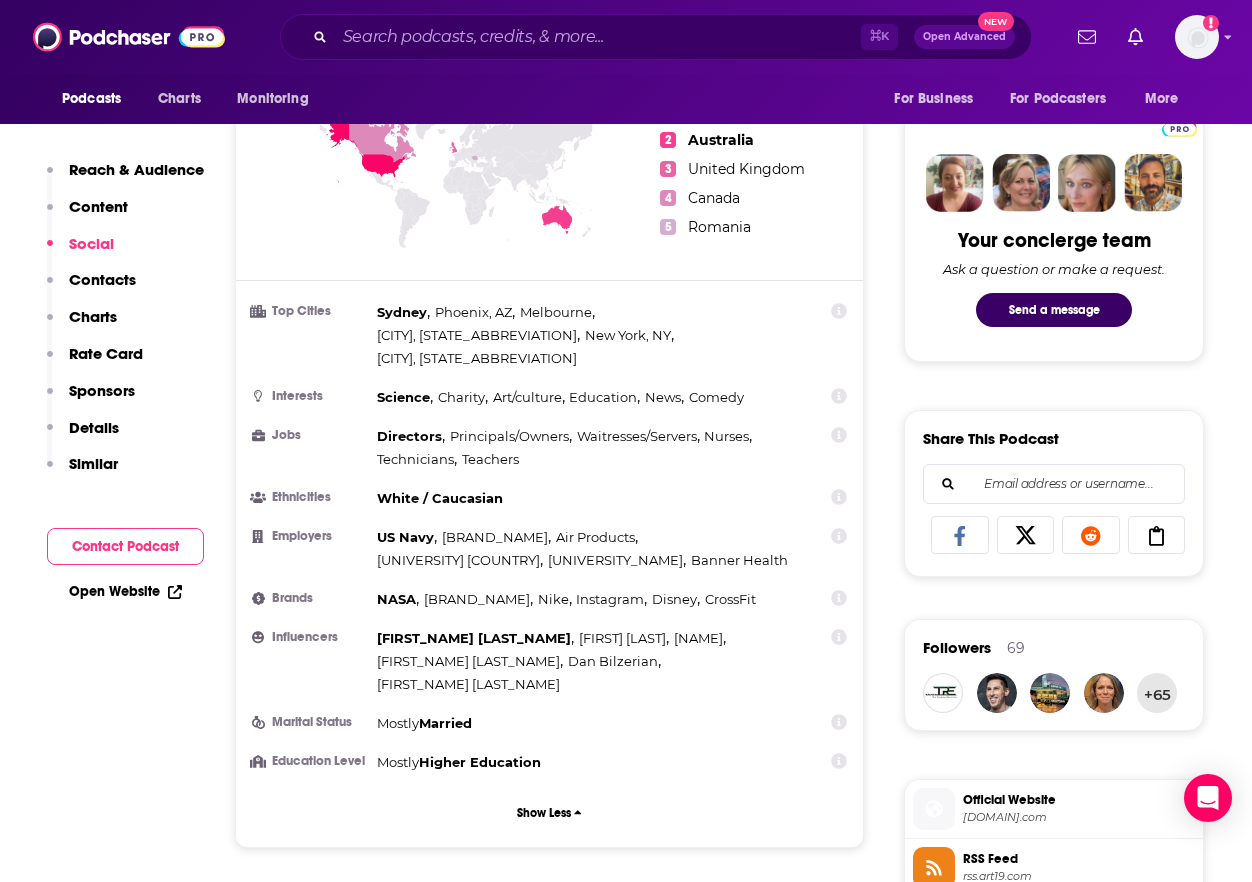 scroll, scrollTop: 1672, scrollLeft: 0, axis: vertical 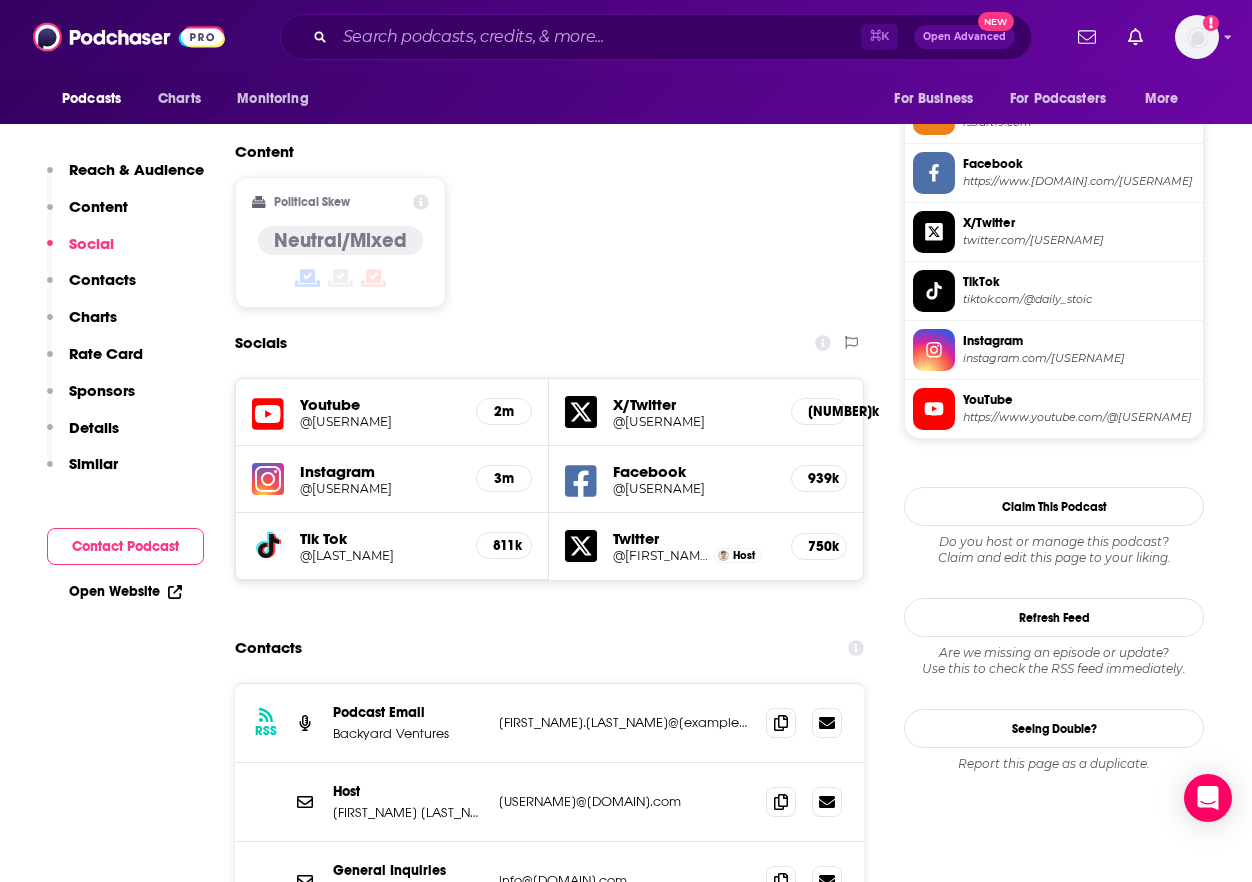 click on "Social" at bounding box center [80, 252] 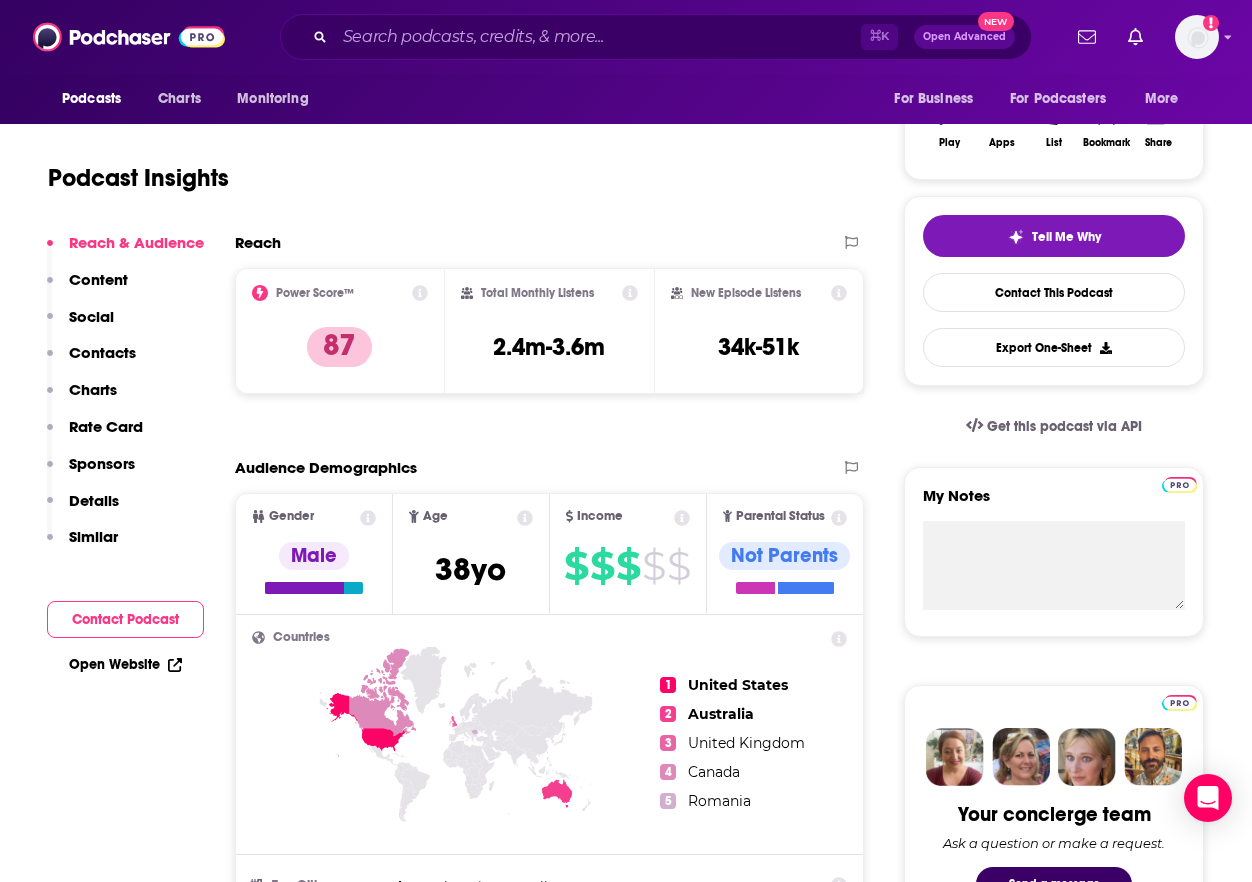 scroll, scrollTop: 333, scrollLeft: 0, axis: vertical 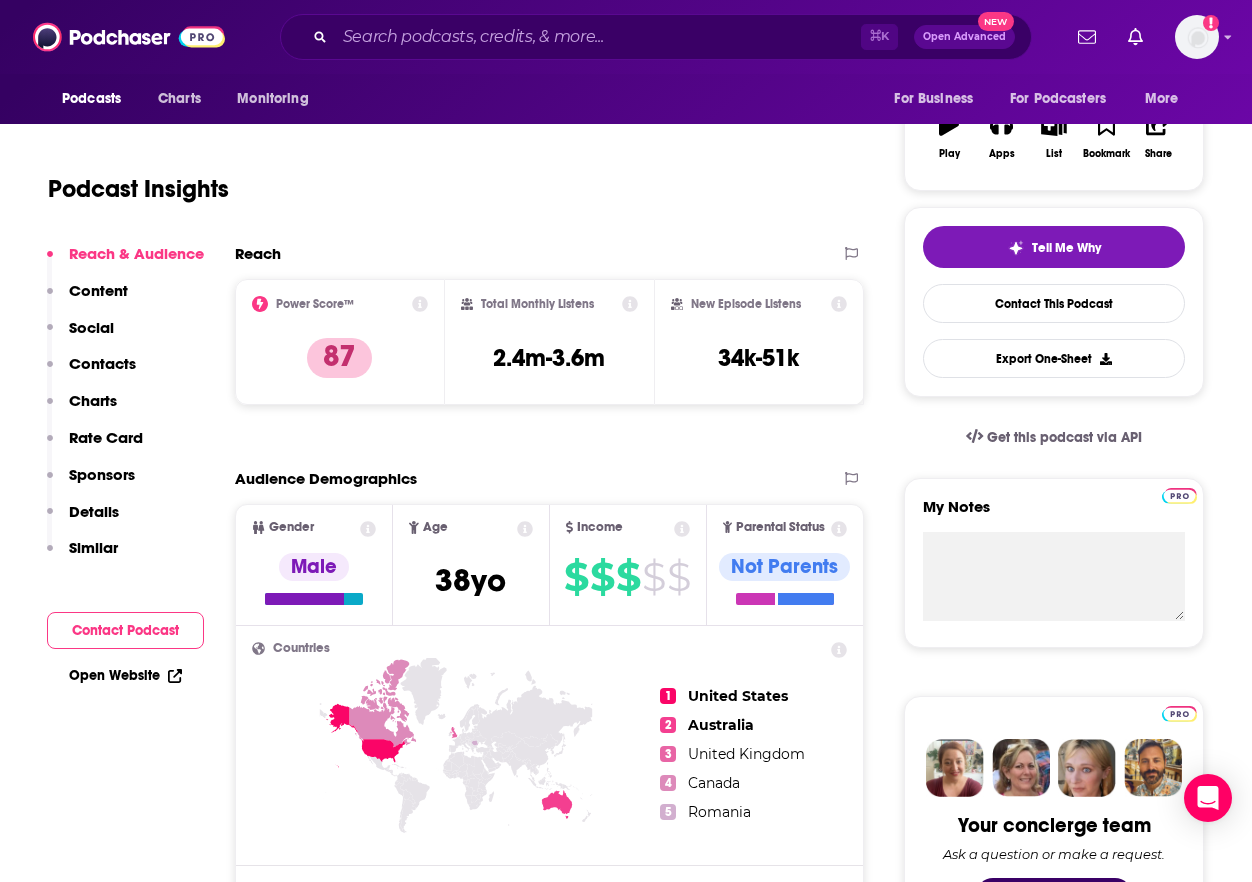 click on "Content" at bounding box center (98, 290) 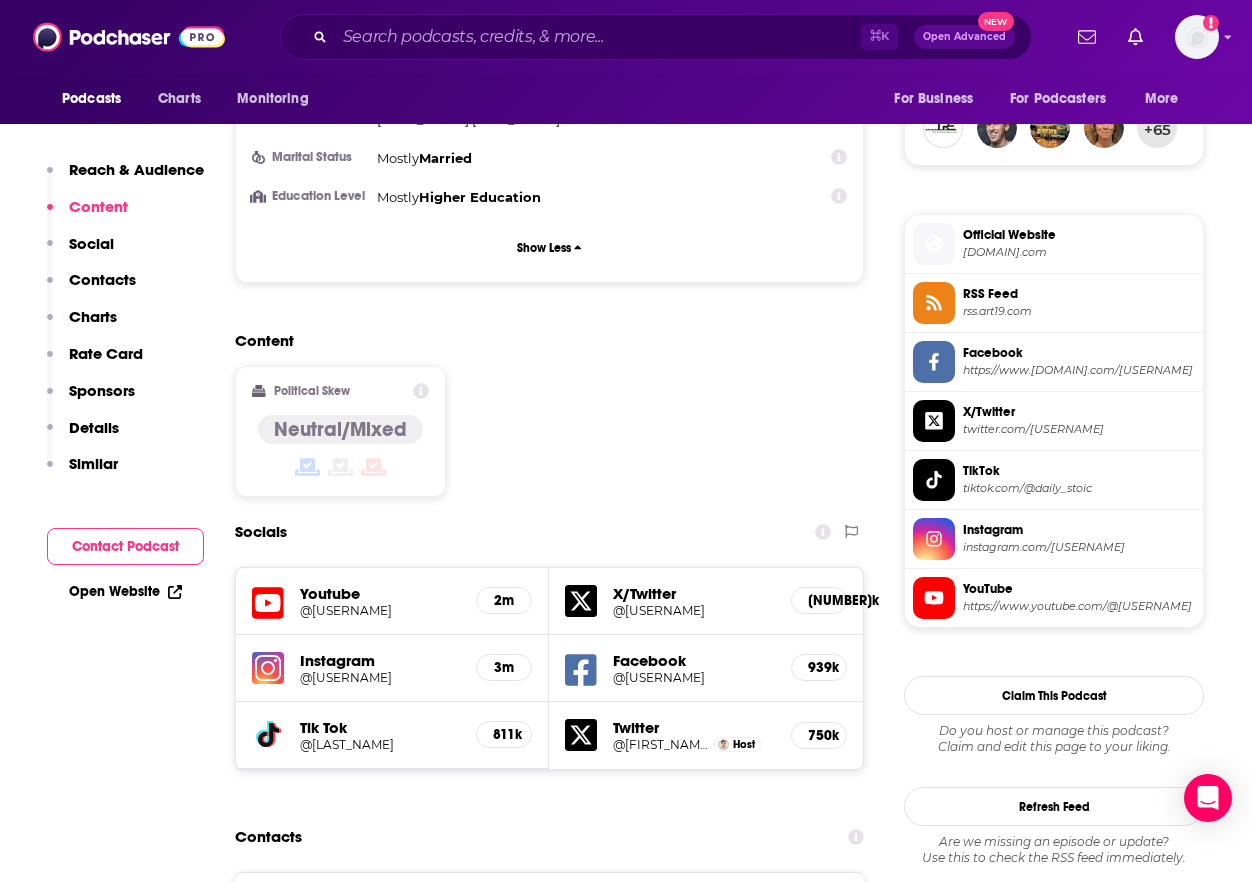 scroll, scrollTop: 1490, scrollLeft: 0, axis: vertical 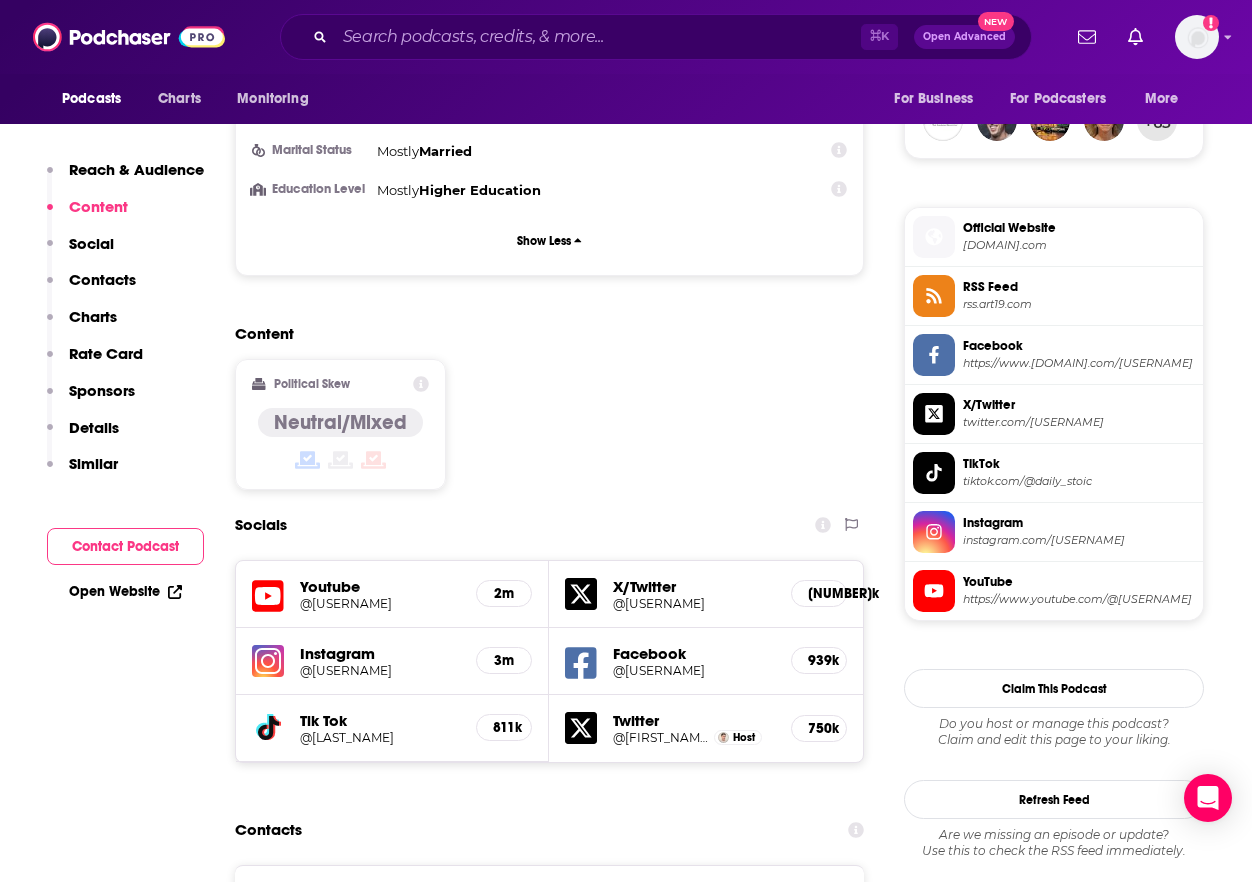 click on "Neutral/Mixed" at bounding box center [340, 422] 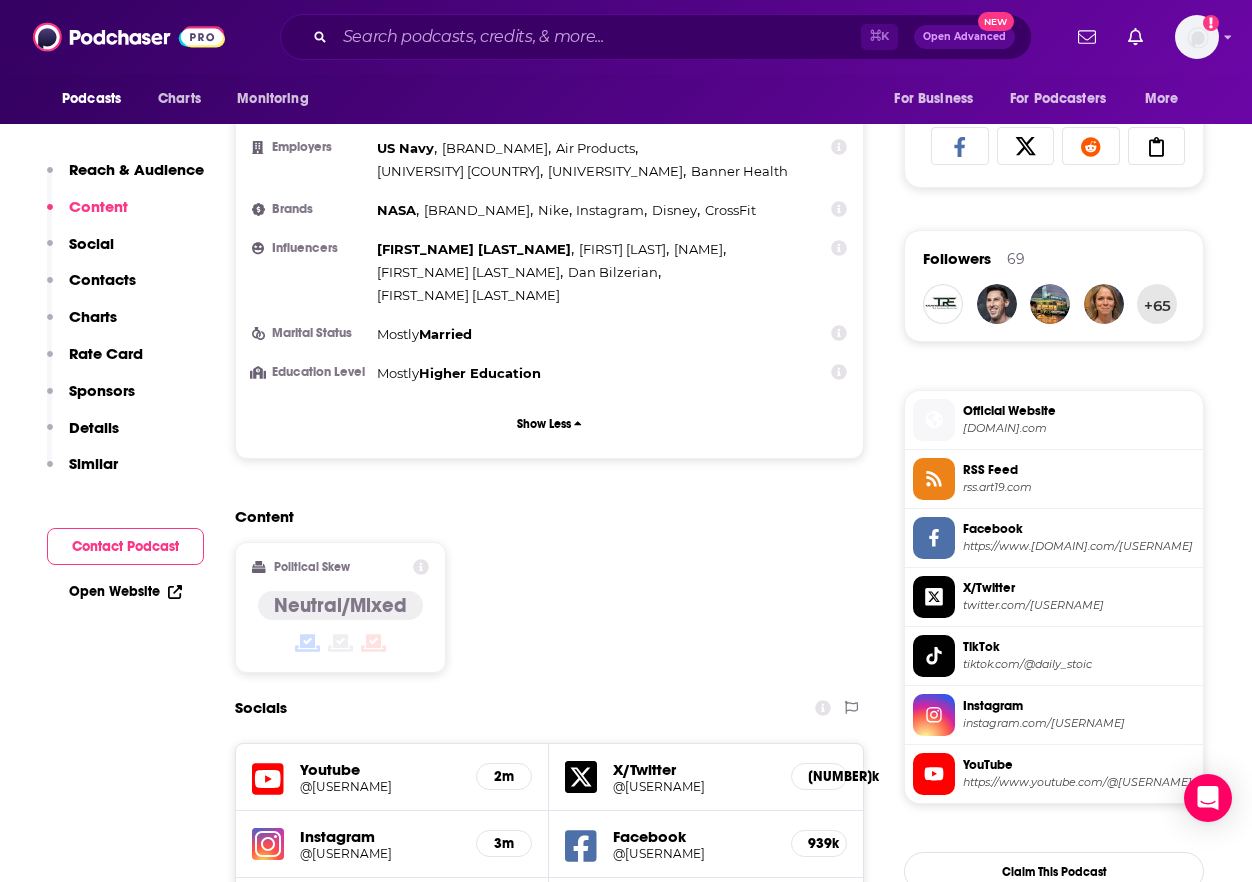 scroll, scrollTop: 1070, scrollLeft: 0, axis: vertical 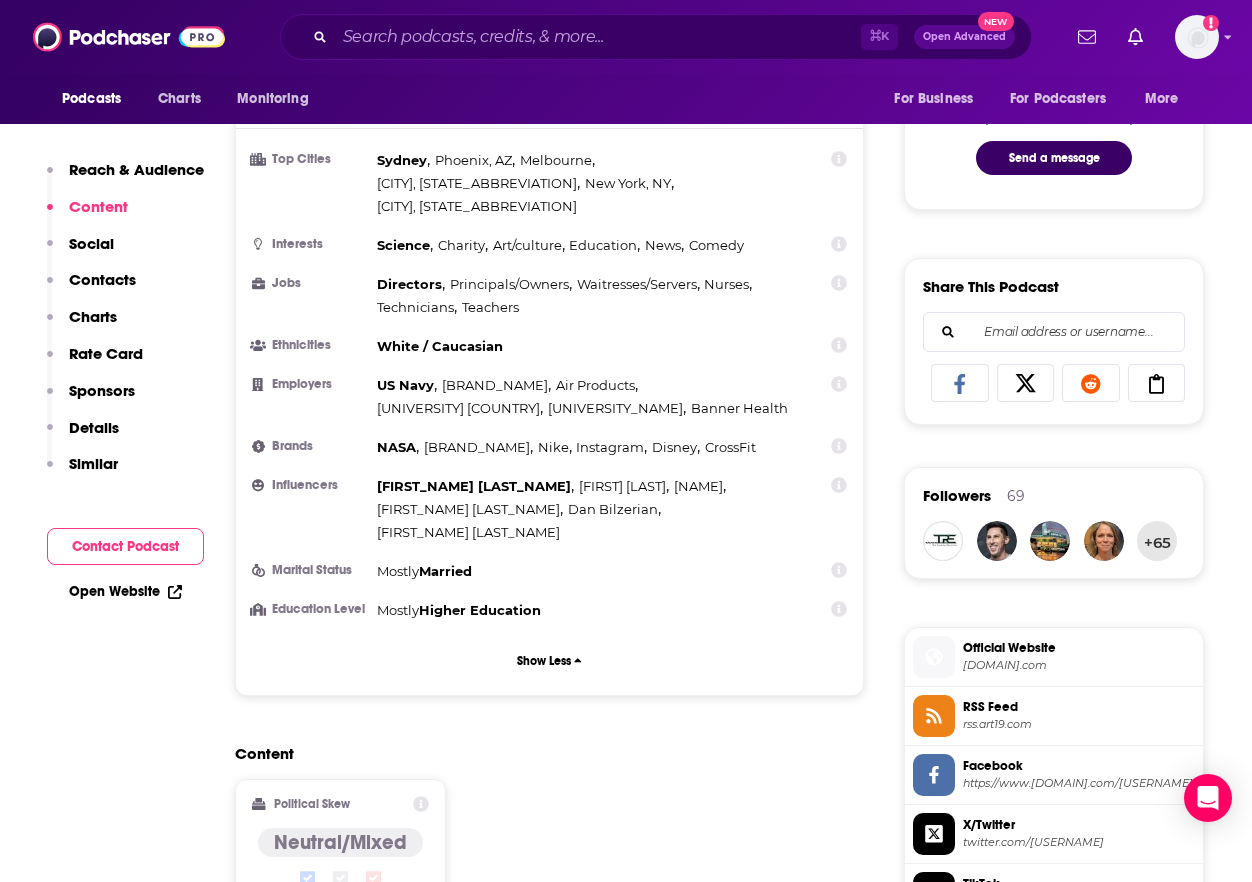click on "Audience Demographics Gender Male Age 38 yo Income $ $ $ $ $ Parental Status Not Parents Countries 1 United States 2 Australia 3 United Kingdom 4 Canada 5 Romania Top Cities Sydney , Phoenix, AZ , Melbourne , Manassas, VA , New York, NY , Newark, DE Interests Science , Charity , Art/culture , Education , News , Comedy Jobs Directors , Principals/Owners , Waitresses/Servers , Nurses , Technicians , Teachers Ethnicities White / Caucasian Employers US Navy , [BRAND_NAME] , Air Products , Queen's University Canada , [UNIVERSITY_NAME] , [BRAND_NAME] Brands NASA , [BRAND_NAME] , Nike , Instagram , [BRAND_NAME] , CrossFit Influencers [FIRST_NAME] [LAST_NAME] , [FIRST_NAME] [LAST_NAME] , [FIRST_NAME] [LAST_NAME] , [FIRST_NAME] [LAST_NAME] , [FIRST_NAME] [LAST_NAME] , Mostly 2m" at bounding box center [460, 5376] 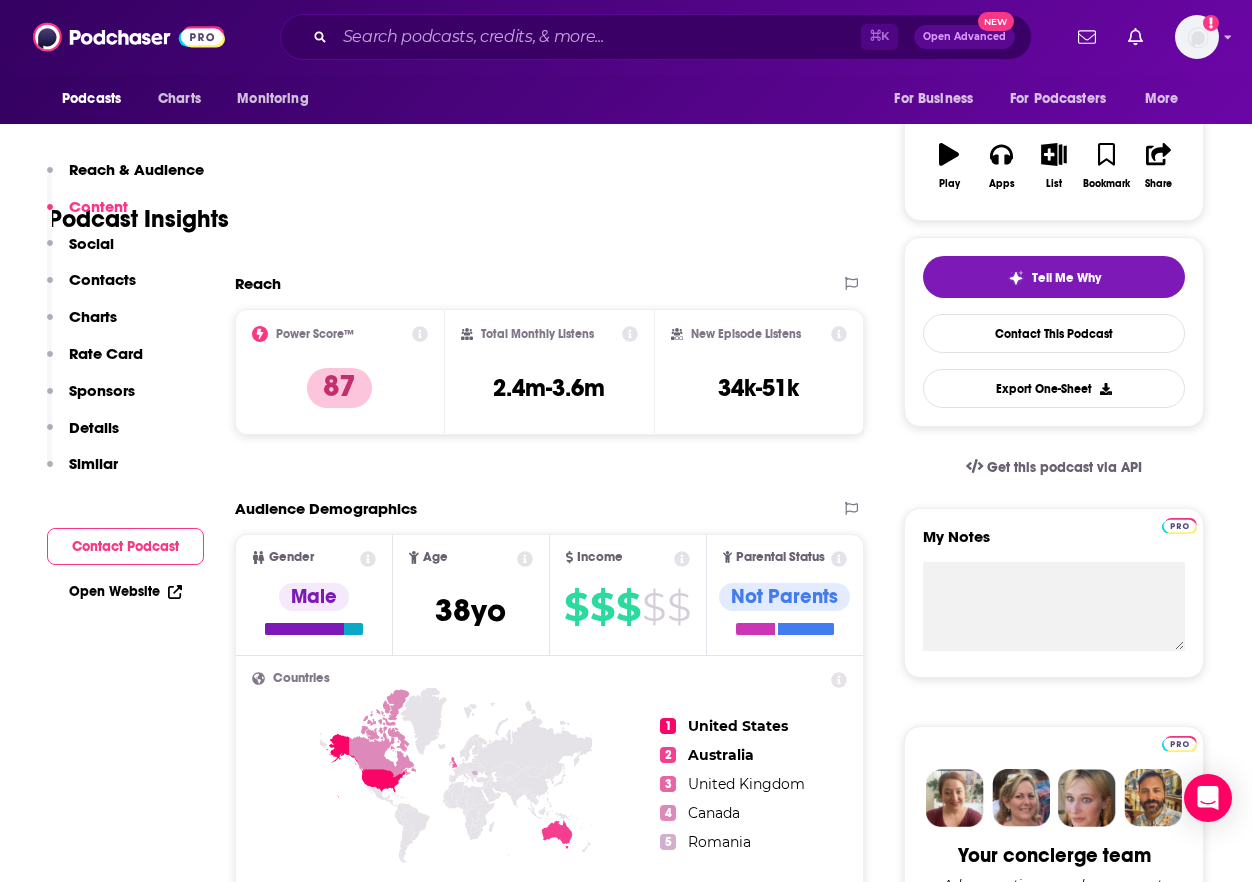 scroll, scrollTop: 273, scrollLeft: 0, axis: vertical 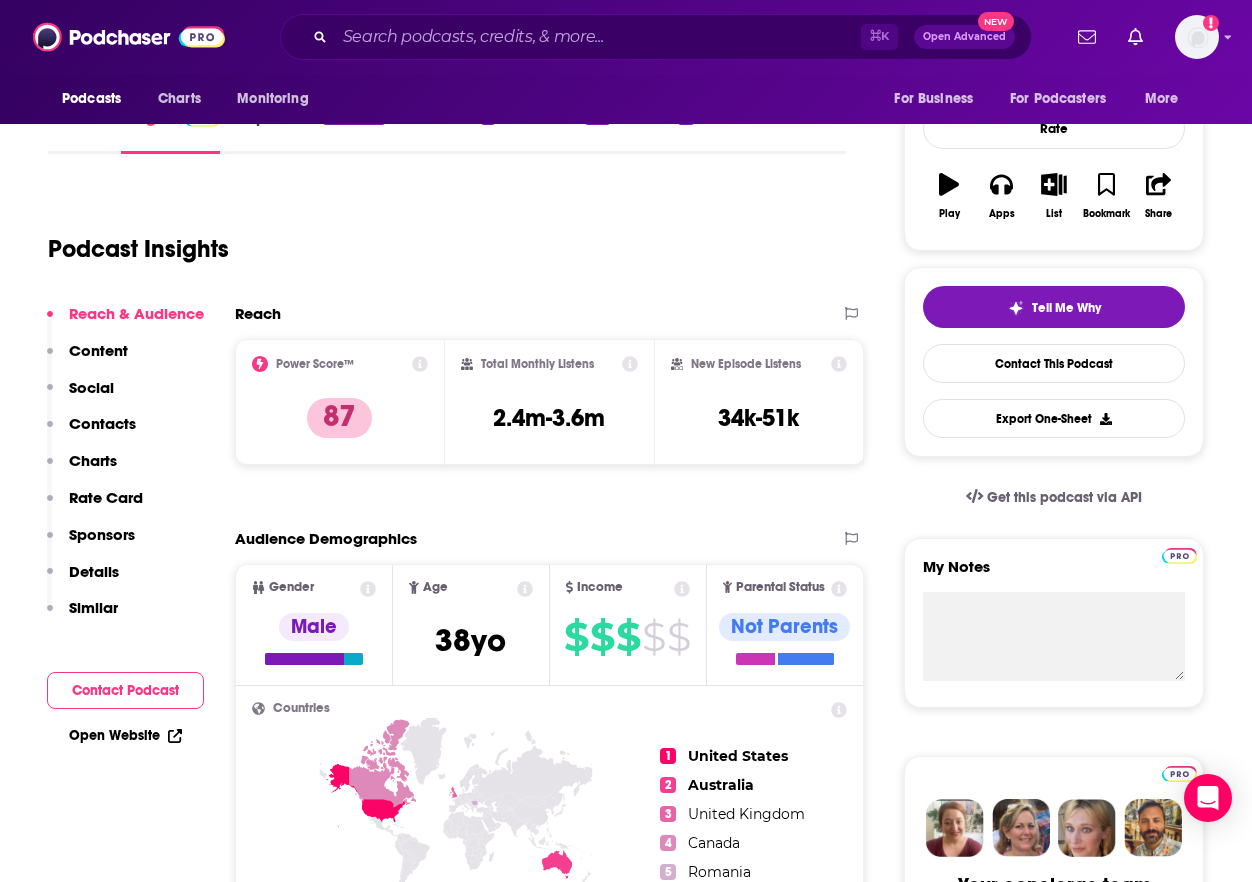 click on "Reach & Audience Content Social Contacts Charts Rate Card Sponsors Details Similar" at bounding box center [125, 469] 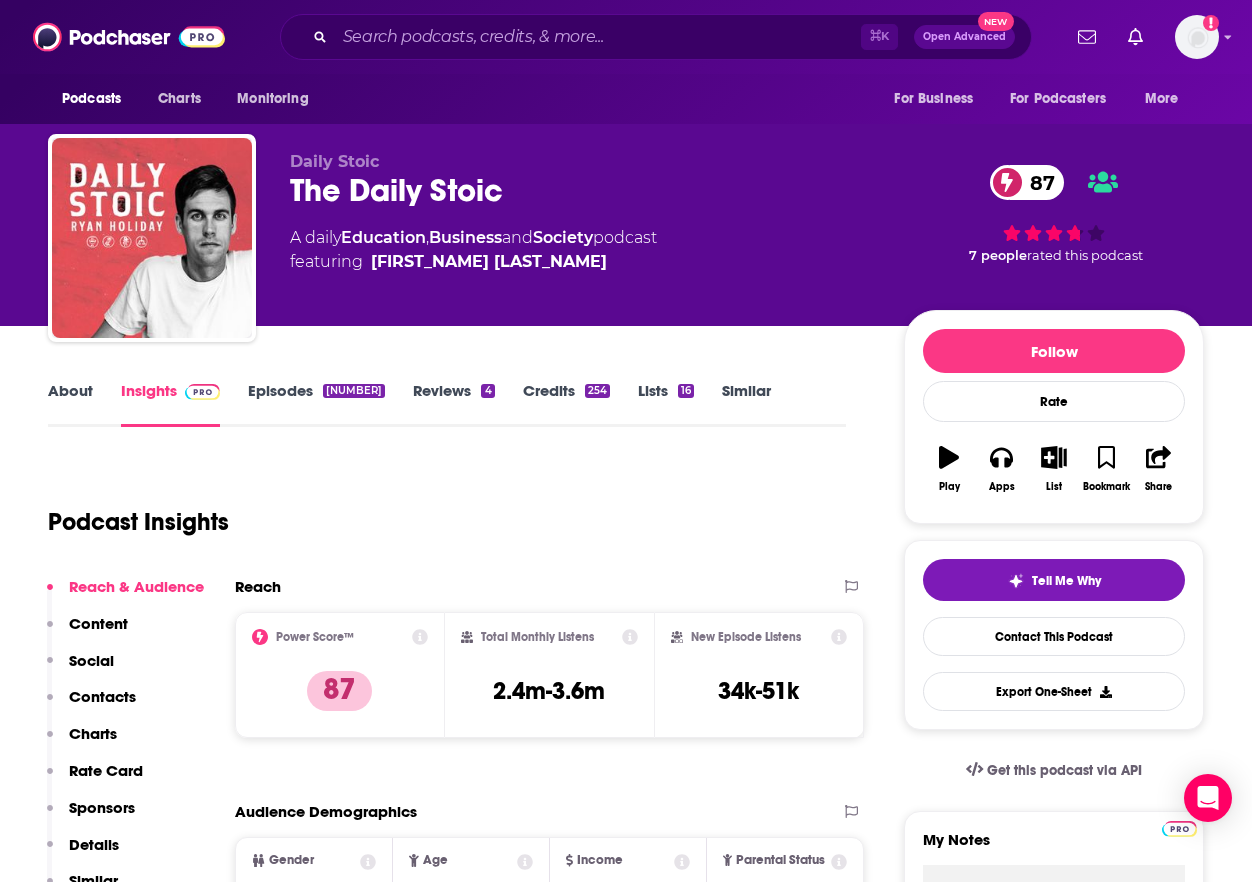 scroll, scrollTop: 0, scrollLeft: 0, axis: both 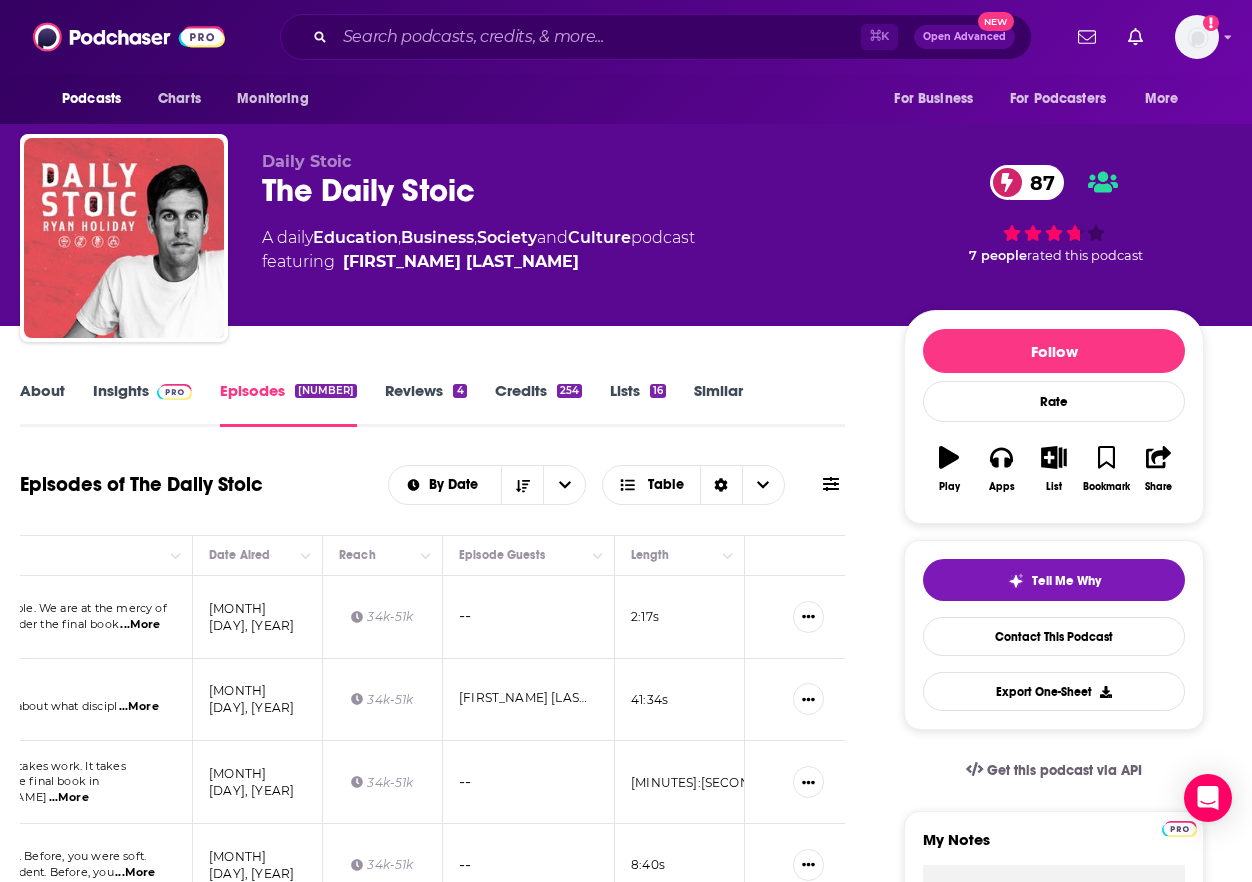 click on "Lists 16" at bounding box center (638, 404) 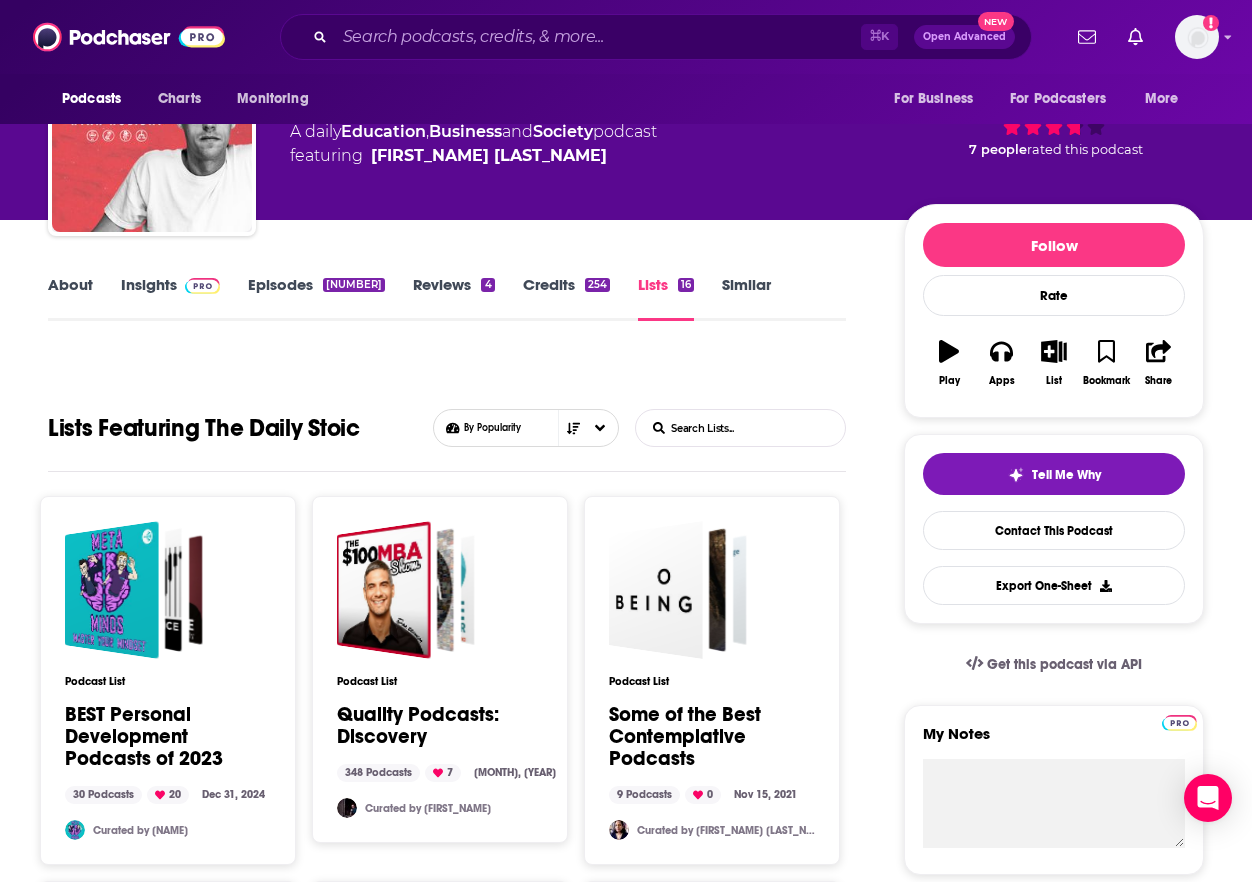scroll, scrollTop: 115, scrollLeft: 0, axis: vertical 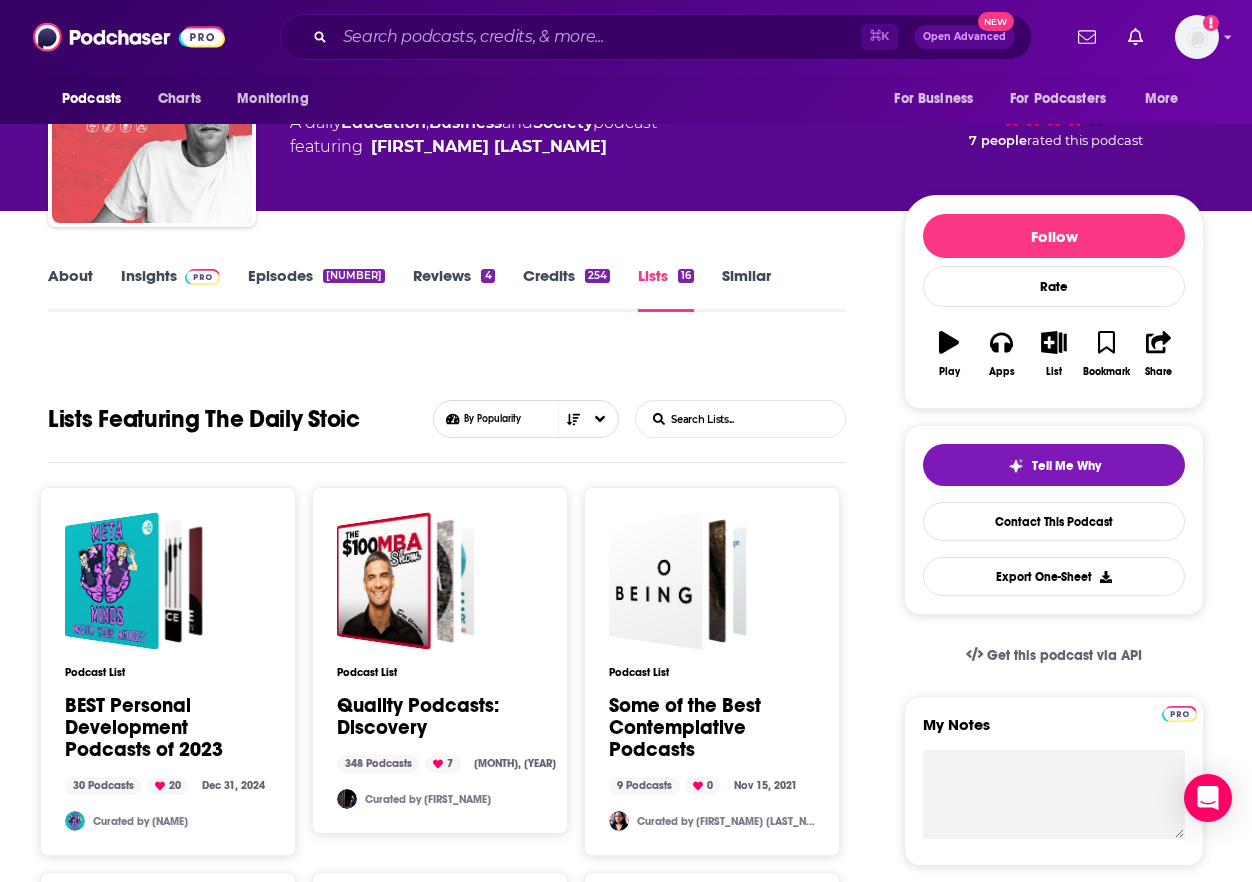 click on "Similar" at bounding box center (746, 289) 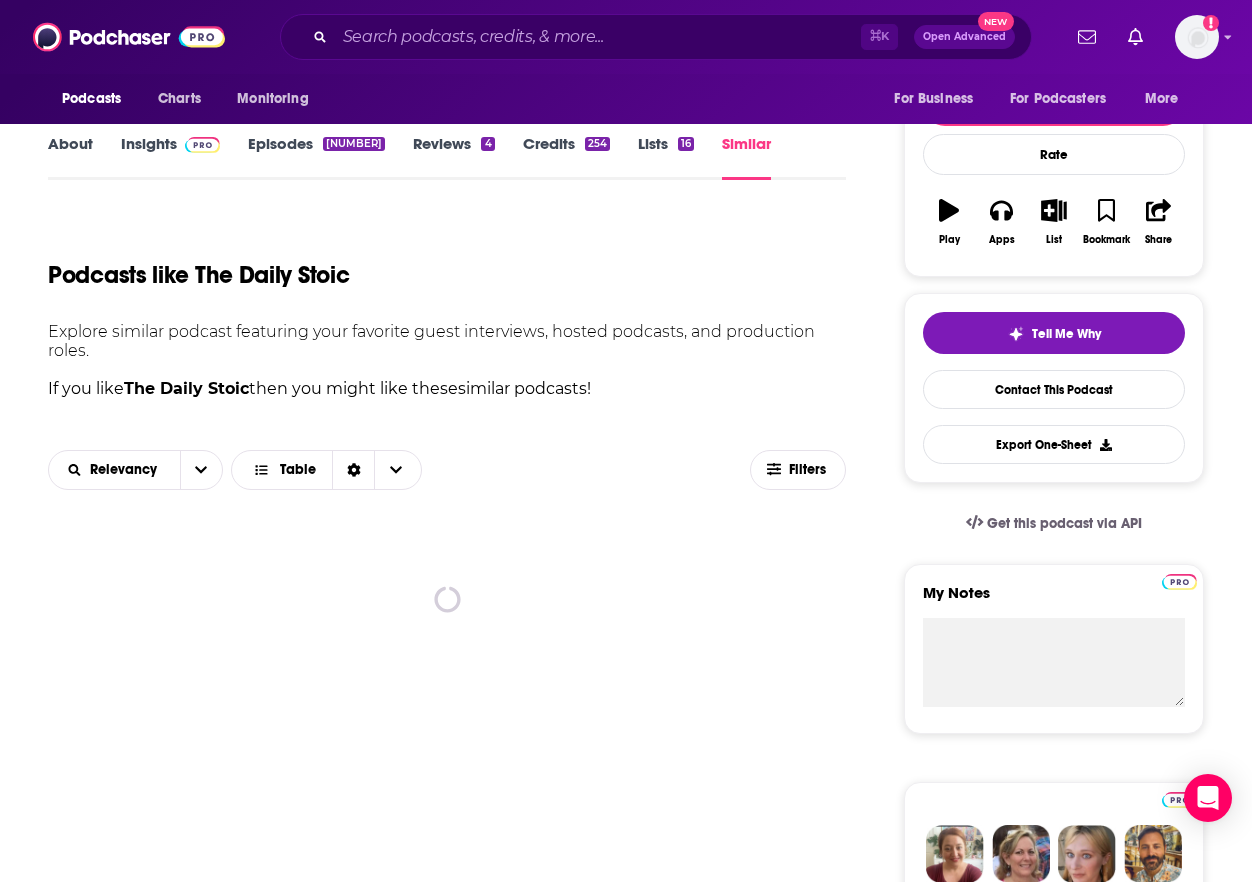 scroll, scrollTop: 292, scrollLeft: 0, axis: vertical 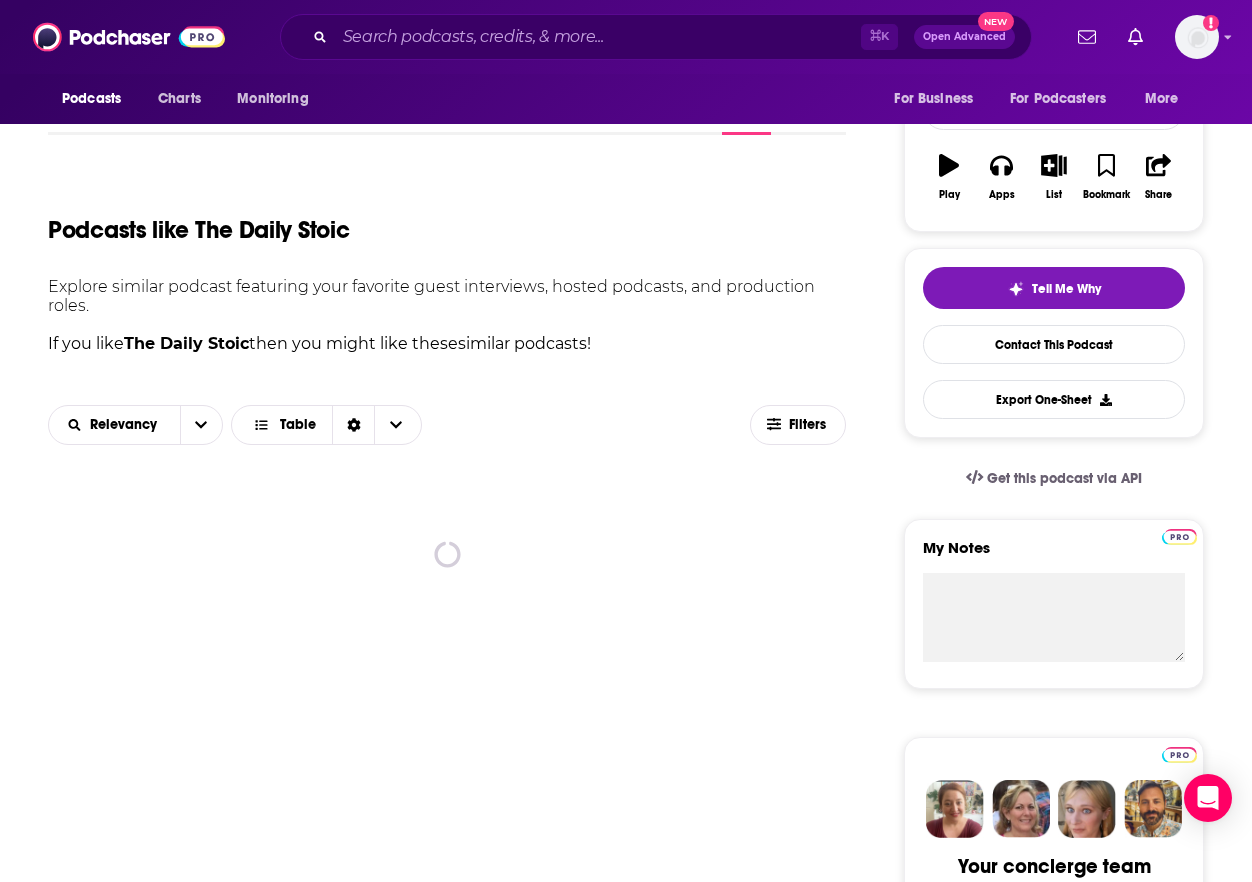 click on "Explore similar podcast featuring your favorite guest interviews, hosted podcasts, and production roles." at bounding box center (447, 296) 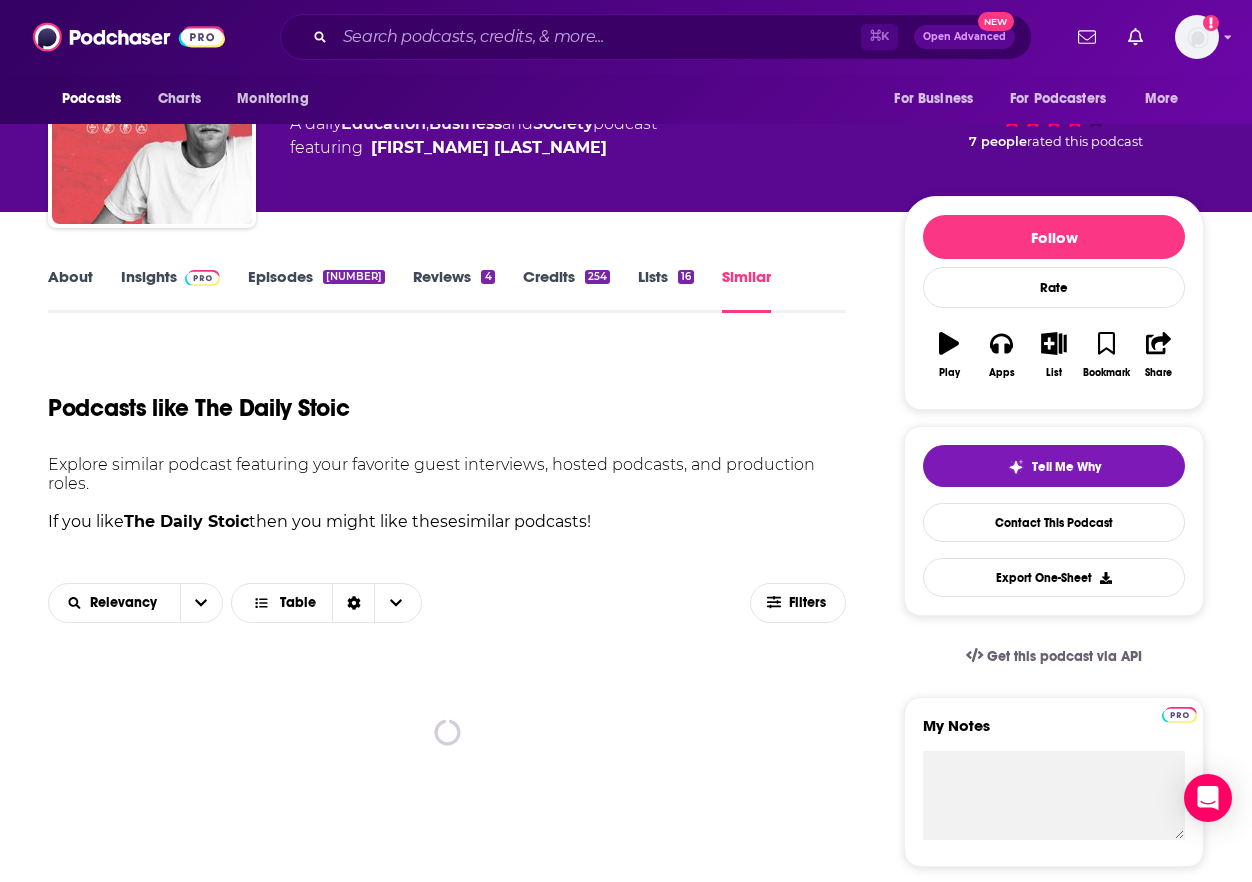 scroll, scrollTop: 20, scrollLeft: 0, axis: vertical 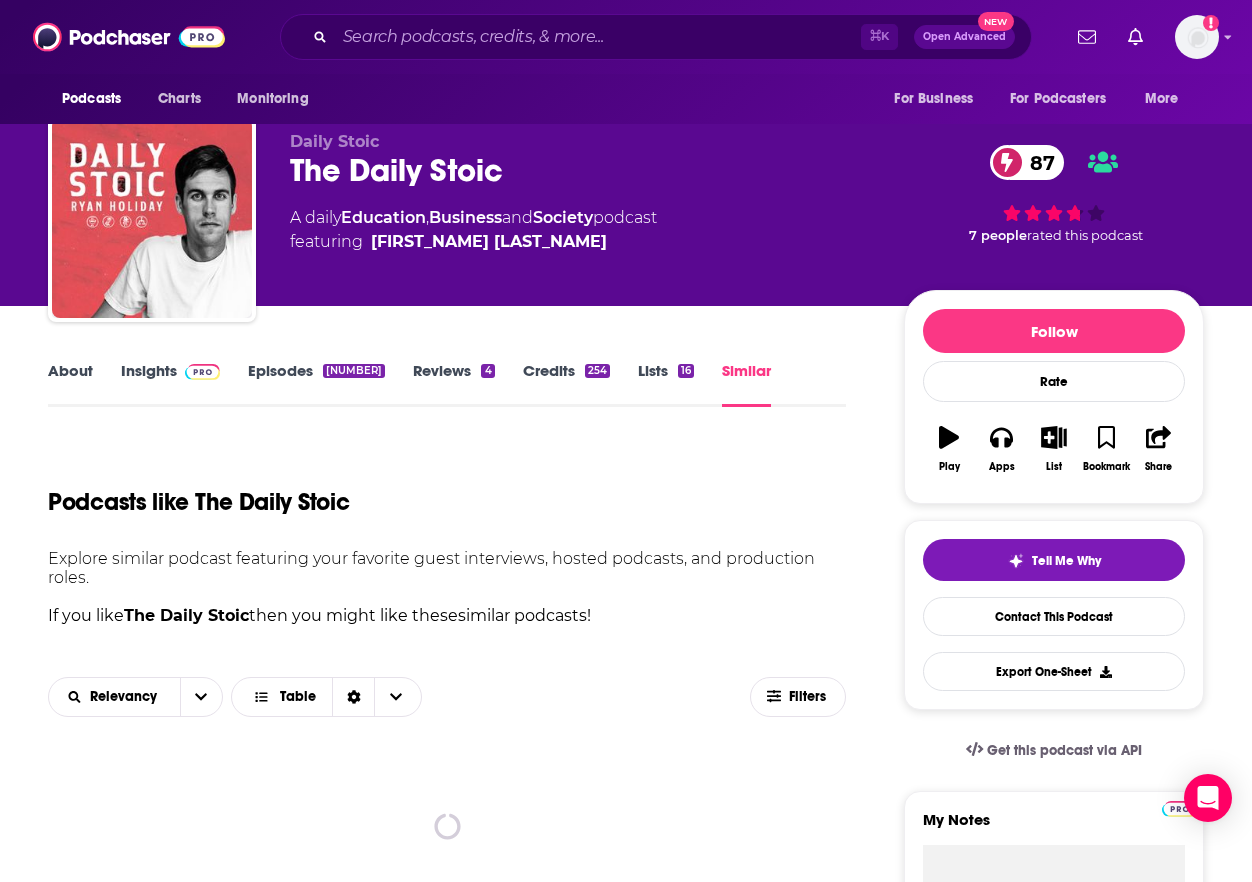 click on "About Insights Episodes 2642 Reviews 4 Credits 254 Lists 16 Similar" at bounding box center [447, 382] 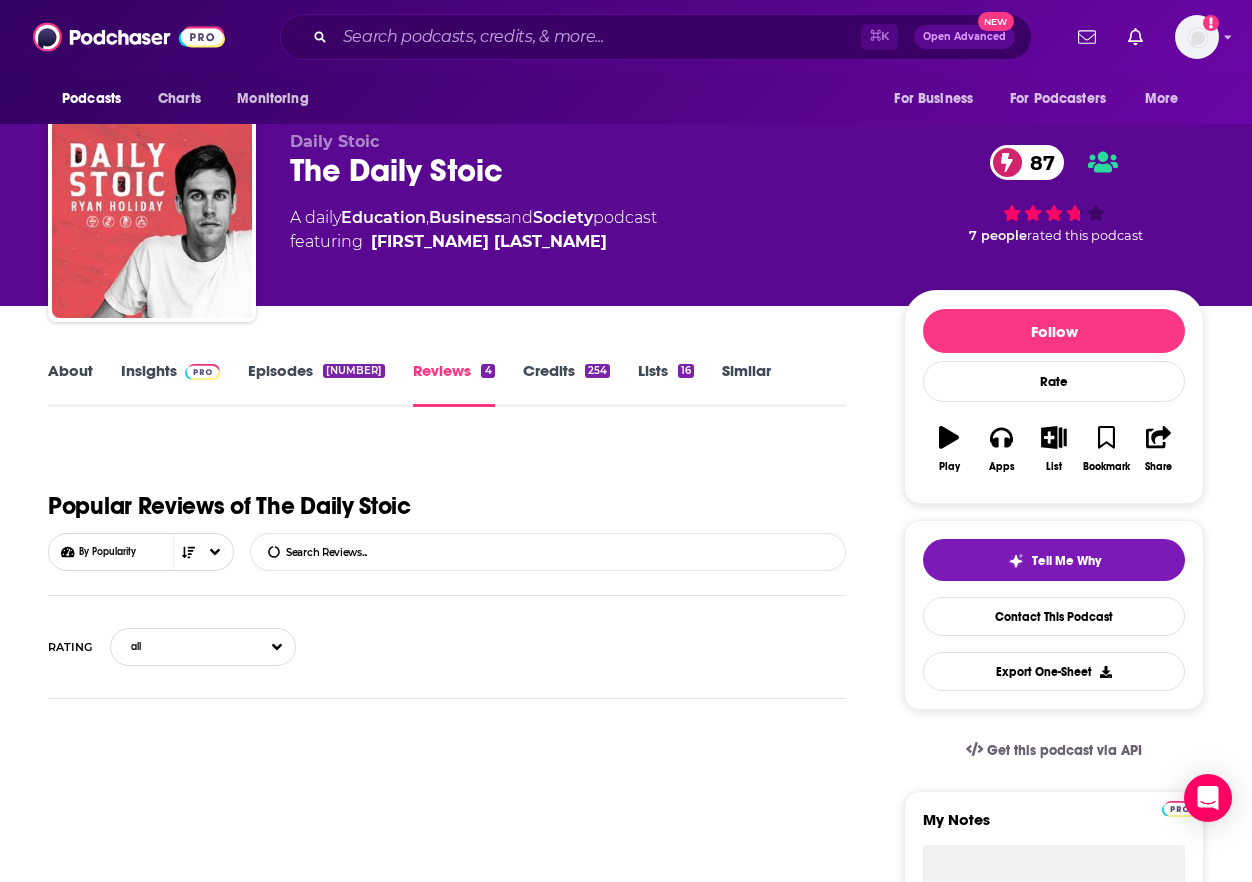 scroll, scrollTop: 0, scrollLeft: 0, axis: both 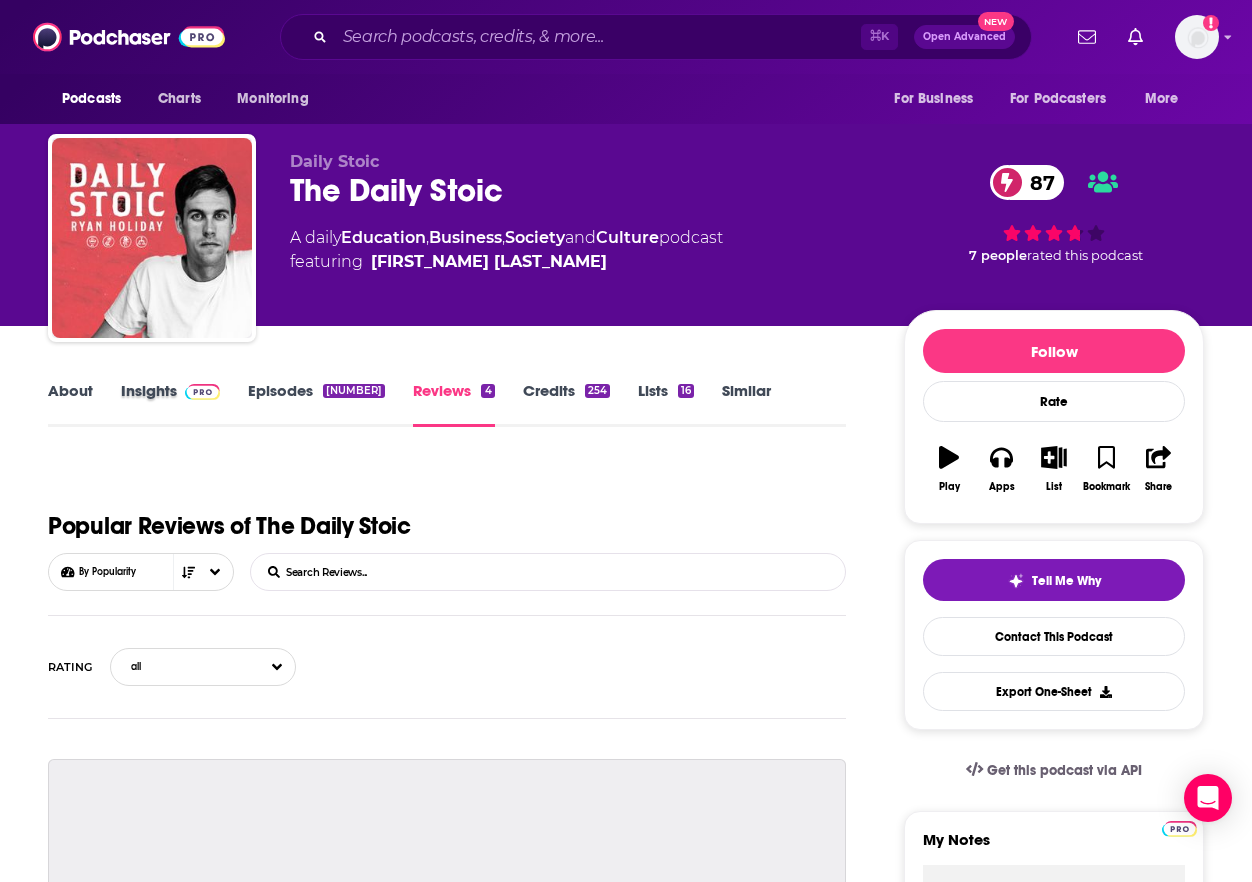 click on "Insights" at bounding box center [184, 404] 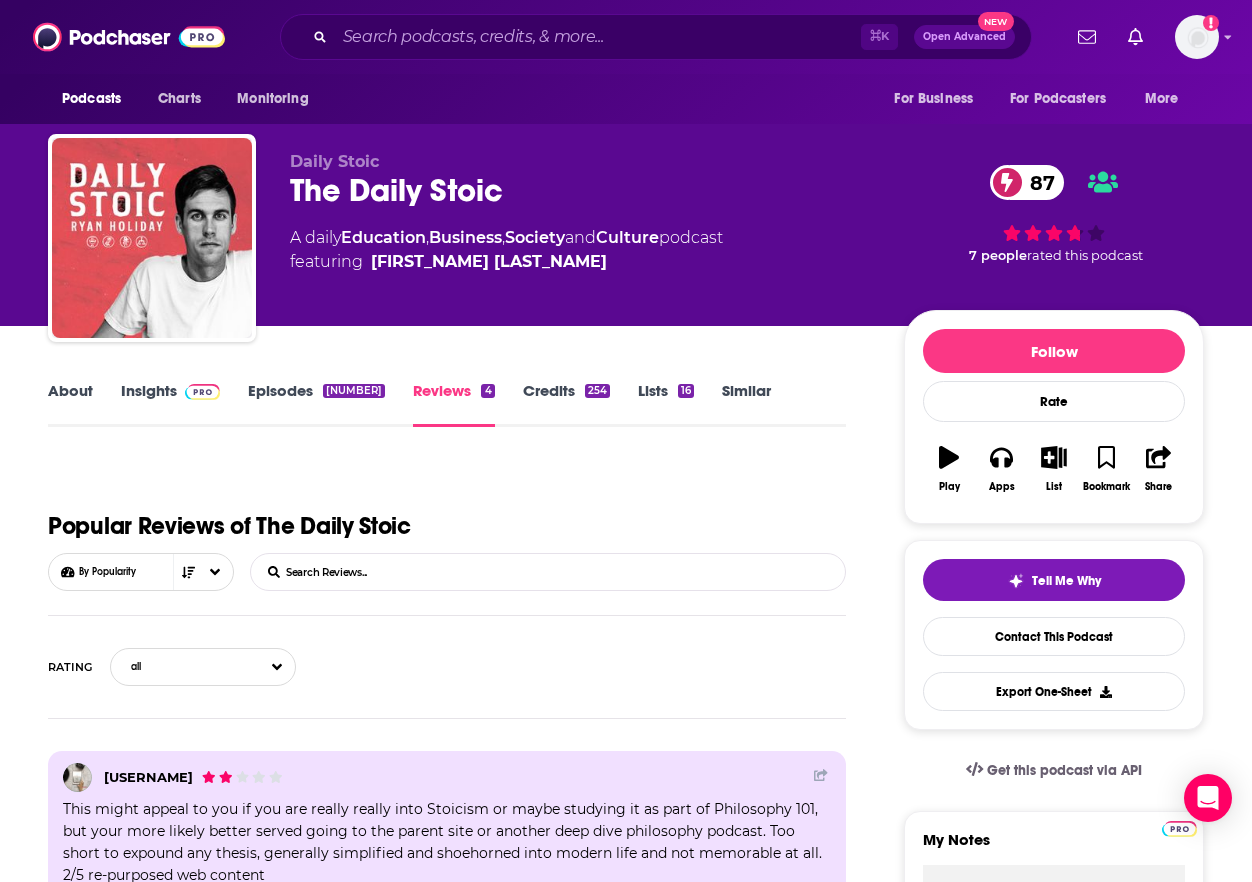 click on "Episodes 2642" at bounding box center [316, 404] 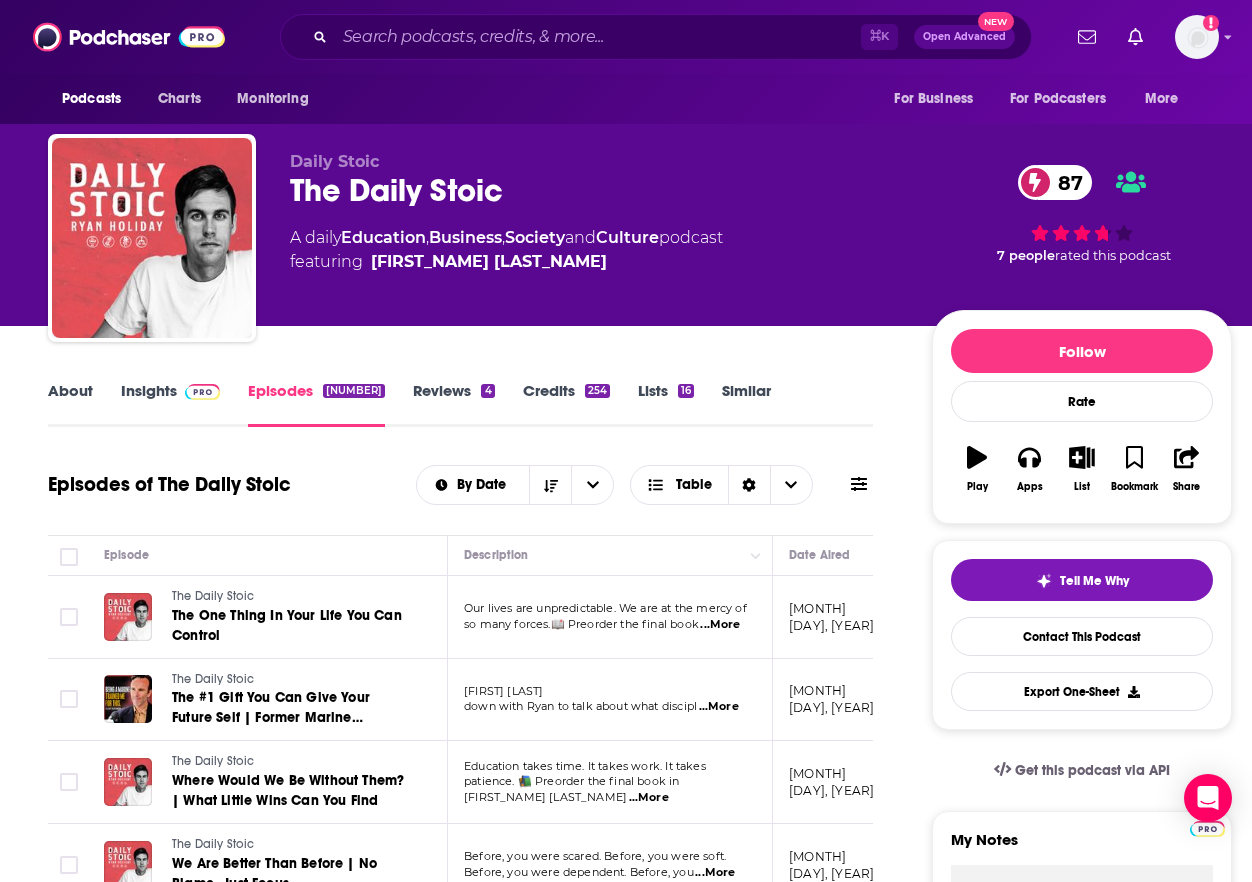 scroll, scrollTop: 0, scrollLeft: 0, axis: both 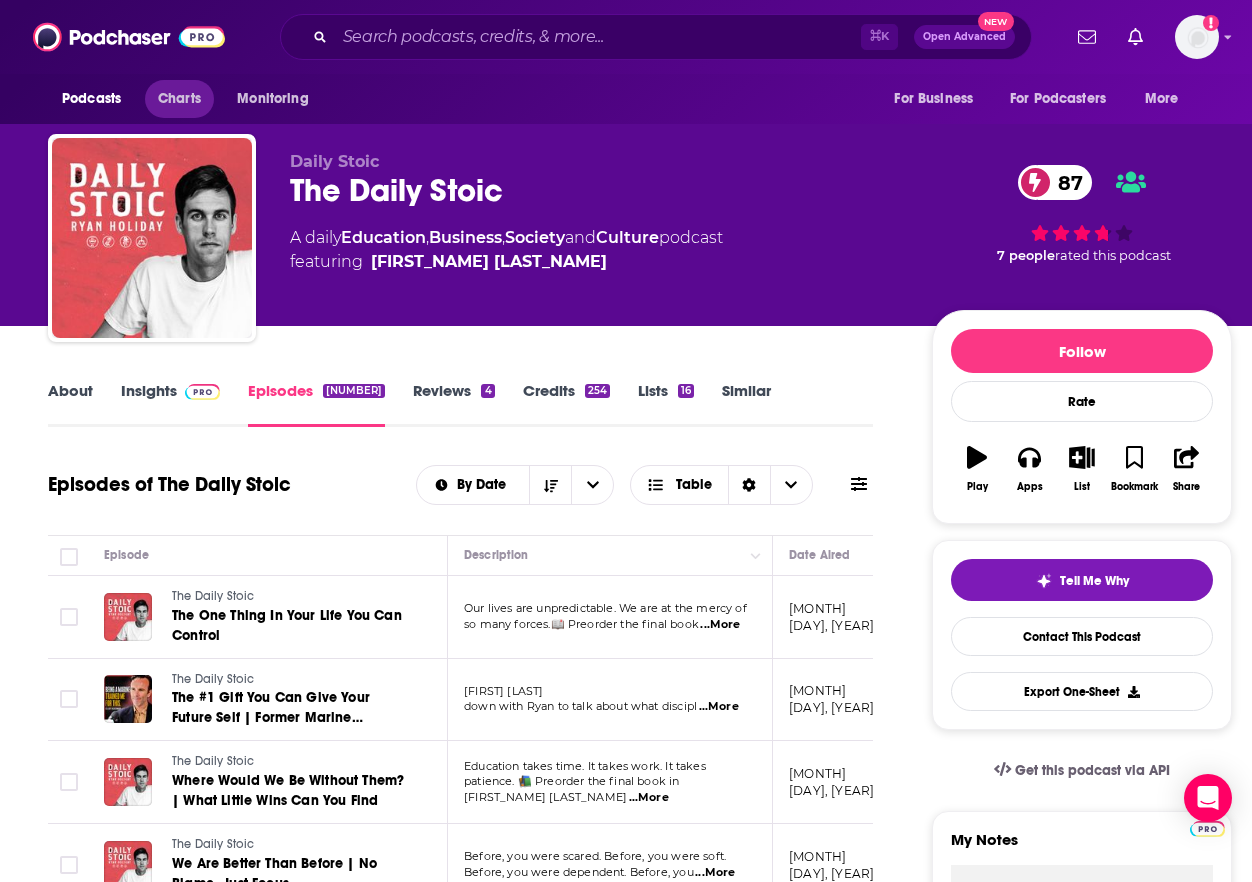 click on "Charts" at bounding box center (179, 99) 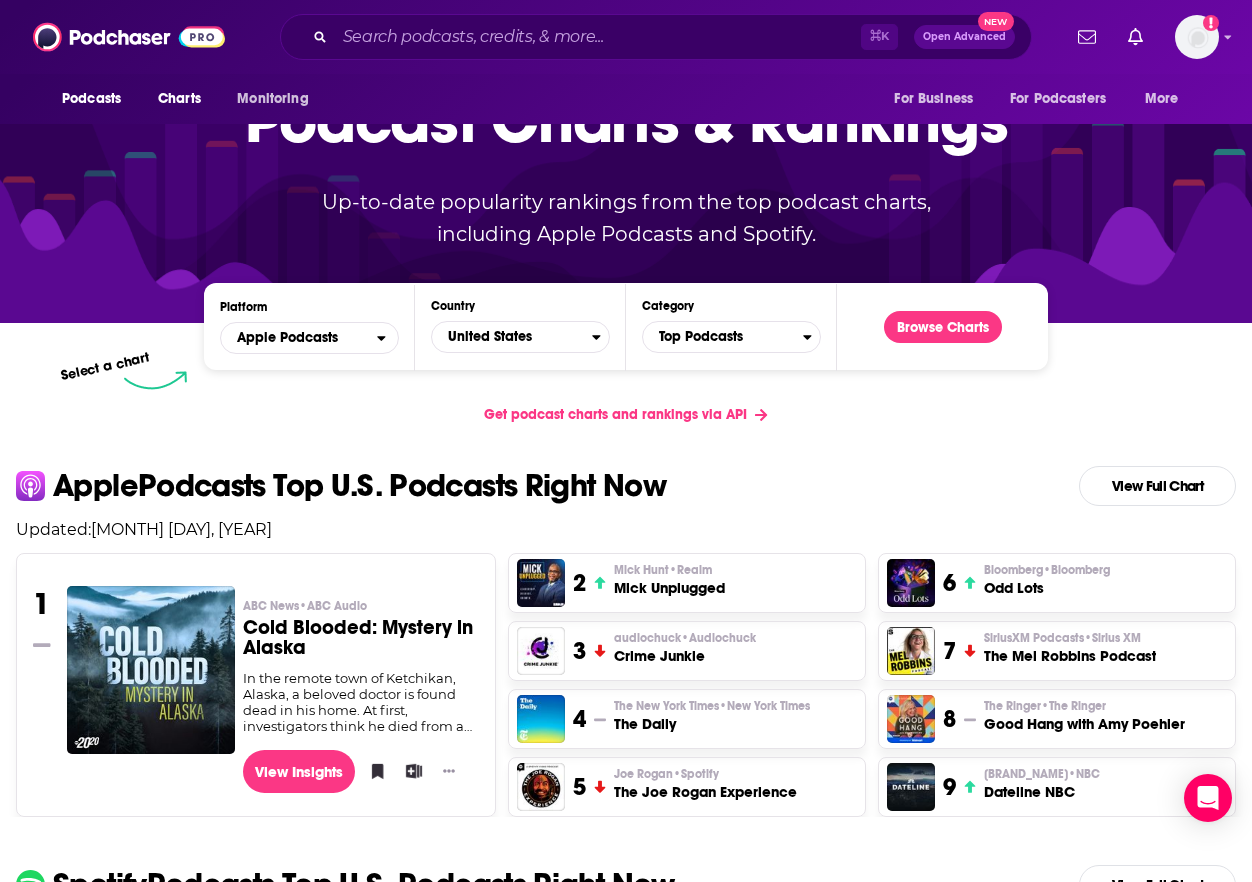 scroll, scrollTop: 0, scrollLeft: 0, axis: both 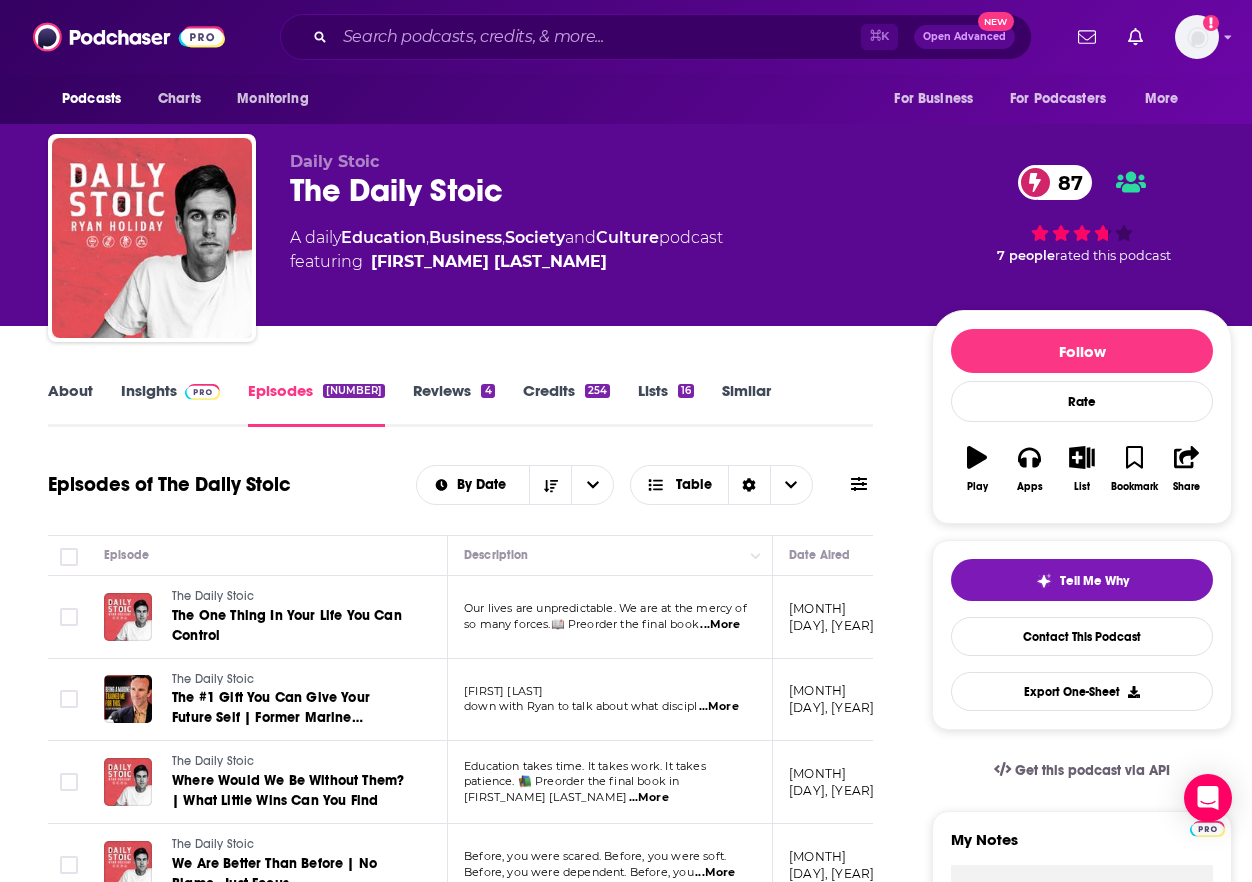 click on "About" at bounding box center (70, 404) 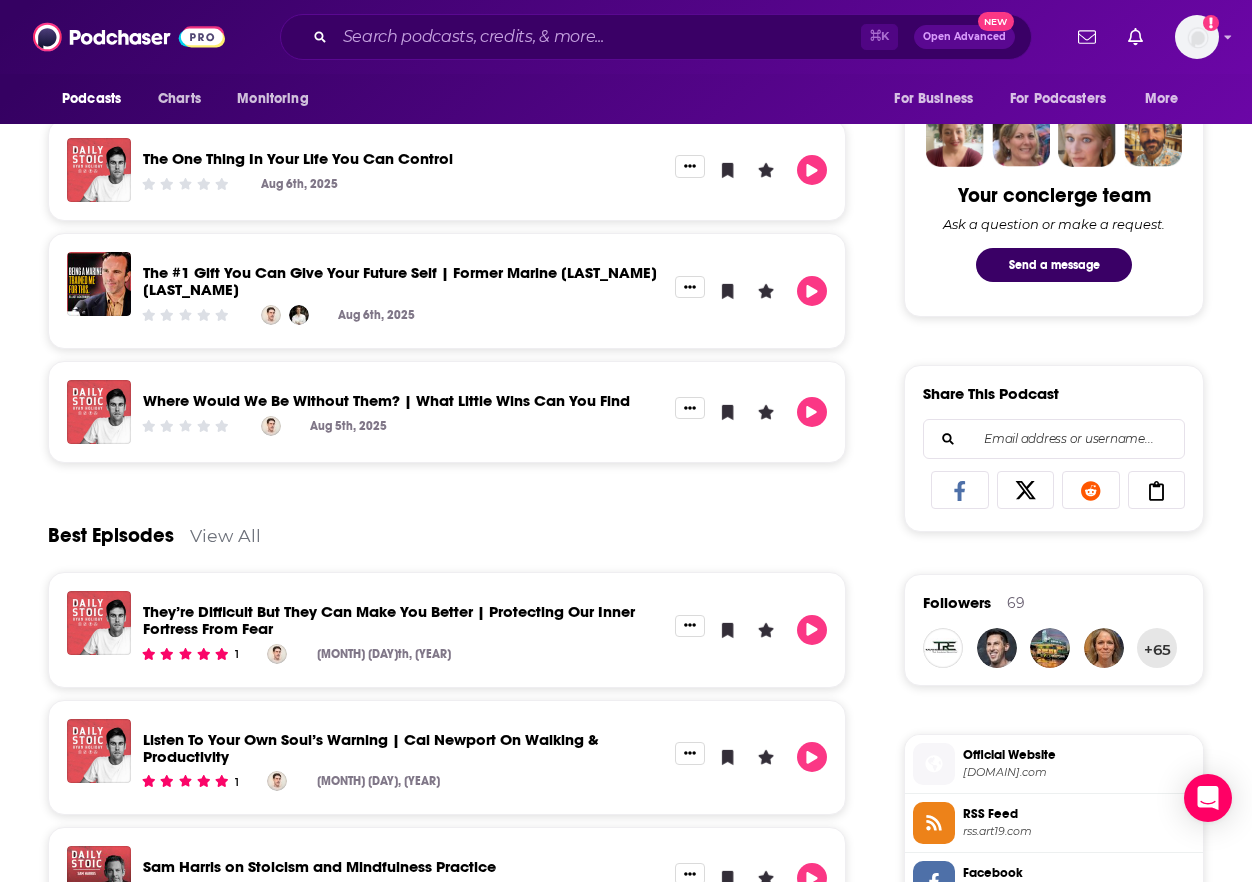 scroll, scrollTop: 0, scrollLeft: 0, axis: both 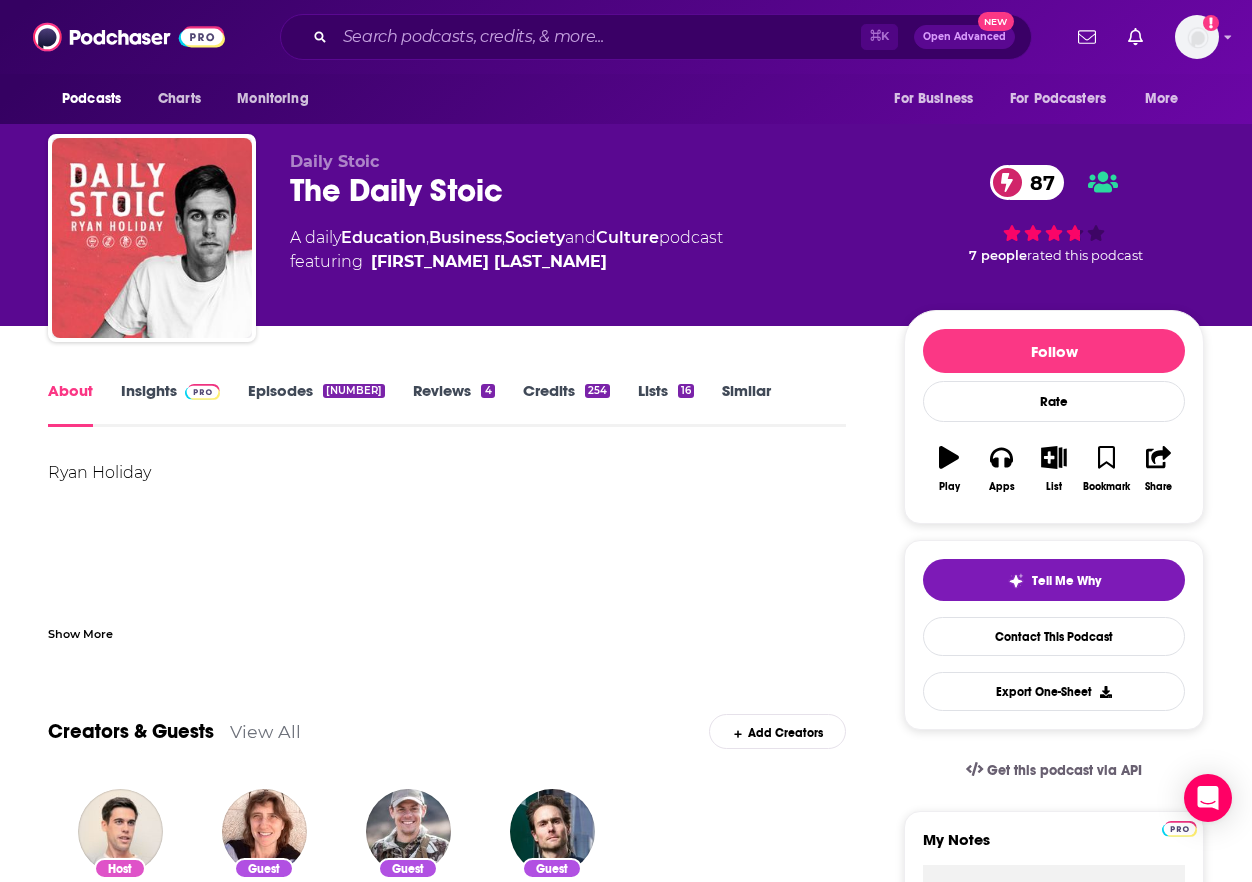 click on "Insights" at bounding box center (170, 404) 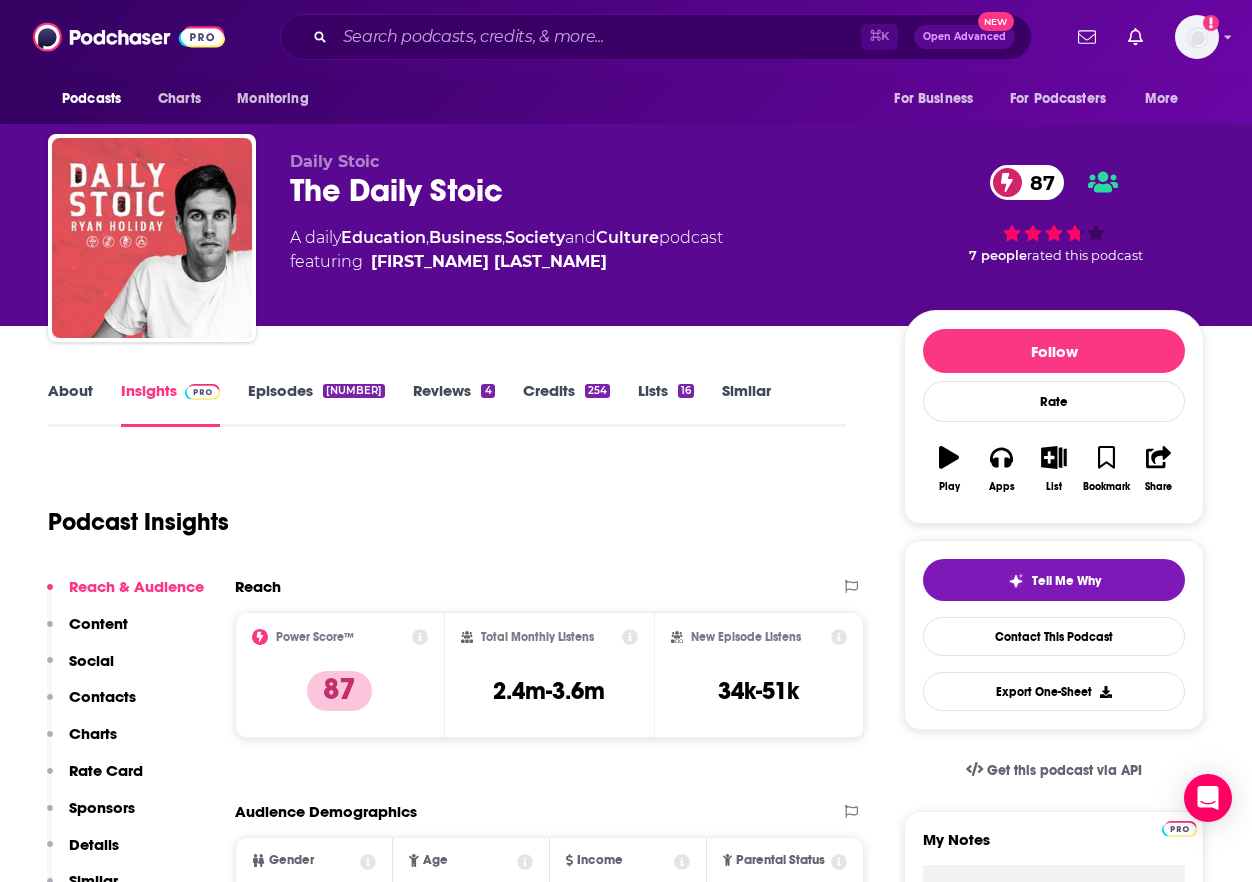 click on "Charts" at bounding box center (93, 733) 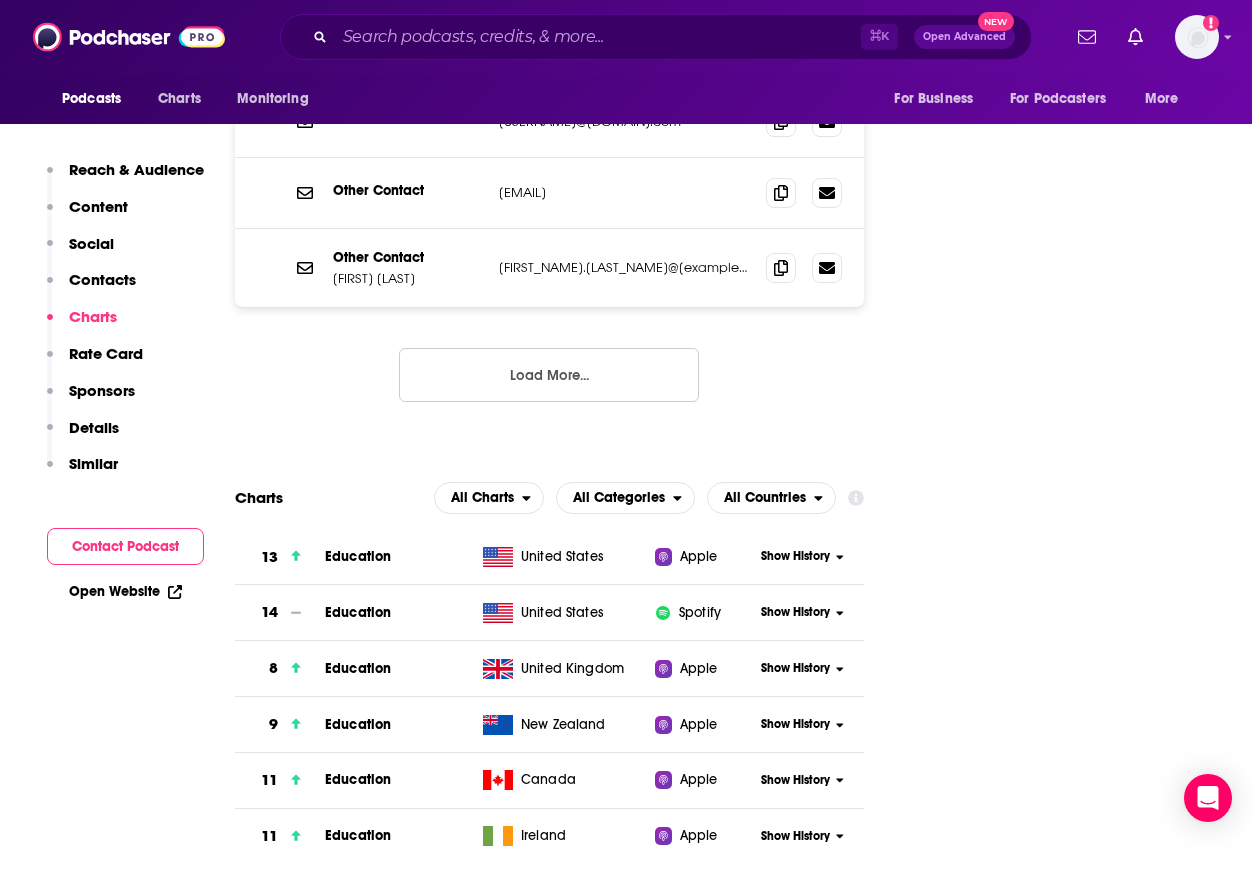 scroll, scrollTop: 2715, scrollLeft: 0, axis: vertical 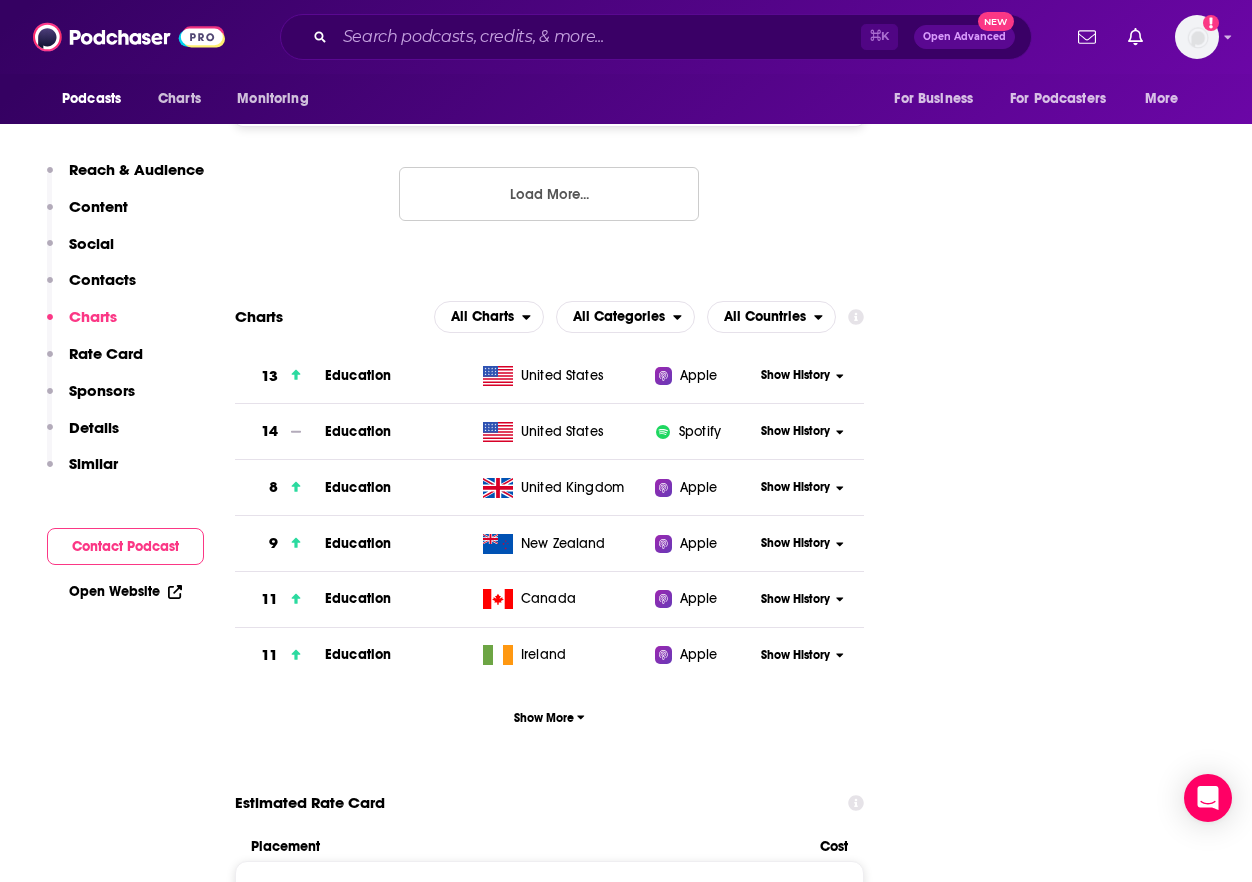 click on "Show History" at bounding box center (802, 375) 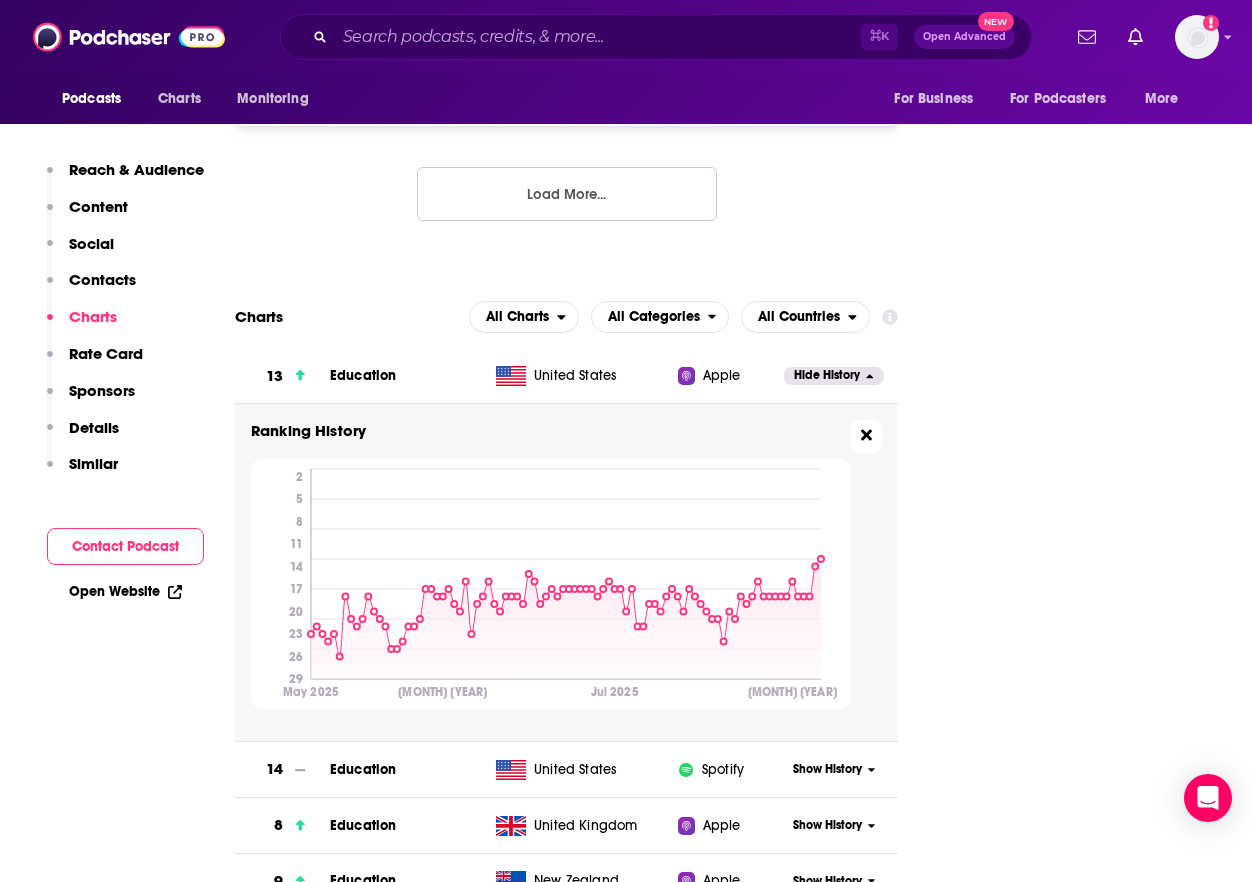 click at bounding box center (866, 436) 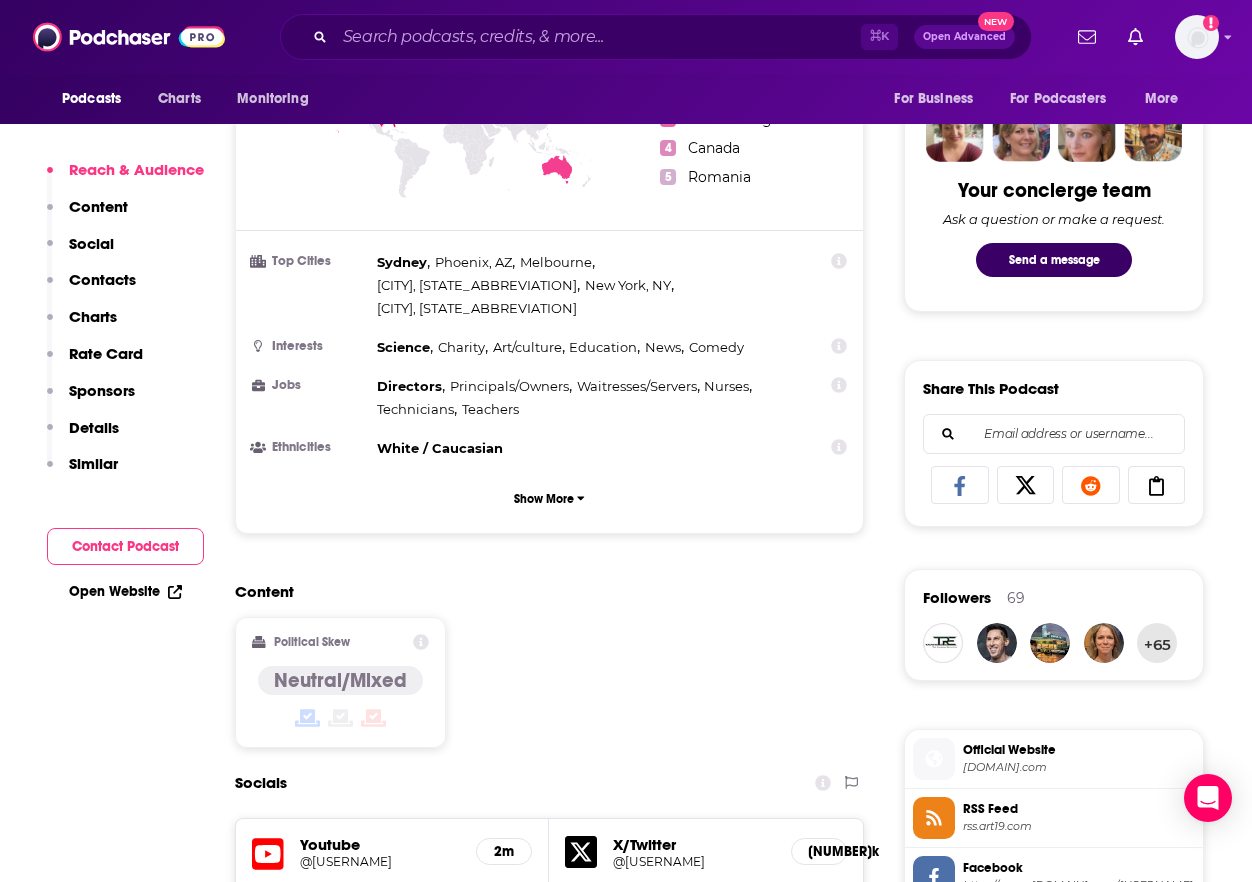 scroll, scrollTop: 972, scrollLeft: 0, axis: vertical 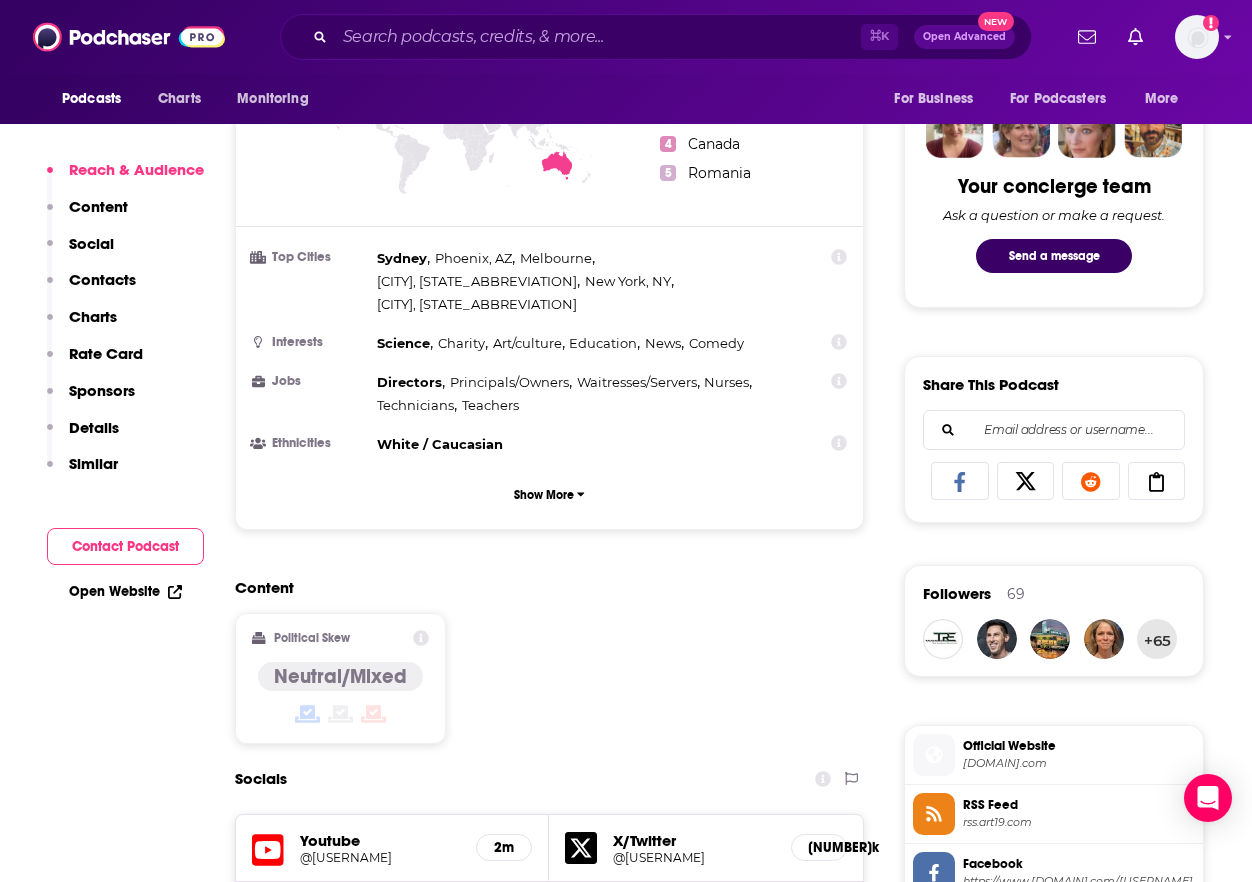 click on "Details" at bounding box center (94, 427) 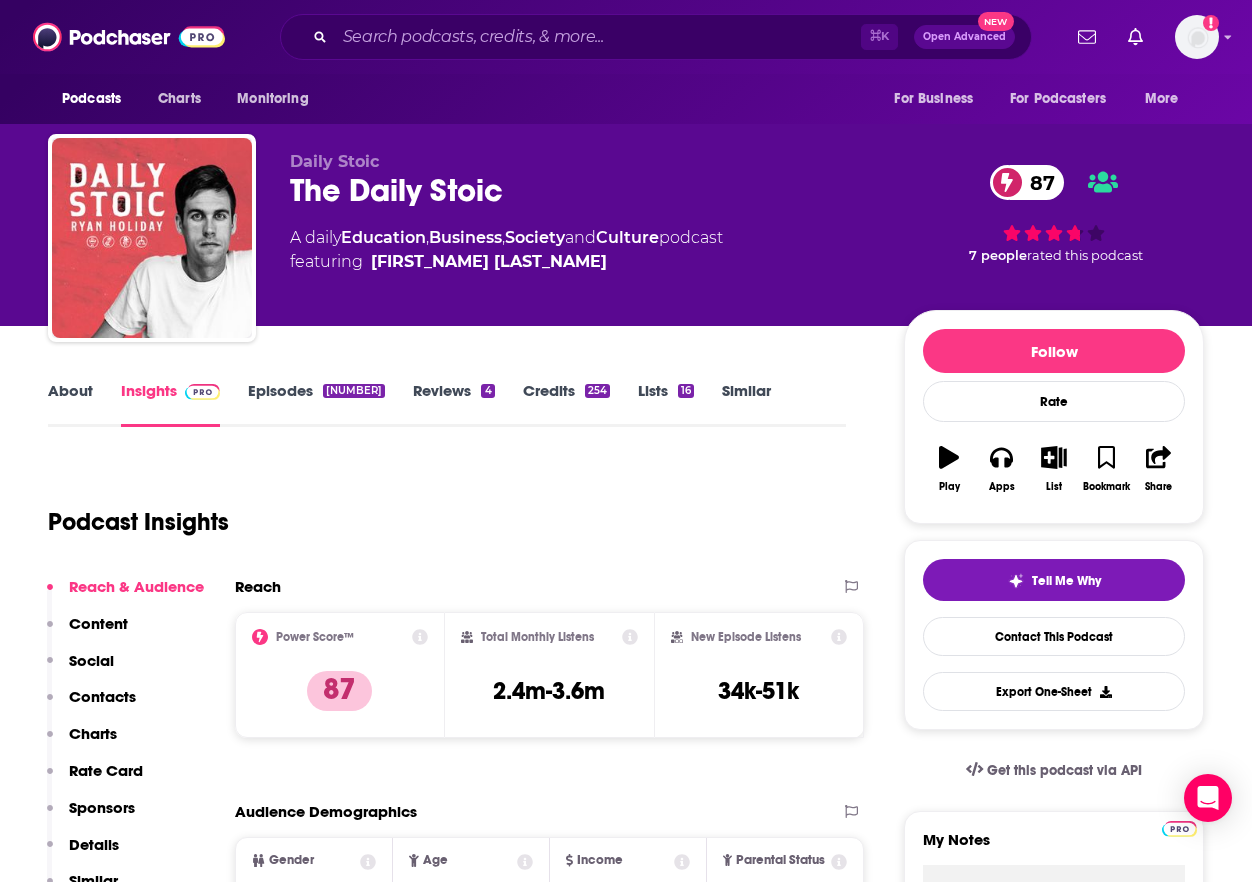 scroll, scrollTop: 0, scrollLeft: 0, axis: both 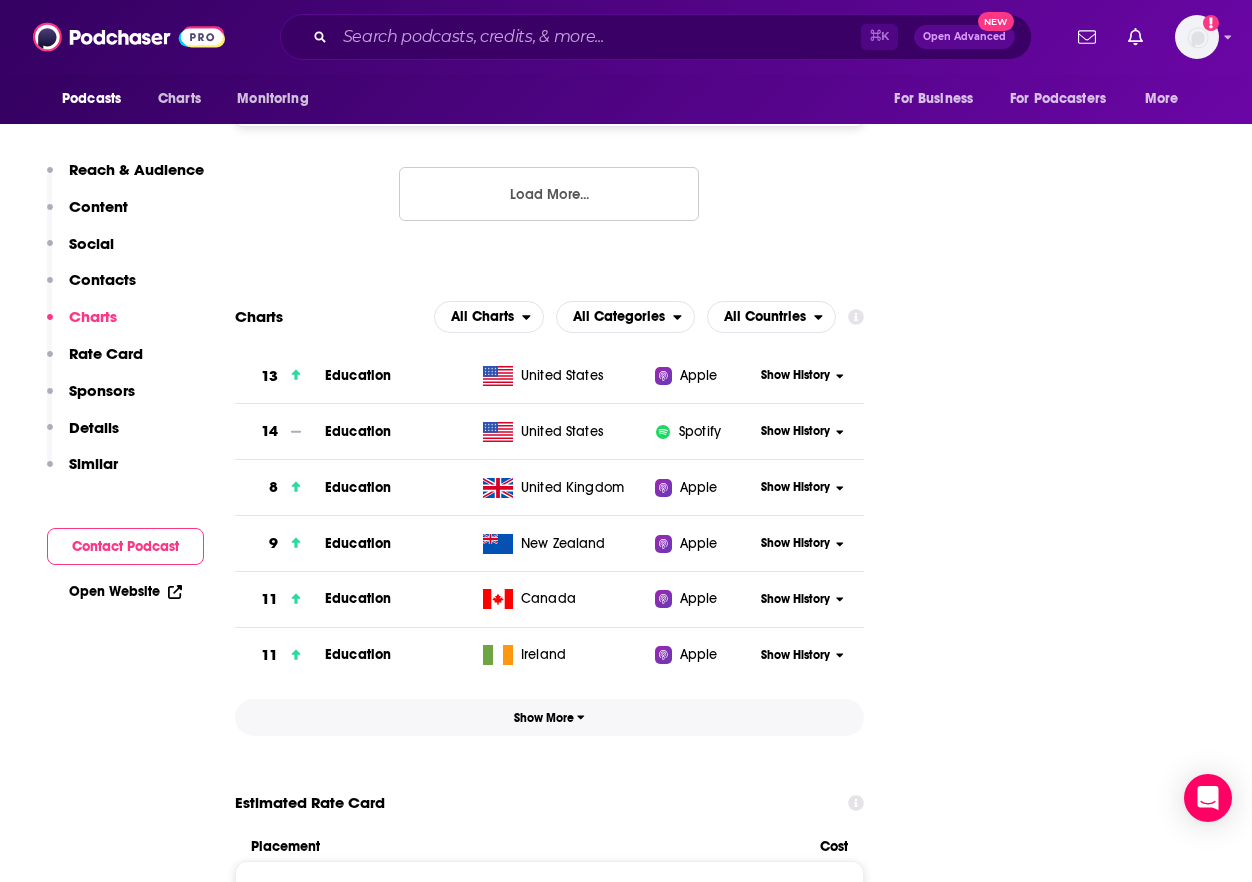 click on "Show More" at bounding box center [549, 718] 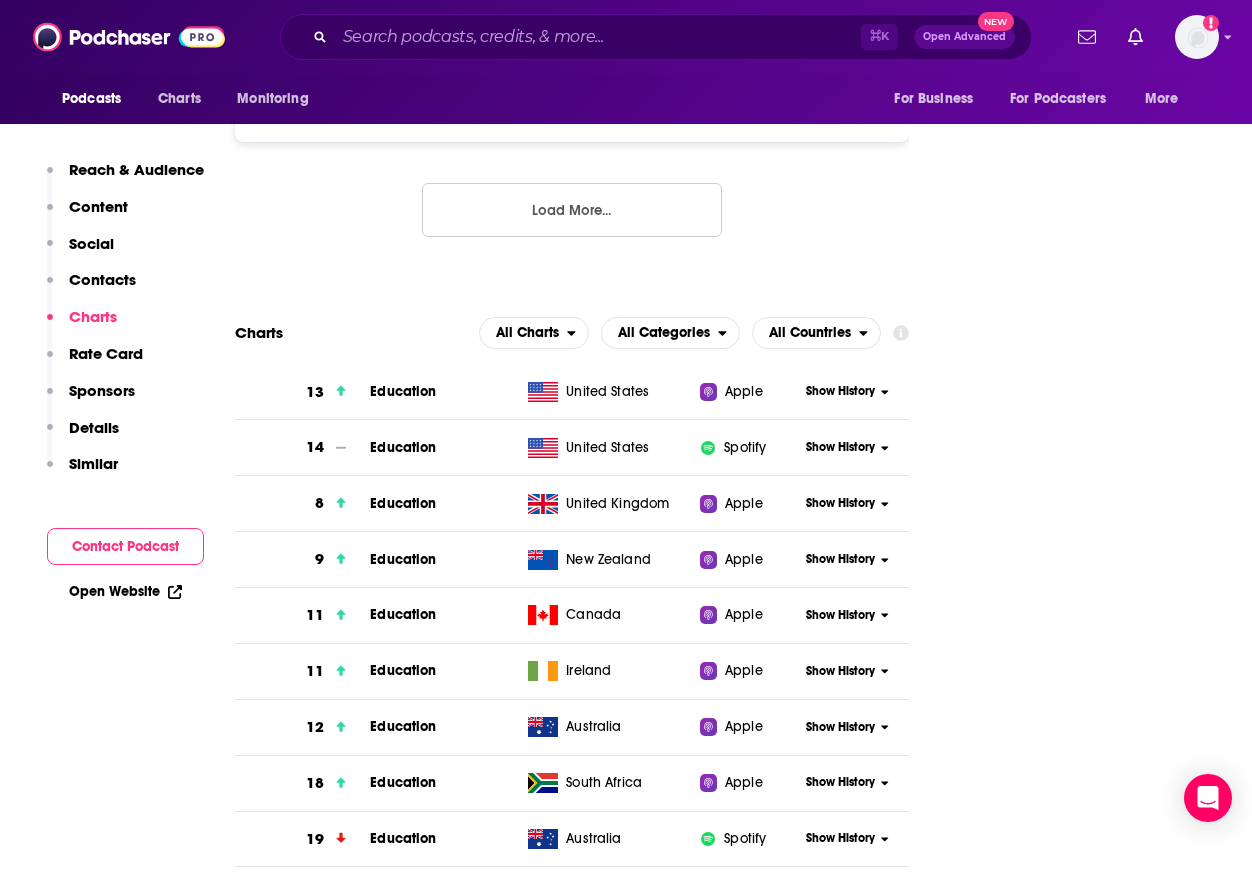 scroll, scrollTop: 2696, scrollLeft: 0, axis: vertical 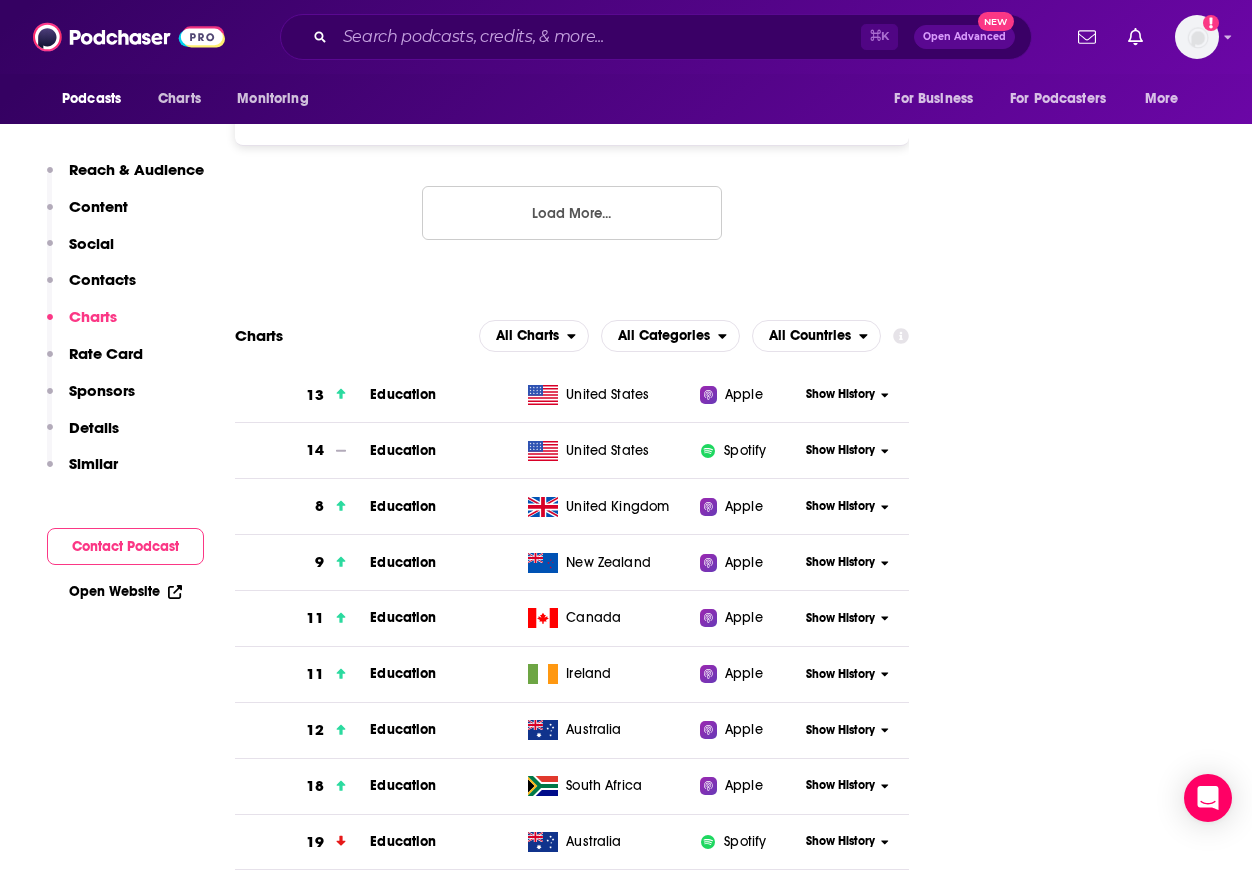 click on "Charts" at bounding box center [259, 335] 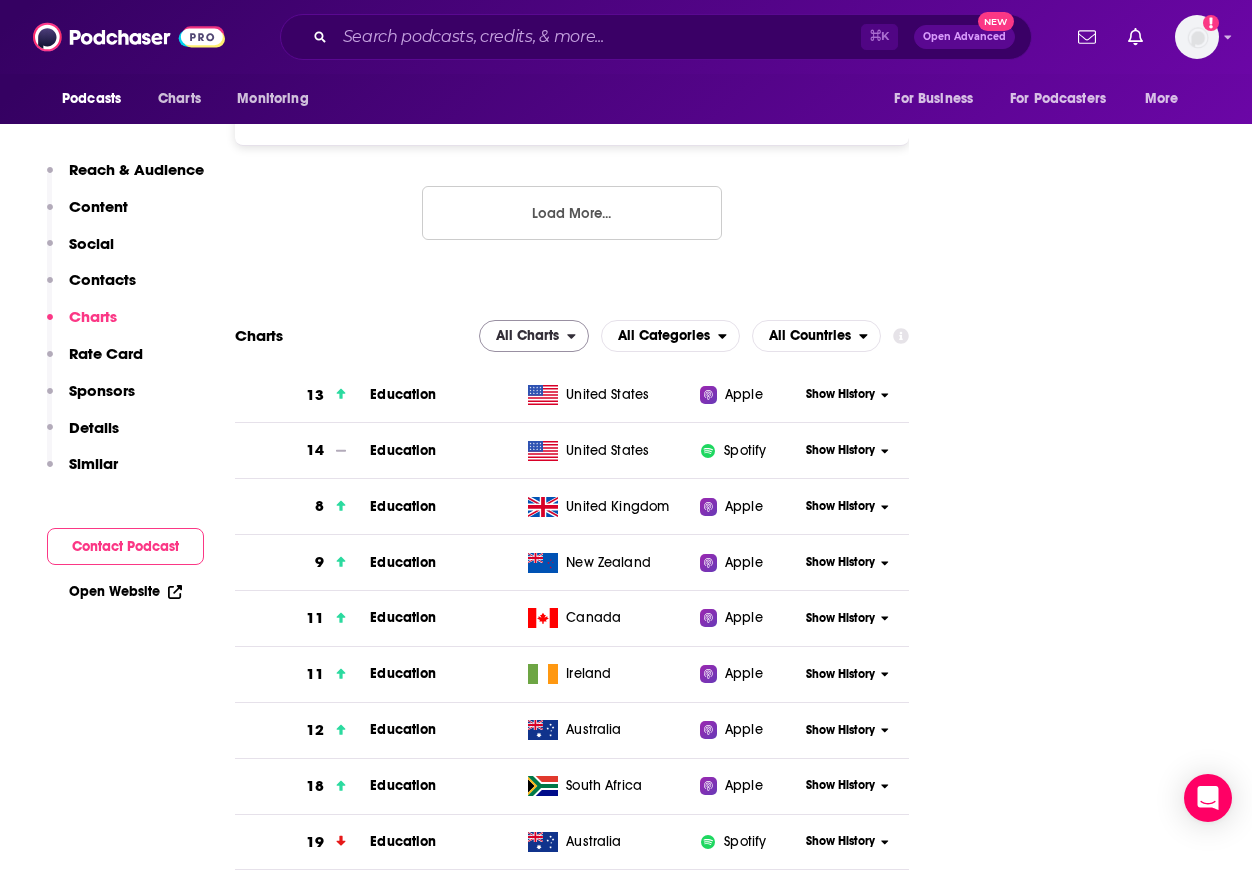 click on "All Charts" at bounding box center [527, 336] 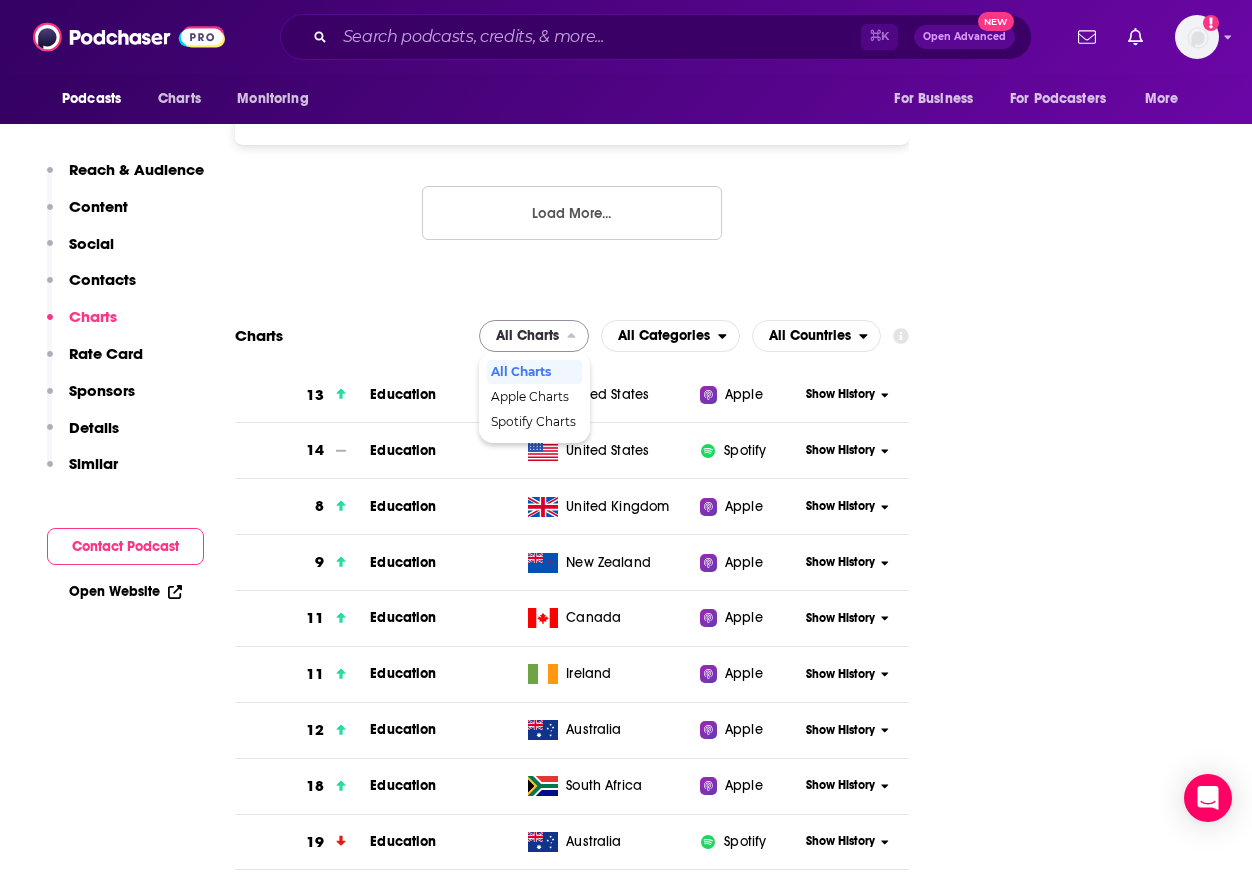 click on "All Charts" at bounding box center (527, 336) 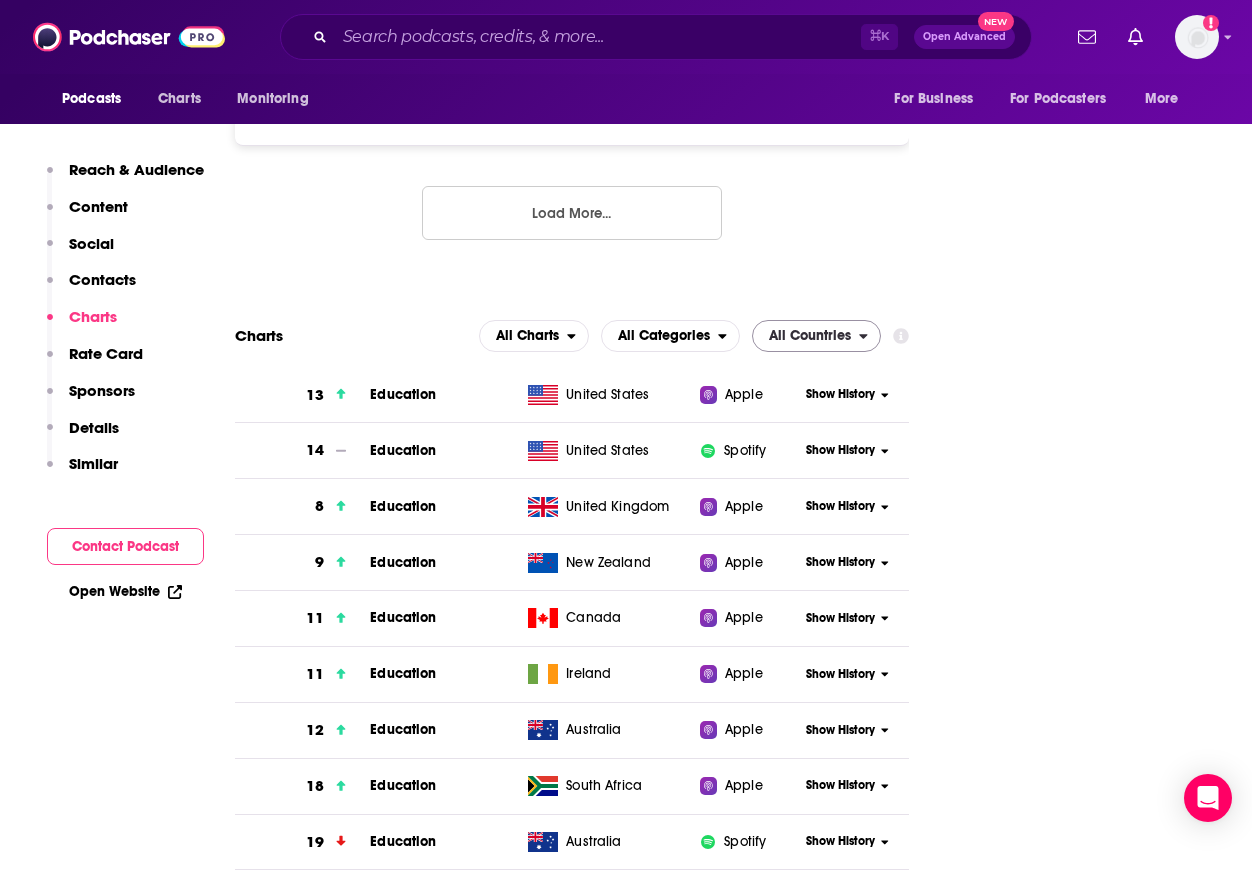 click on "All Countries" at bounding box center (810, 336) 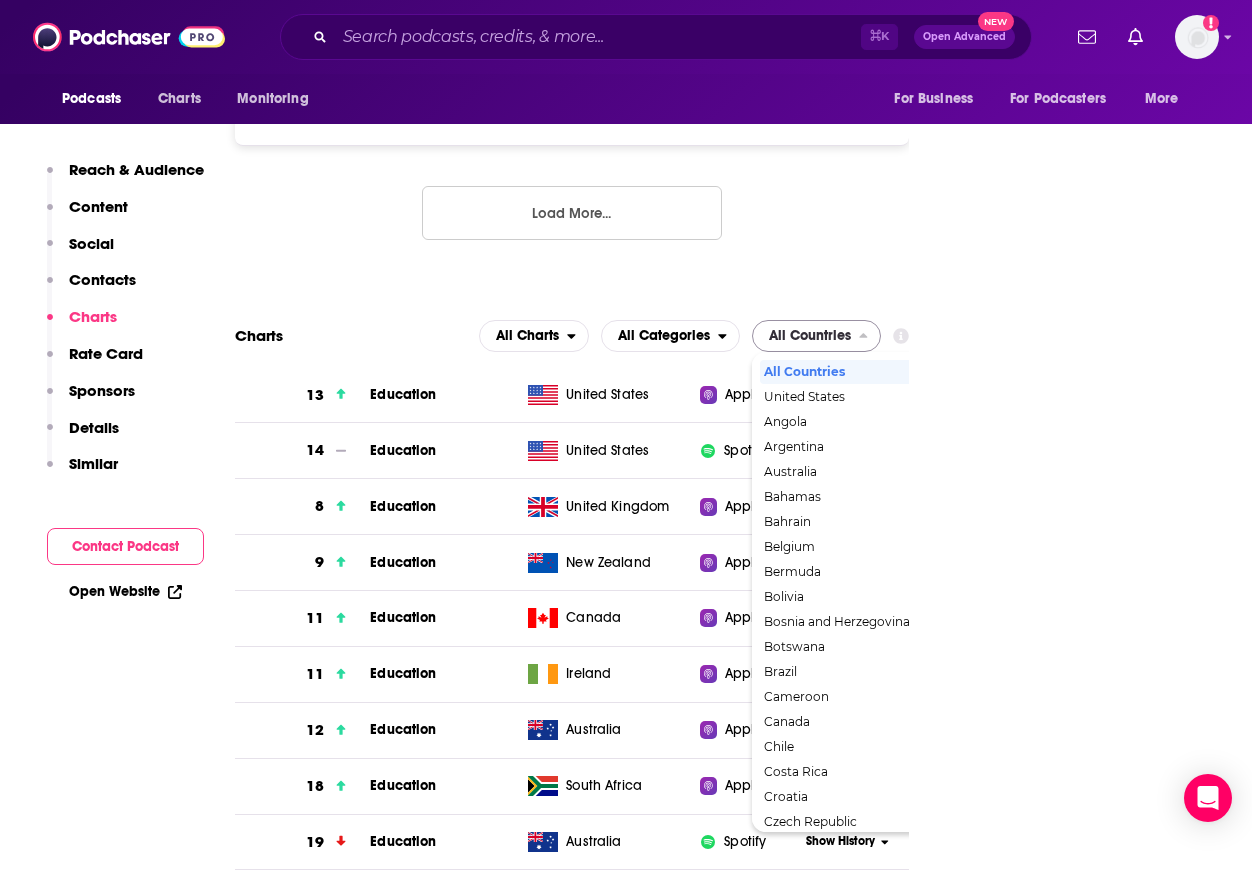 click on "All Countries" at bounding box center [810, 336] 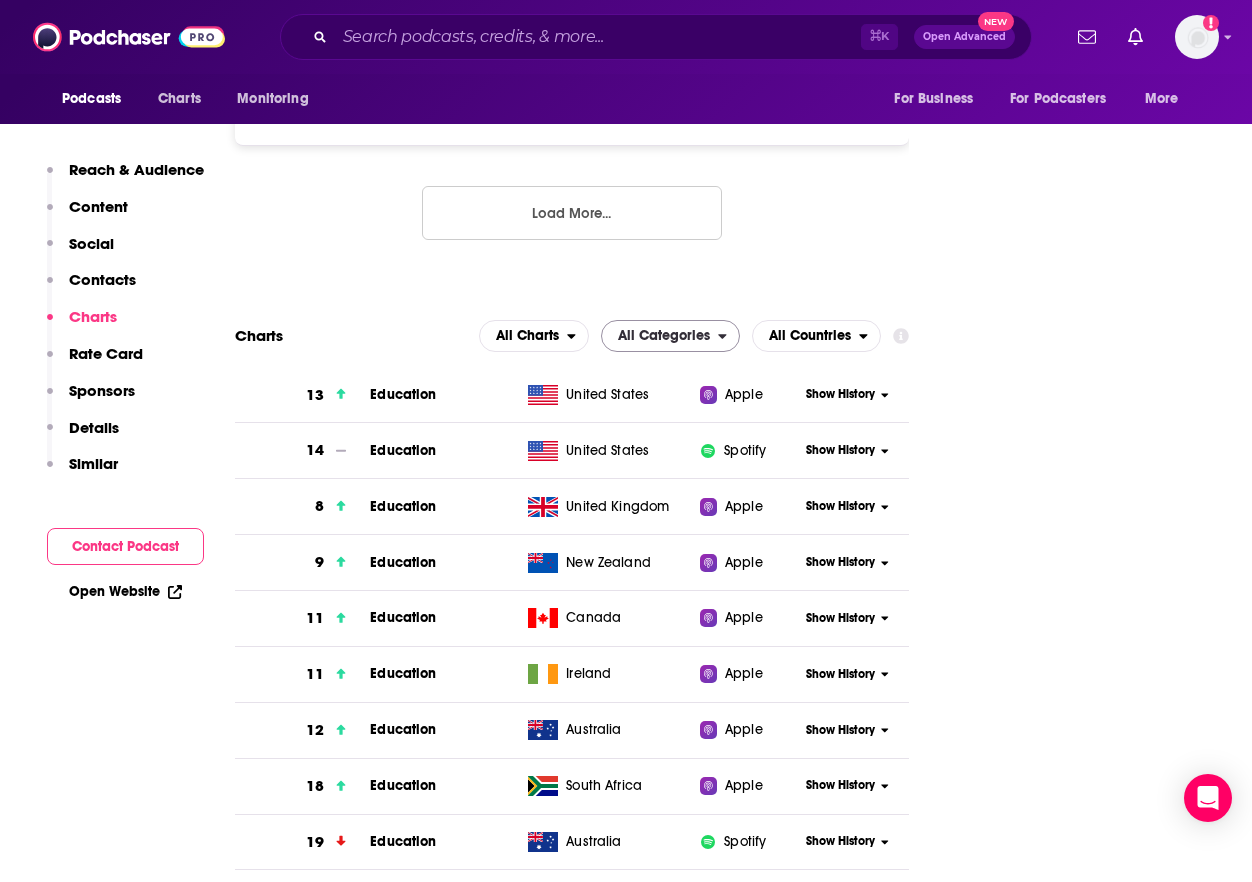 click on "All Categories" at bounding box center (664, 336) 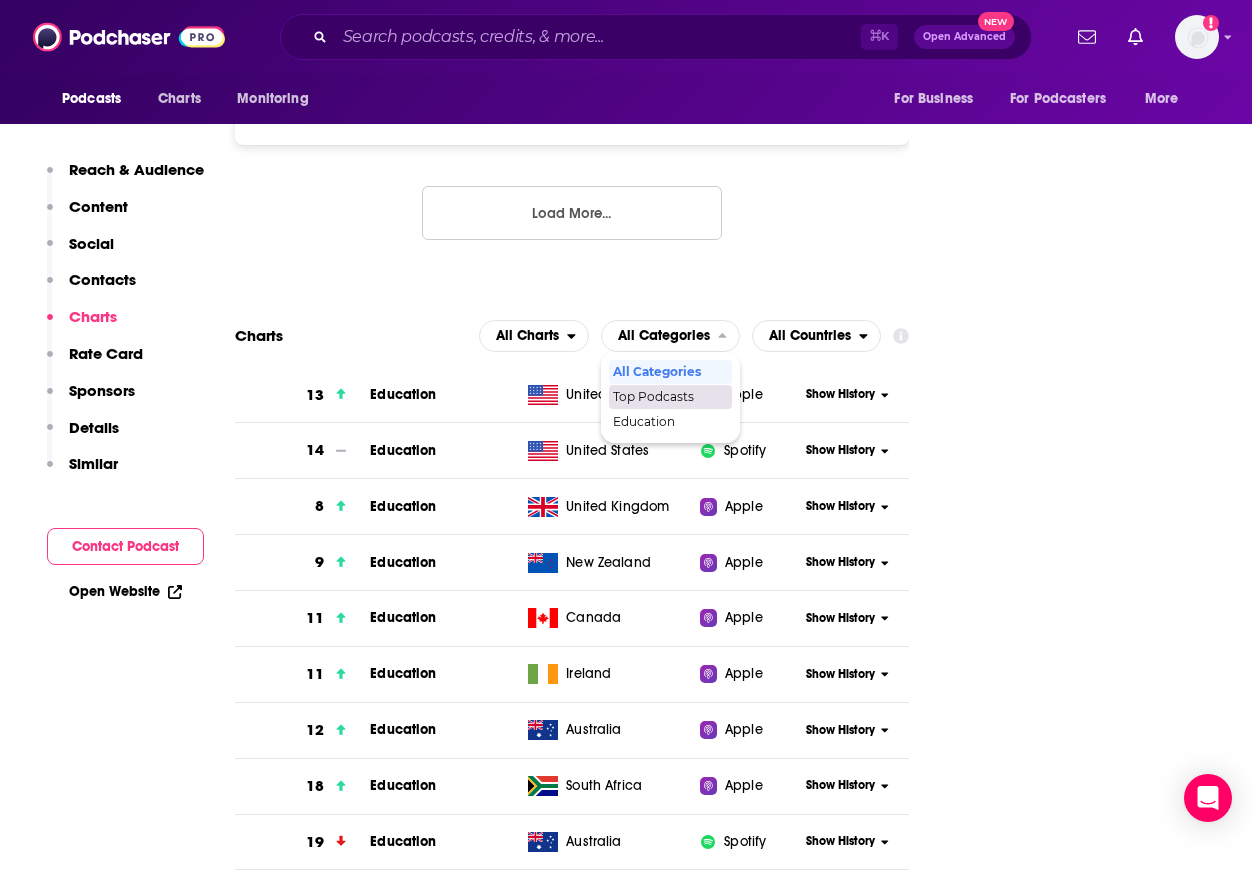 click on "Follow Rate Play Apps List Bookmark Share Tell Me Why Contact This Podcast Export One-Sheet Get this podcast via API My Notes Your concierge team Ask a question or make a request. Send a message Share This Podcast Recommendation sent https://www.podchaser.com/podcasts/the-daily-stoic-717463 Copy Link Followers 69 +65 Official Website dailystoic.com RSS Feed rss.art19.com Facebook https://www.facebook.com/dailystoic X/Twitter twitter.com/dailystoic TikTok tiktok.com/@daily_stoic Instagram instagram.com/dailystoic YouTube https://www.youtube.com/@DailyStoic Claim This Podcast Do you host or manage this podcast? Claim and edit this page to your liking. Refresh Feed Are we missing an episode or update? Use this to check the RSS feed immediately. Seeing Double? Report this page as a duplicate." at bounding box center [1059, 5153] 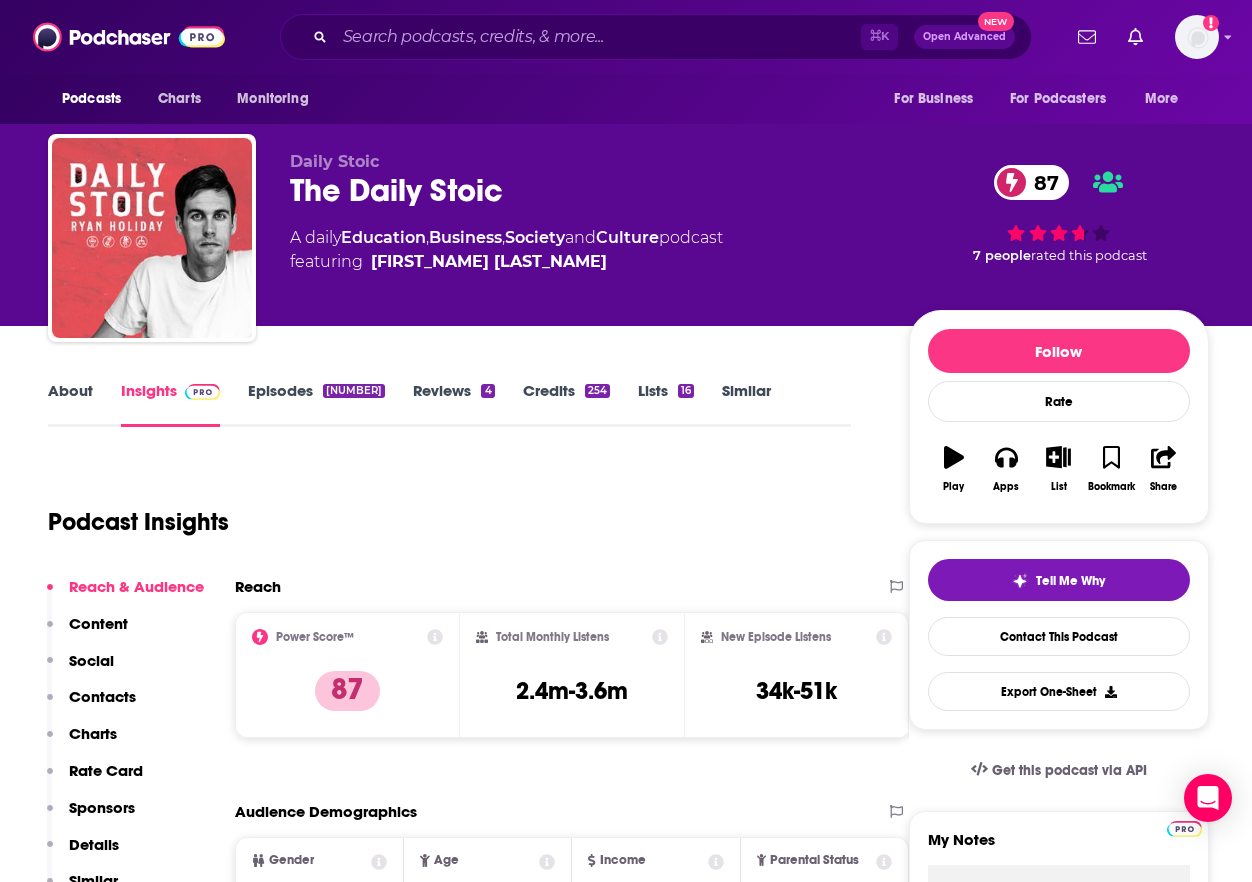 scroll, scrollTop: 0, scrollLeft: 0, axis: both 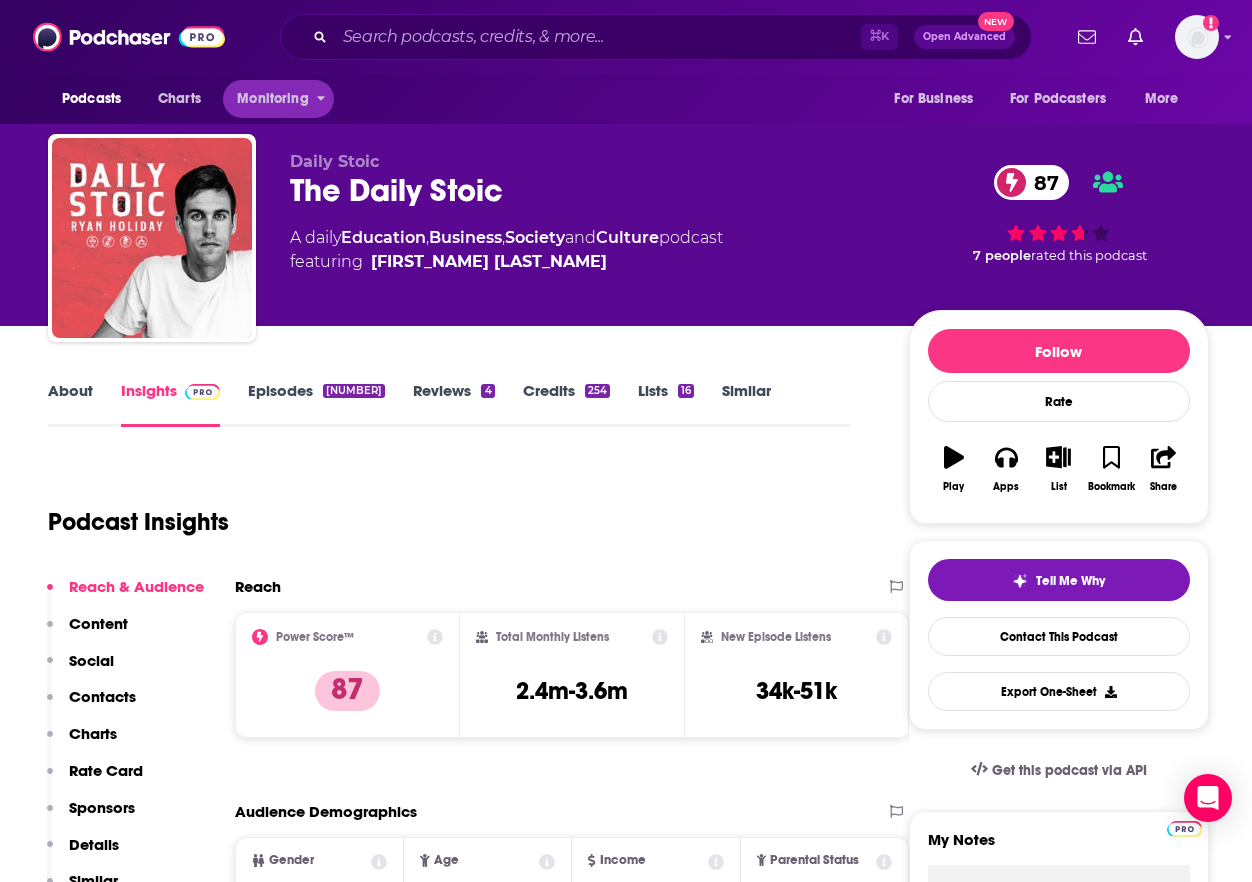 click on "Monitoring" at bounding box center (272, 99) 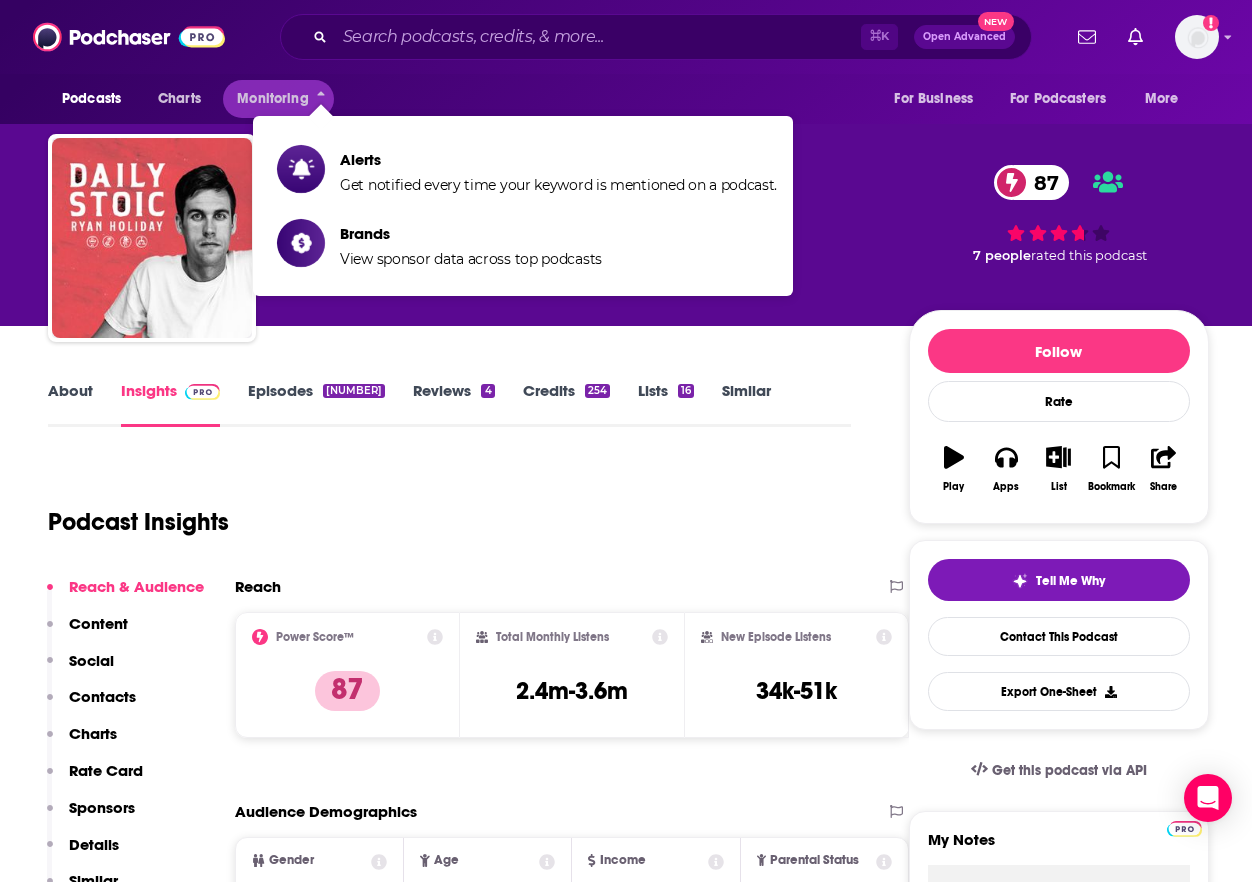click on "Podcasts Charts Monitoring" at bounding box center [191, 99] 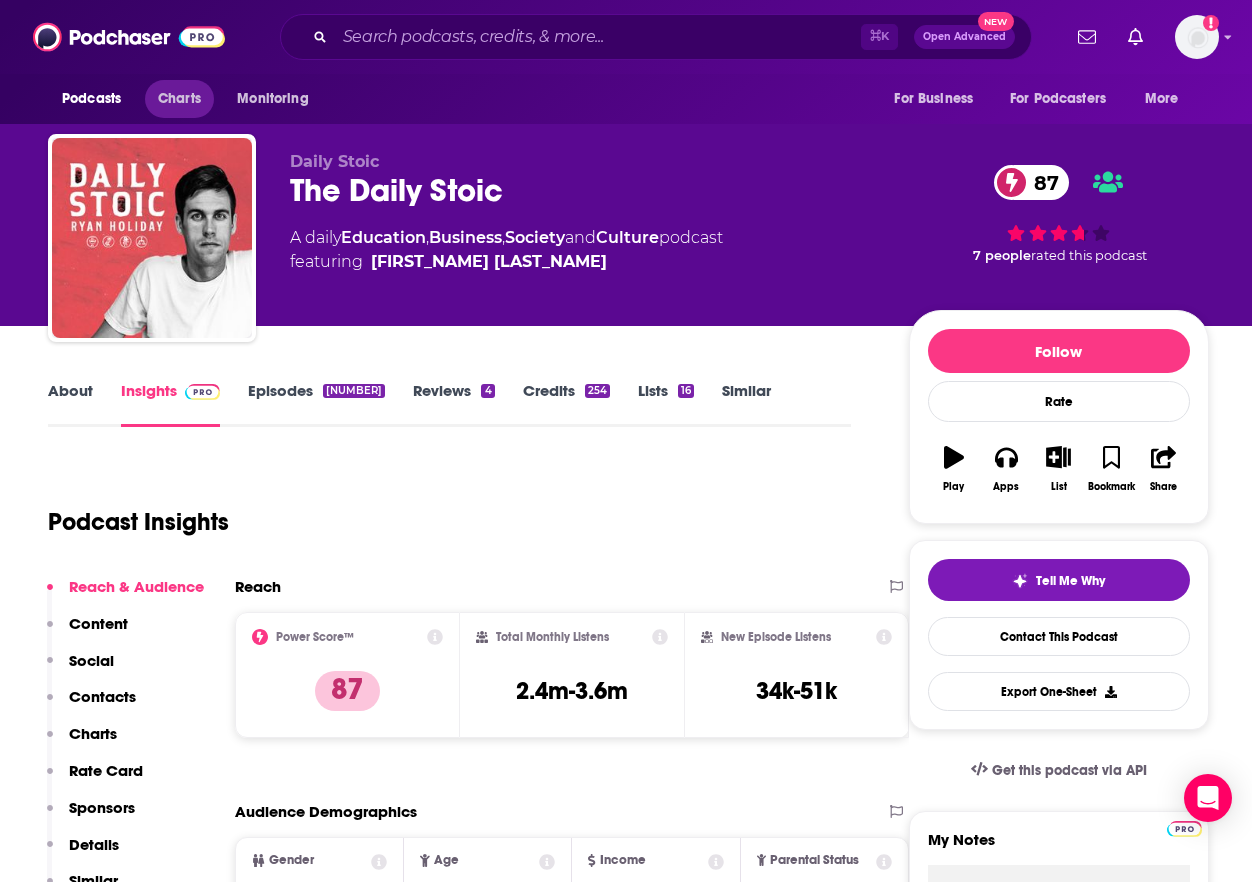 click on "Charts" at bounding box center [179, 99] 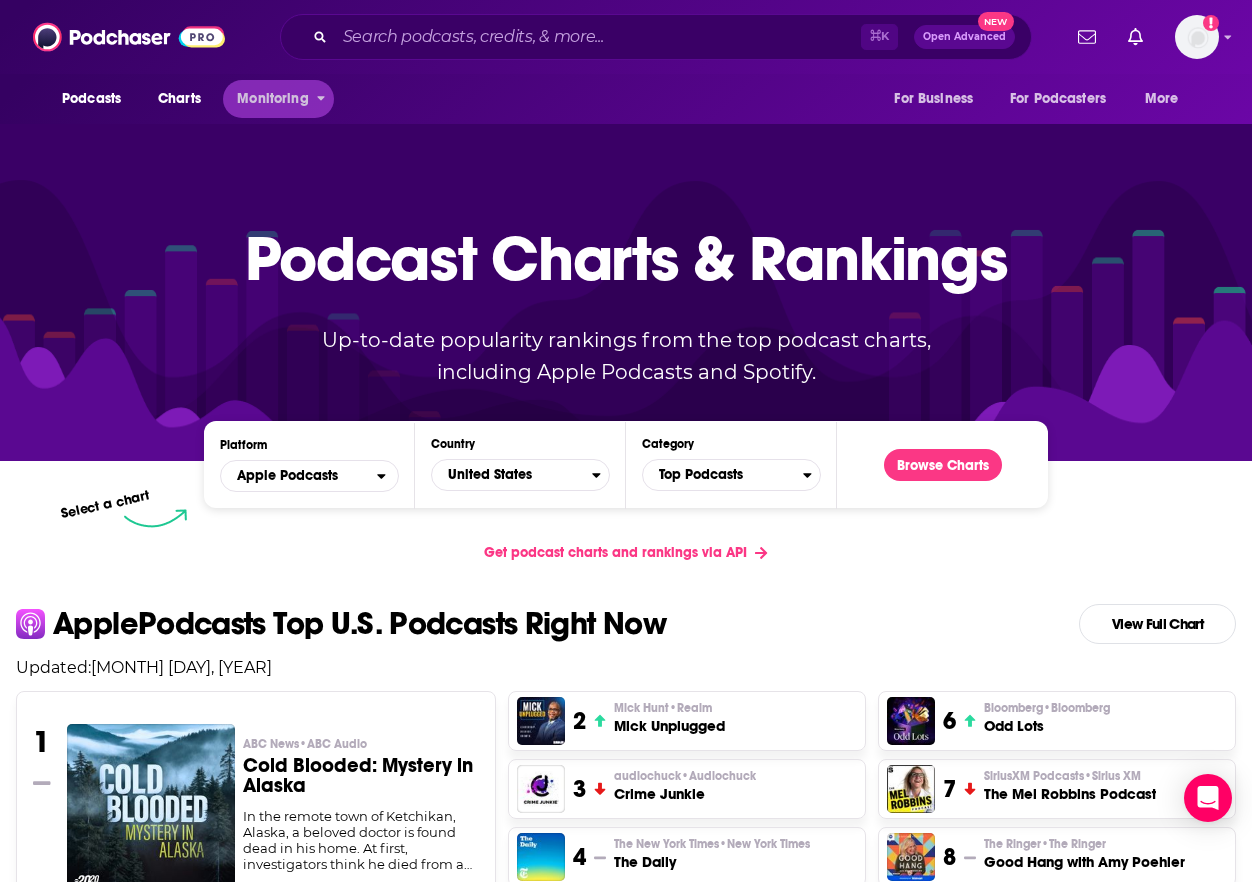 click on "Monitoring" at bounding box center [272, 99] 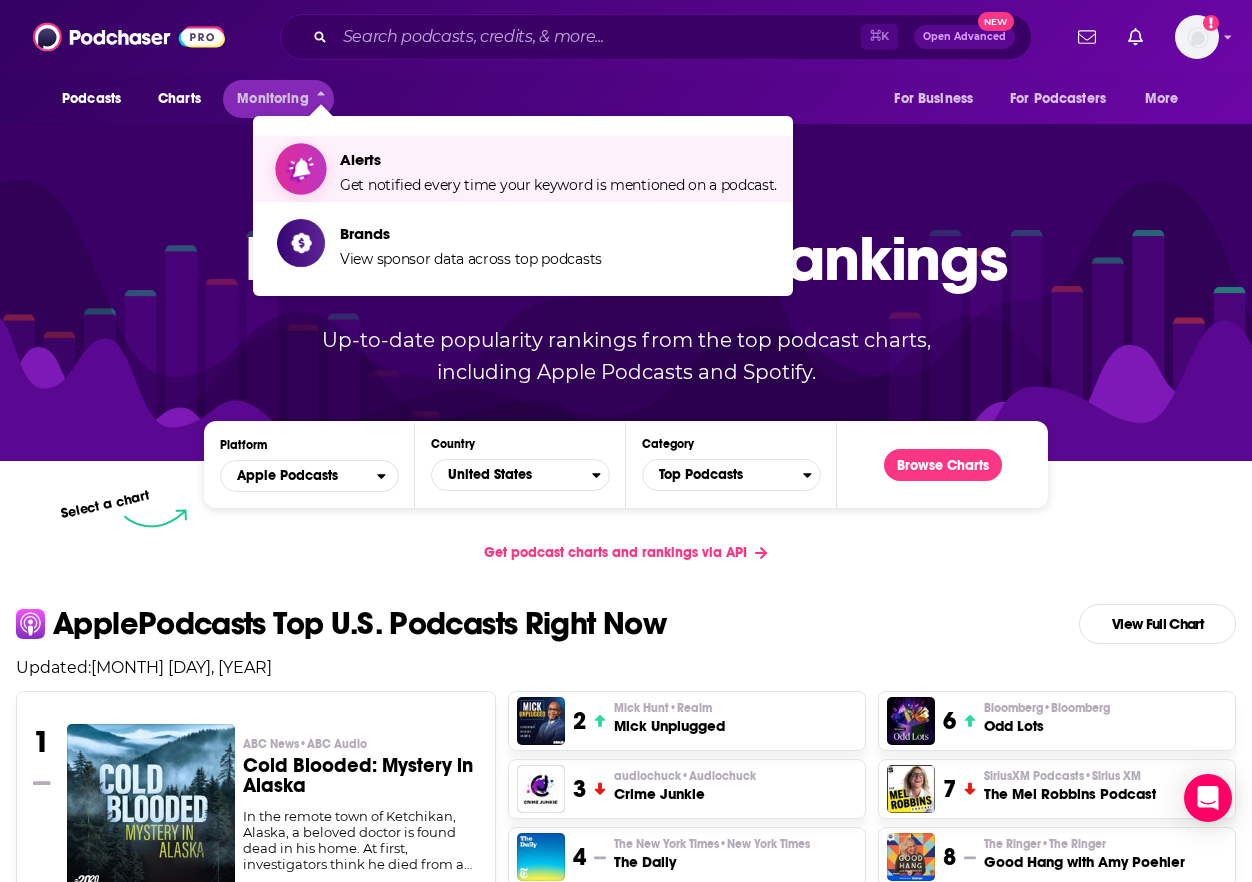 click on "Get notified every time your keyword is mentioned on a podcast." at bounding box center (558, 185) 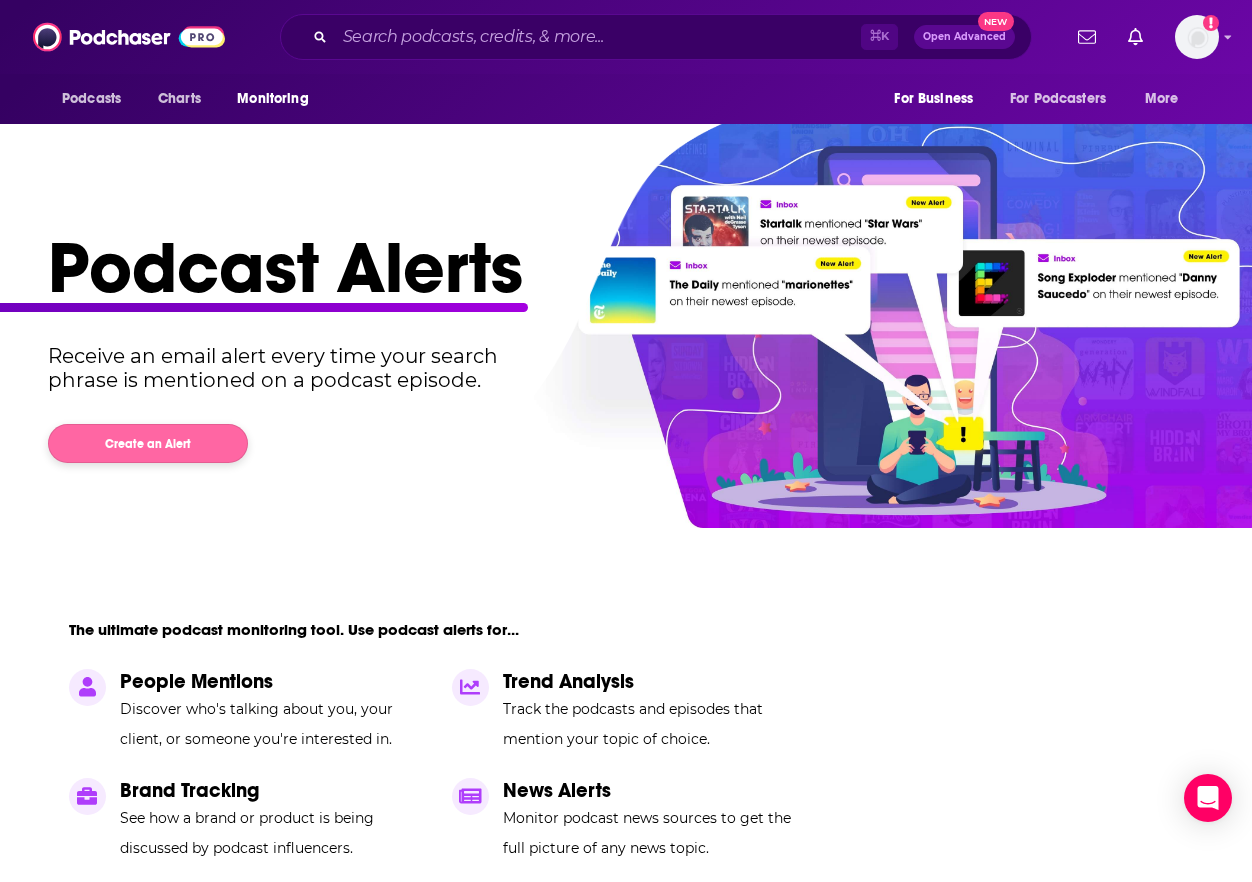 click on "Create an Alert" at bounding box center (148, 443) 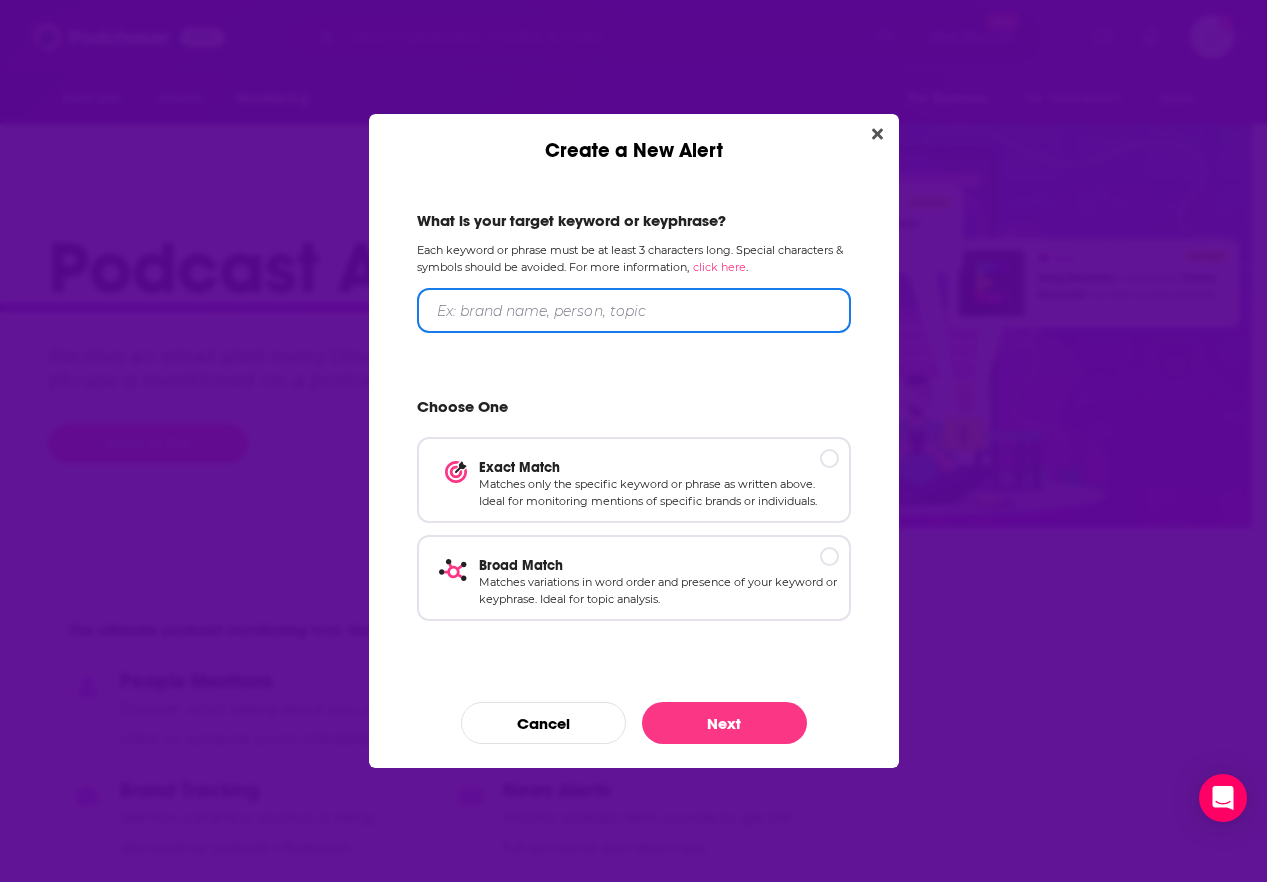 click at bounding box center (634, 310) 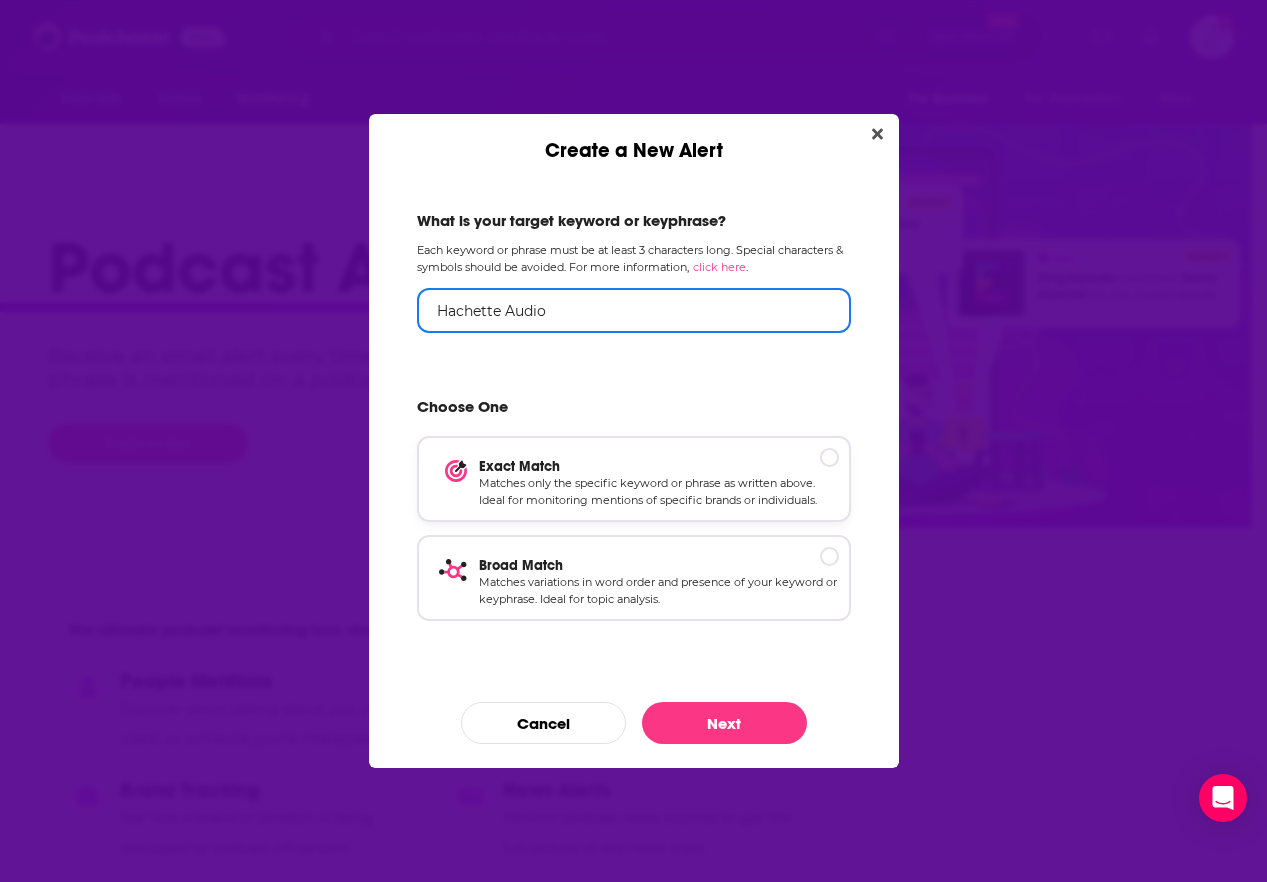 type on "Hachette Audio" 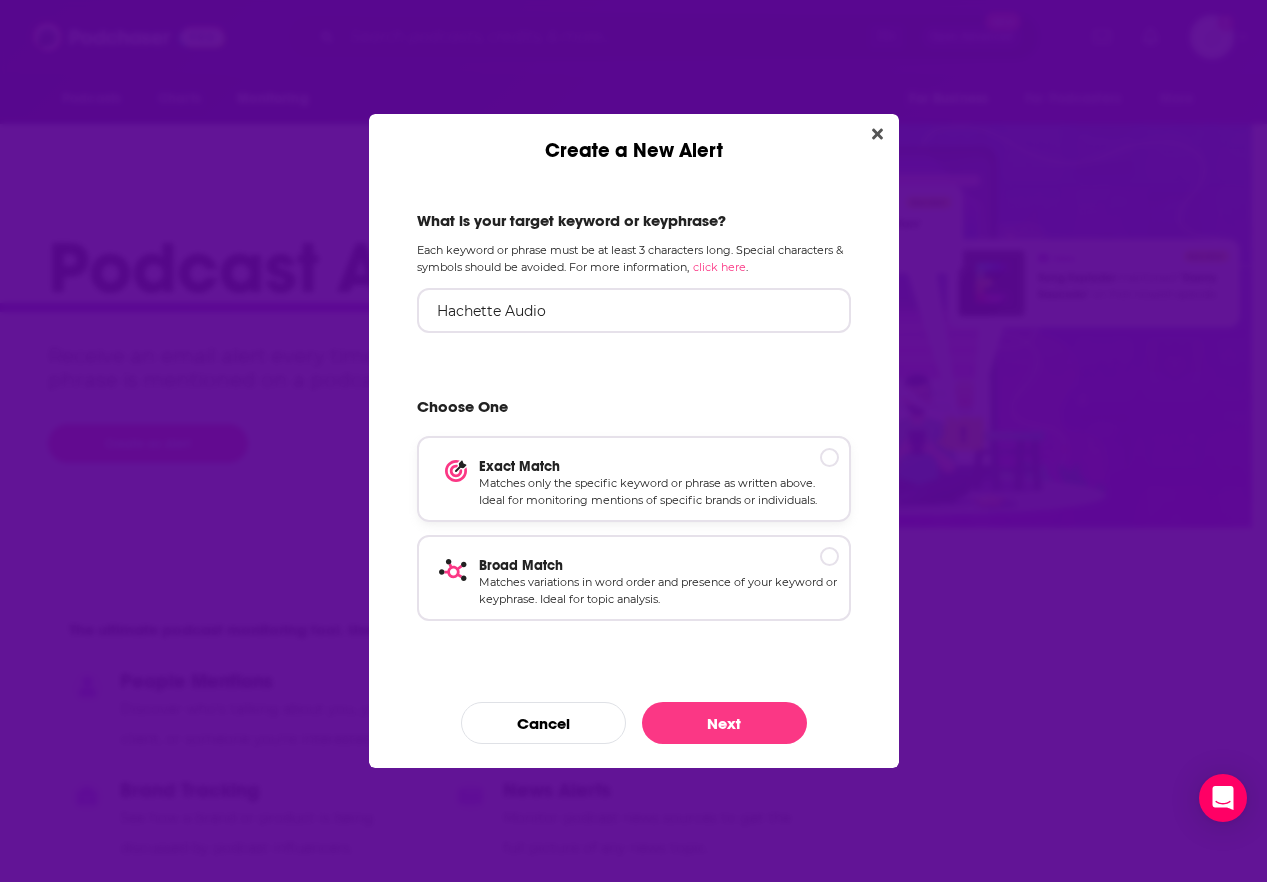 click on "Exact Match" at bounding box center [659, 466] 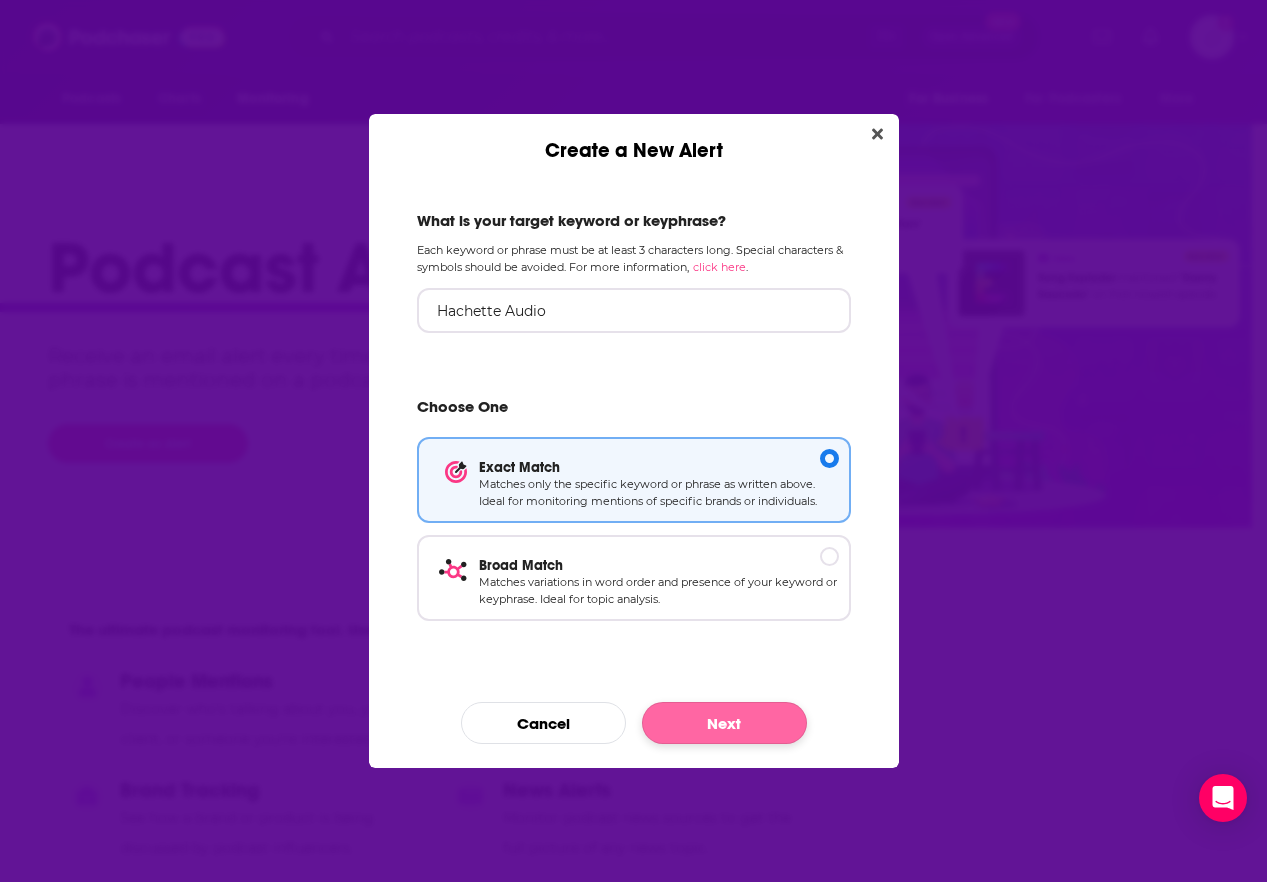 click on "Next" at bounding box center (724, 723) 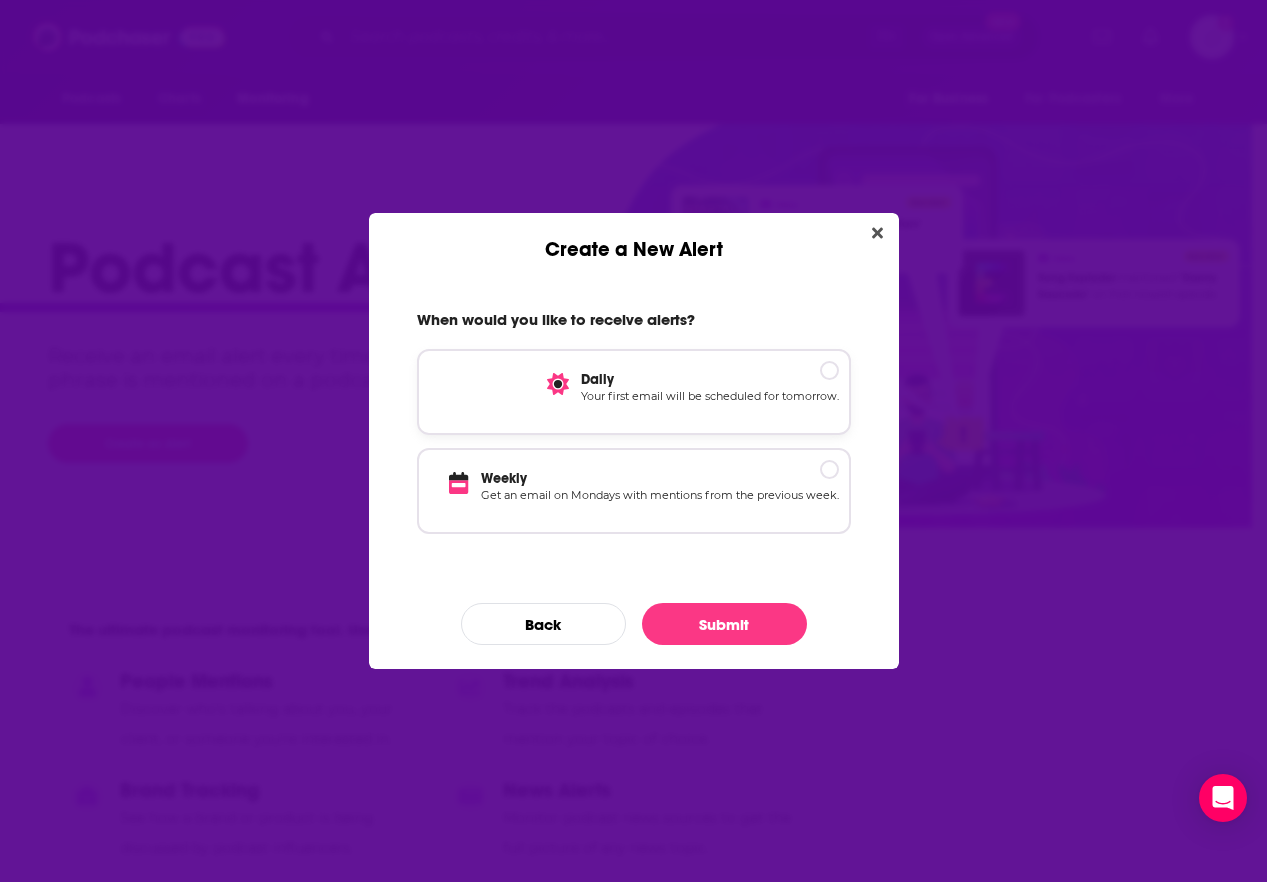 click on "Daily If we find mentions, we’ll send you an email the next day. Your first email will be scheduled for tomorrow." at bounding box center (634, 392) 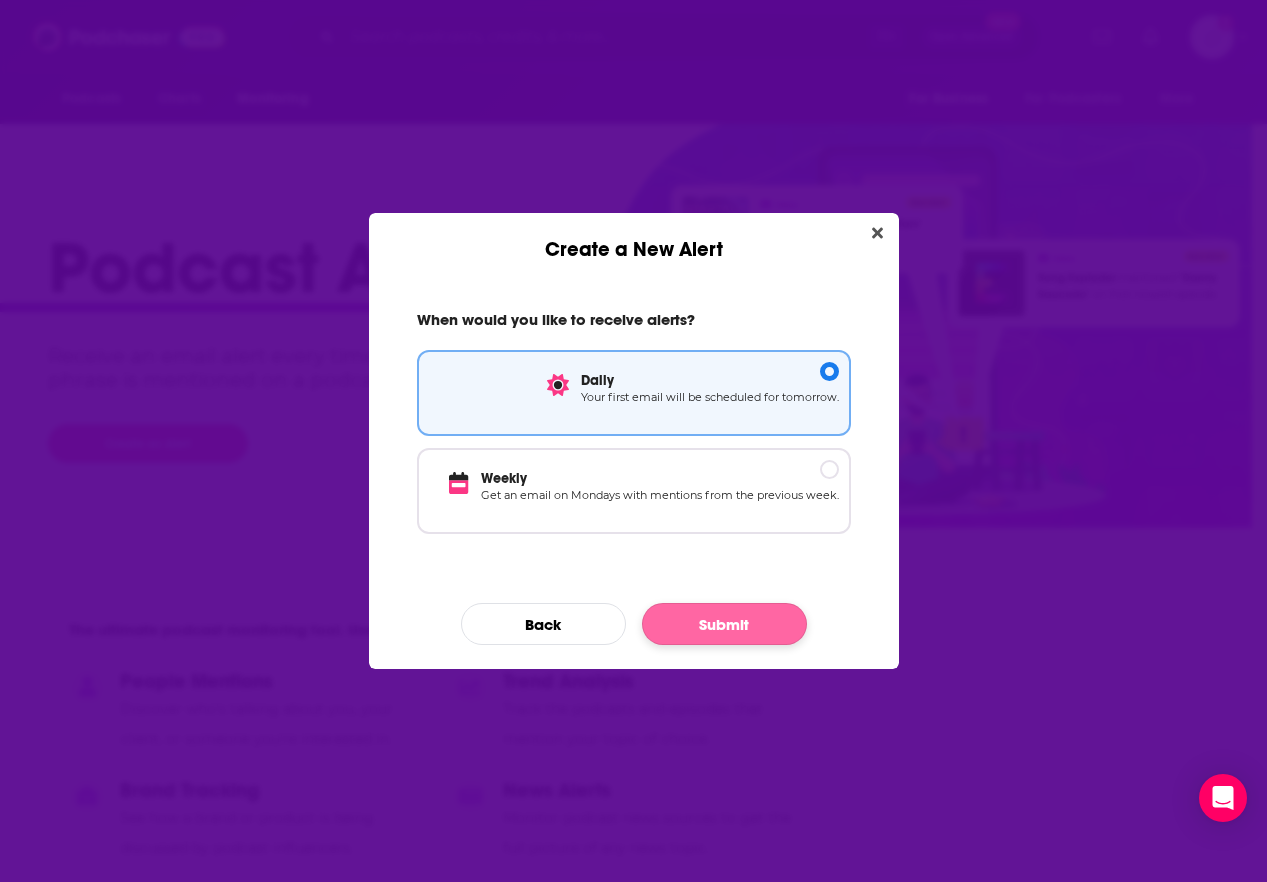 click on "Submit" at bounding box center [724, 624] 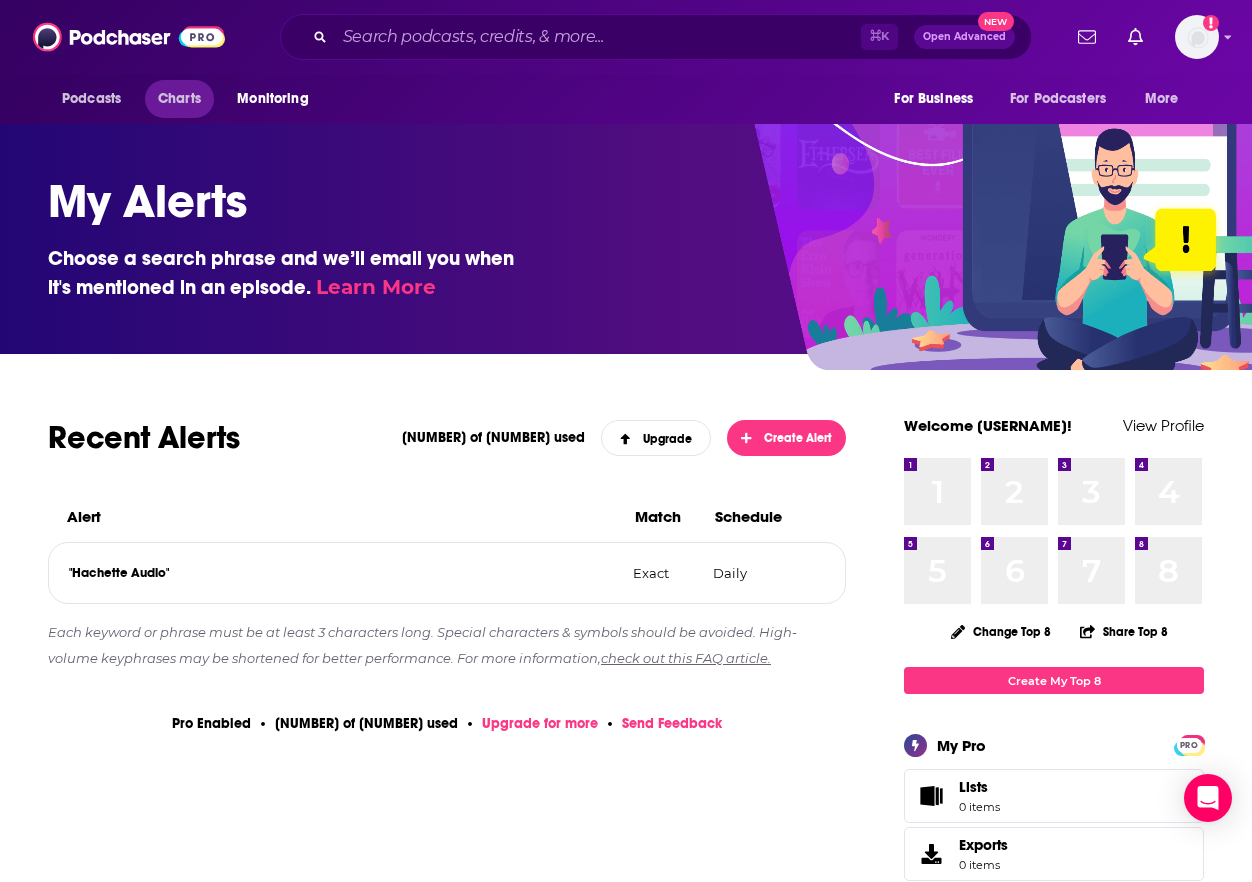 scroll, scrollTop: 0, scrollLeft: 0, axis: both 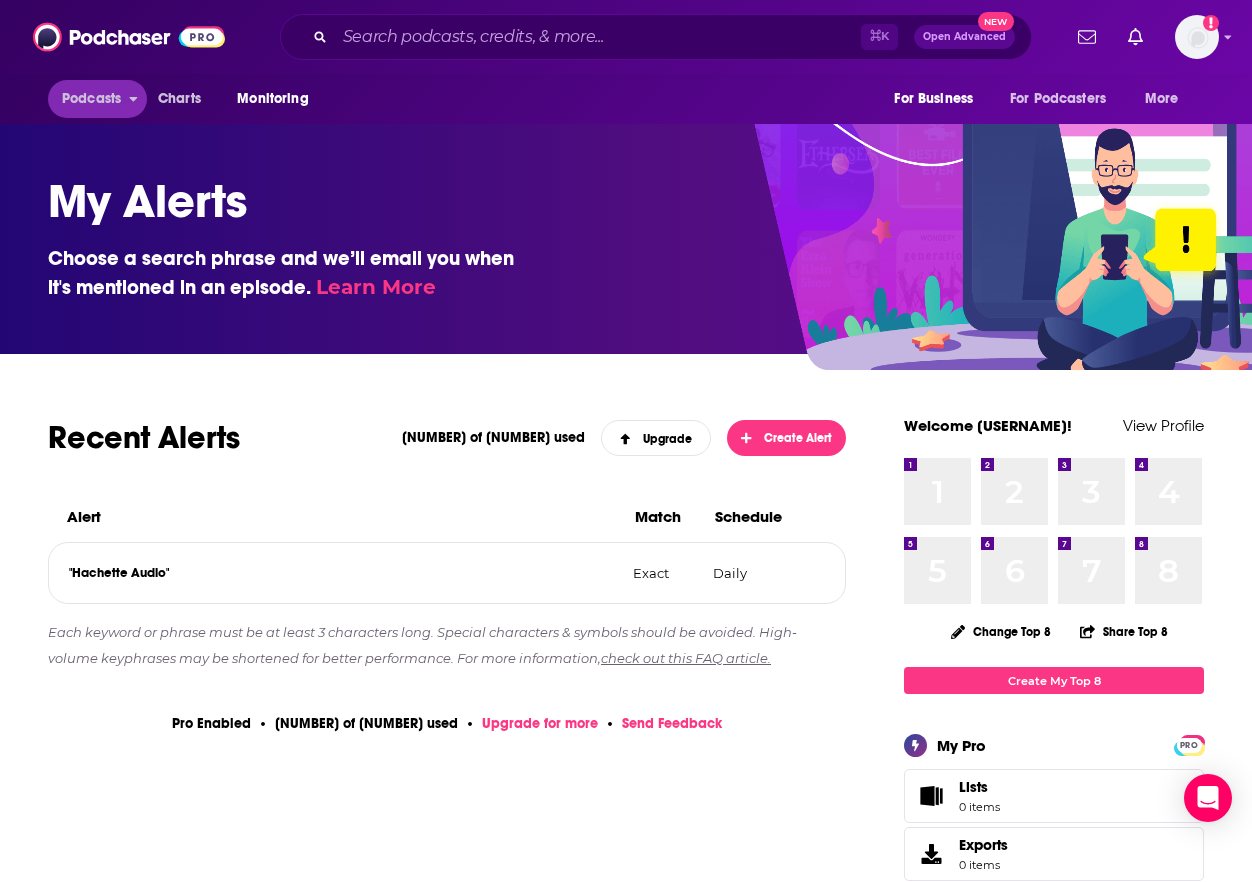 click on "Podcasts" at bounding box center [91, 99] 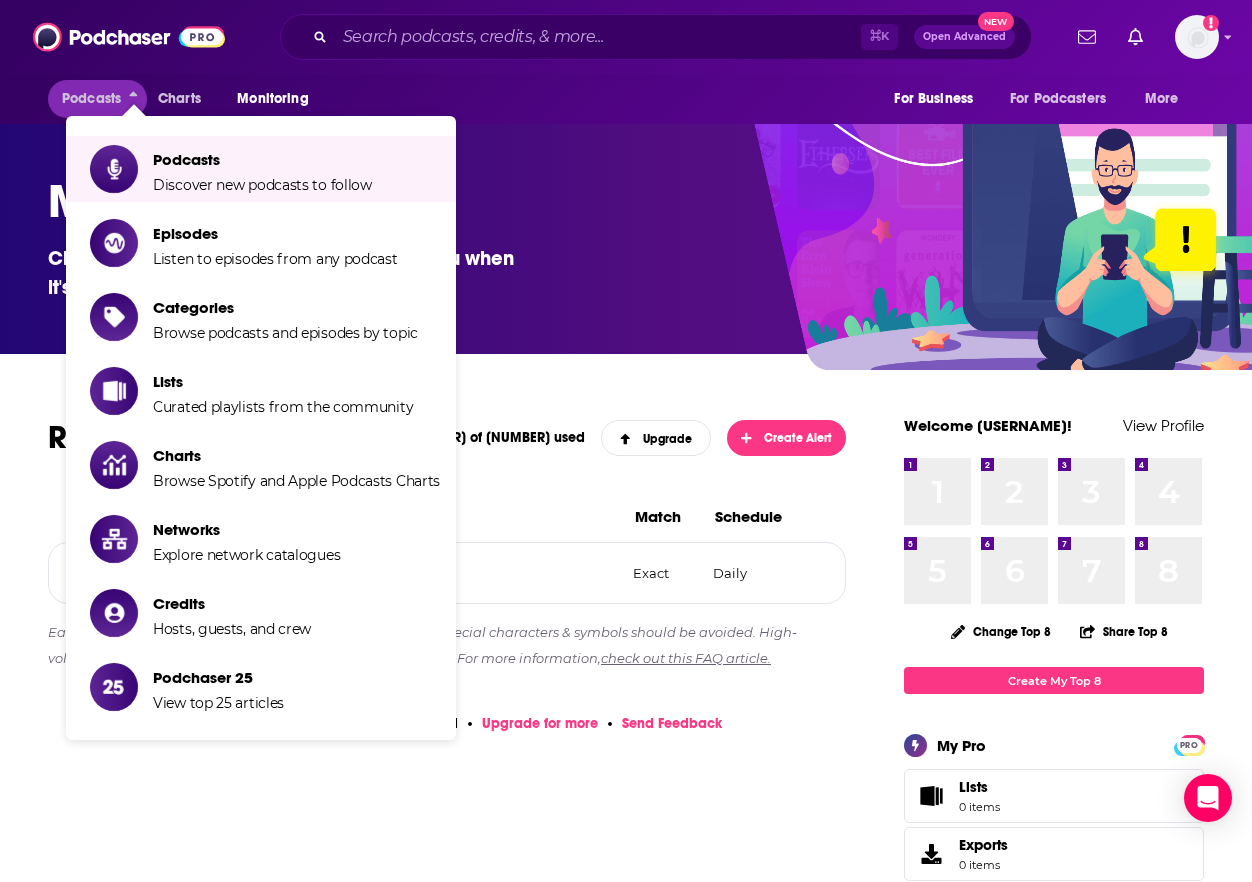 click on "My Alerts Choose a search phrase and we’ll email you when it's mentioned in an episode. Learn More" at bounding box center (626, 237) 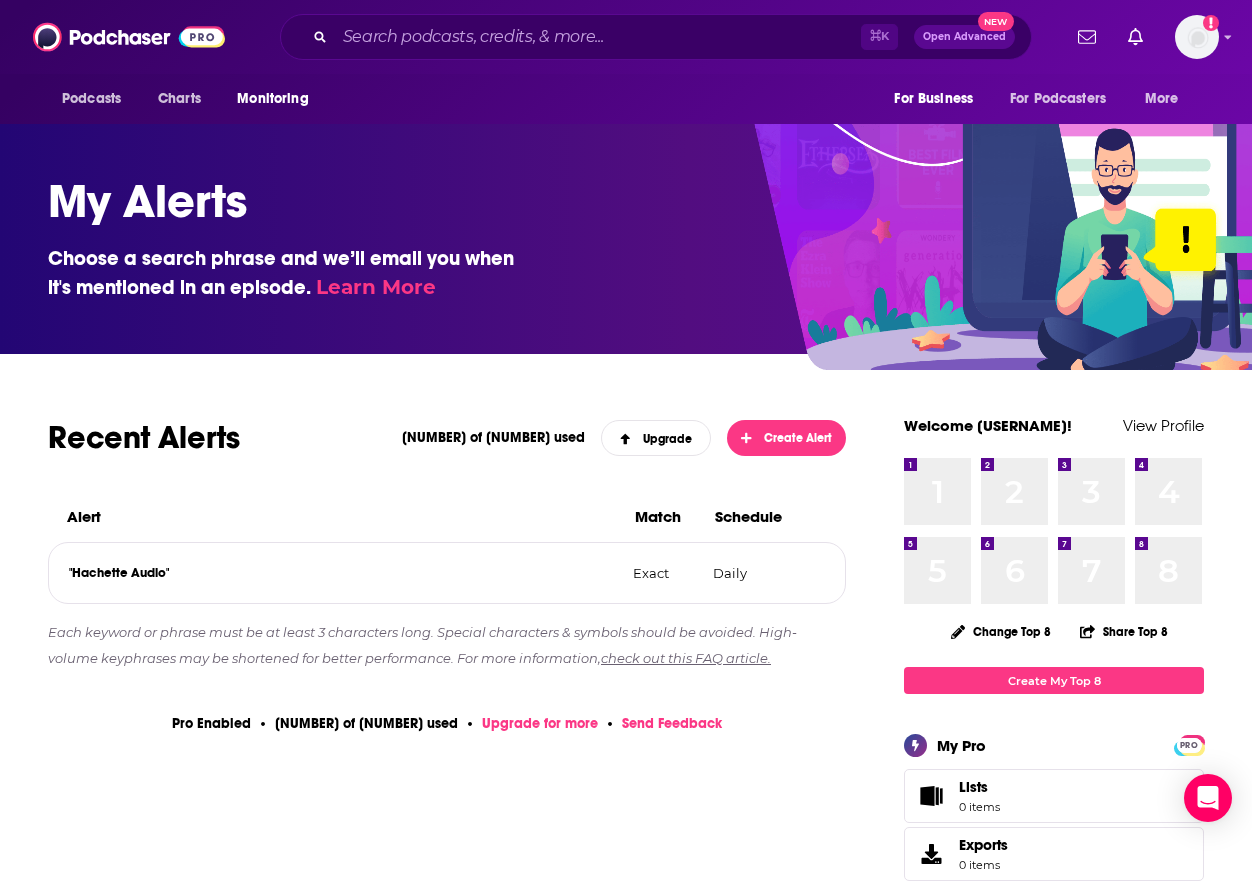 click at bounding box center (129, 37) 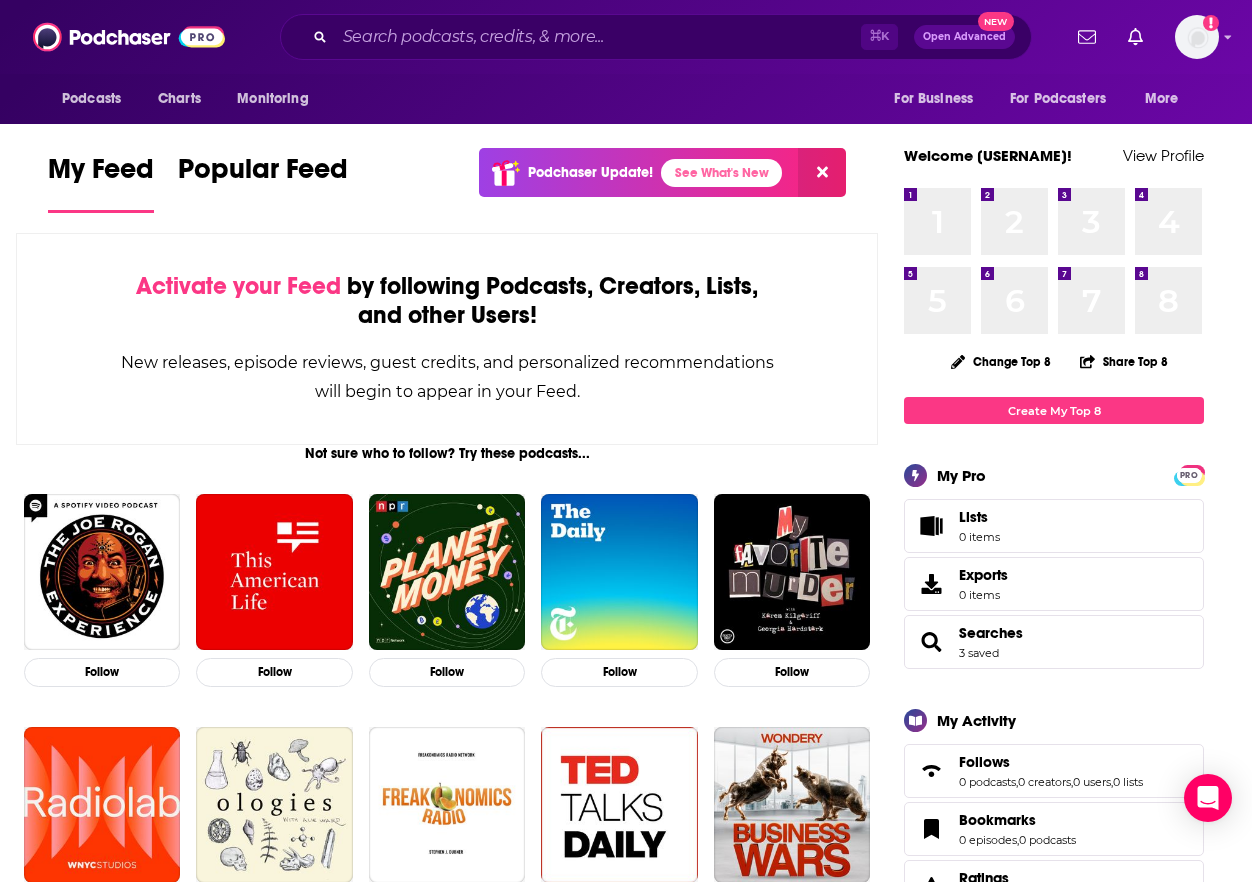 click on "Activate your Feed   by following Podcasts, Creators, Lists, and other Users! New releases, episode reviews, guest credits, and personalized recommendations will begin to appear in your Feed." at bounding box center [447, 339] 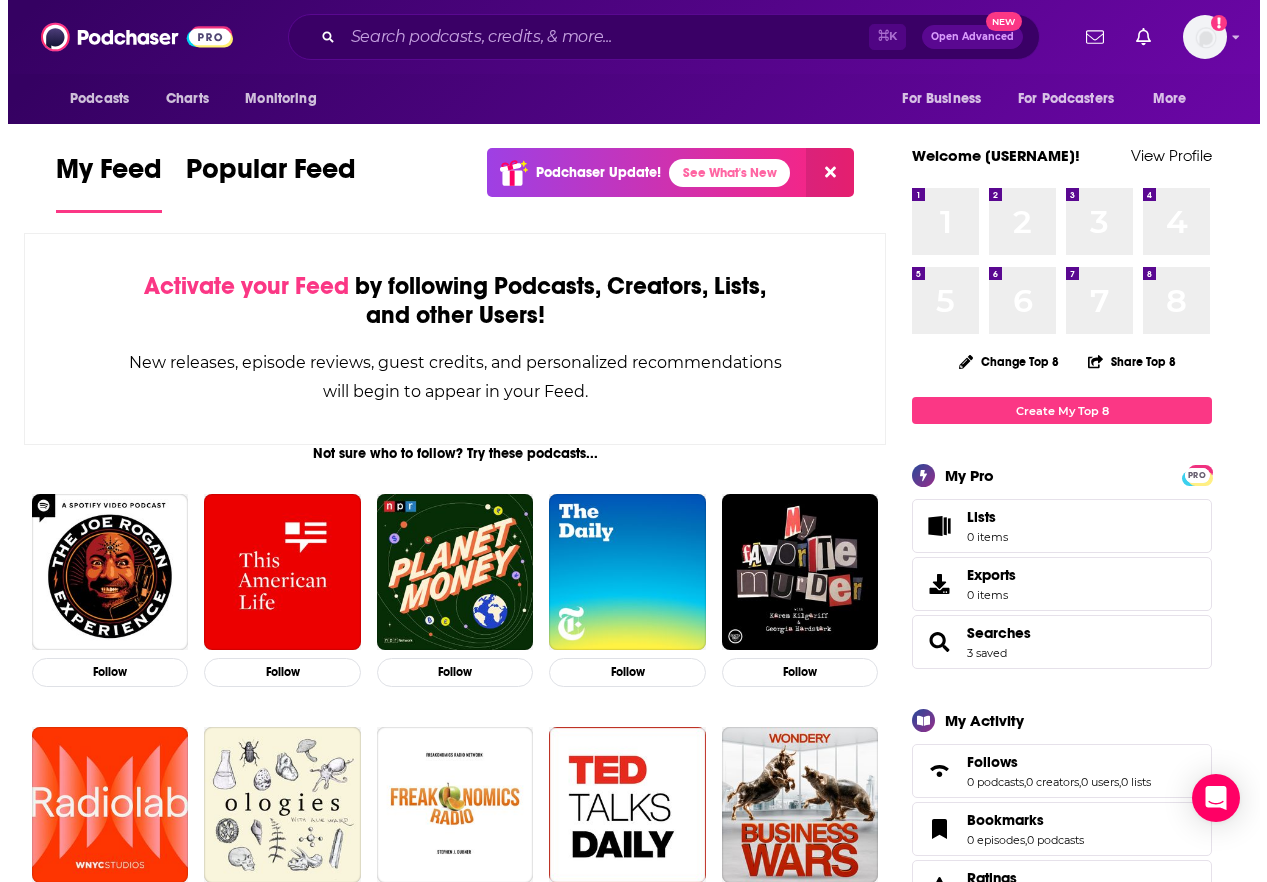 scroll, scrollTop: 0, scrollLeft: 0, axis: both 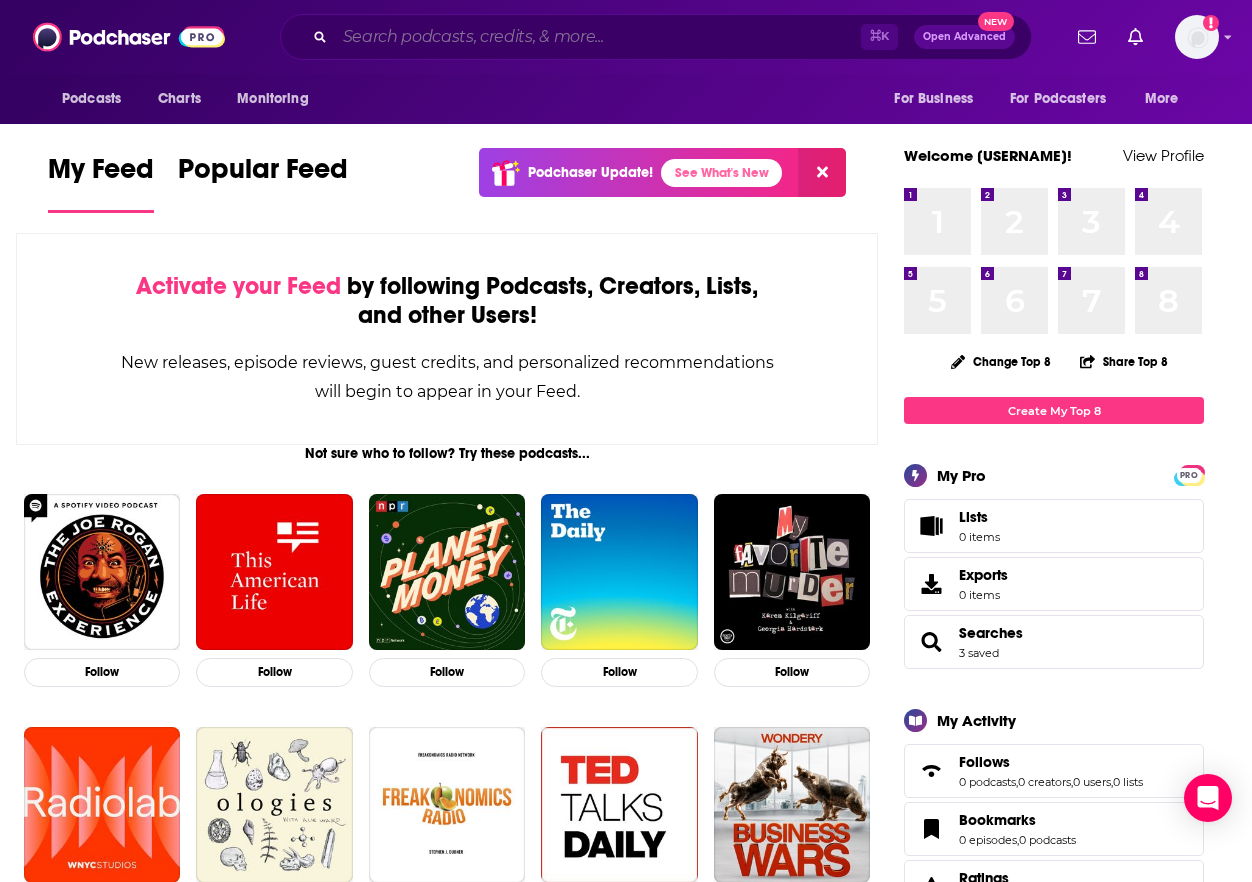 click at bounding box center [598, 37] 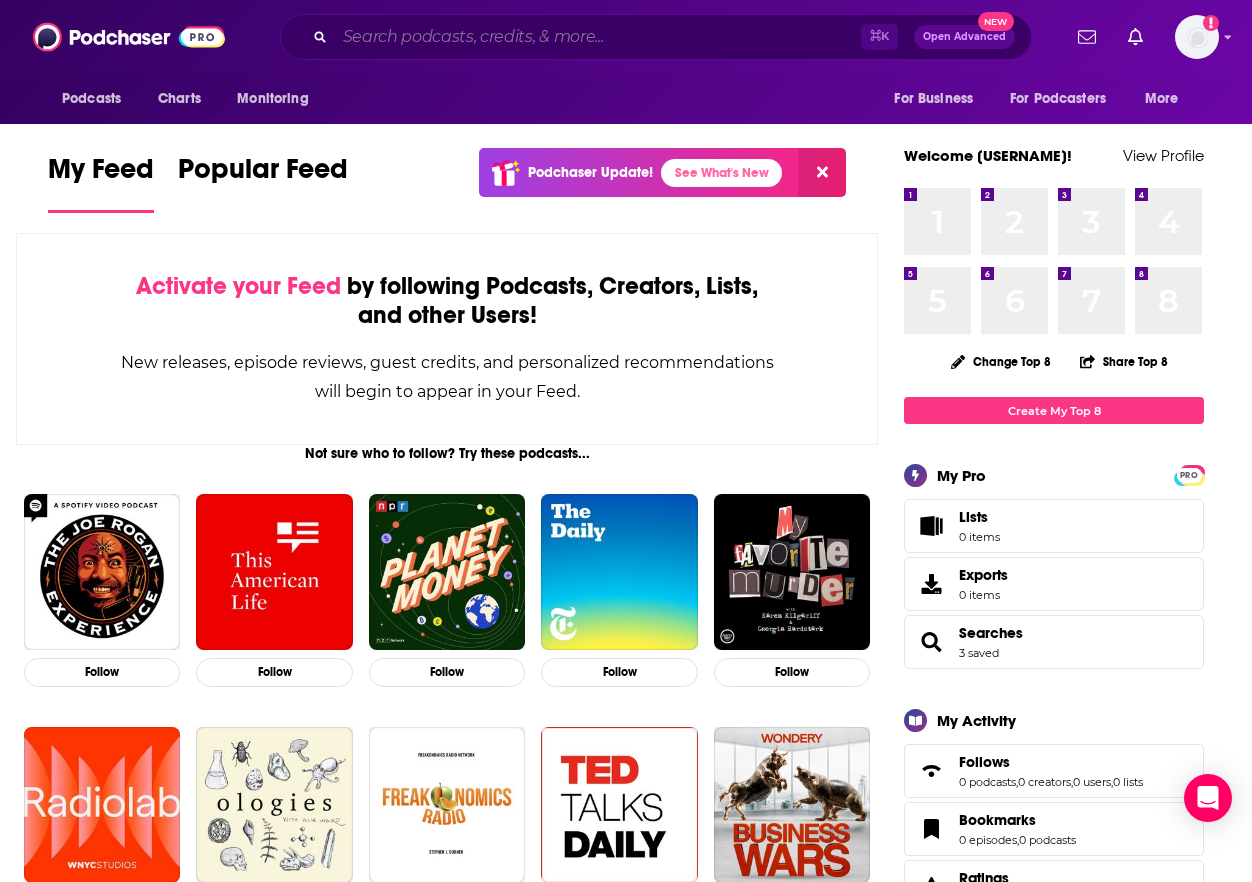 click at bounding box center [598, 37] 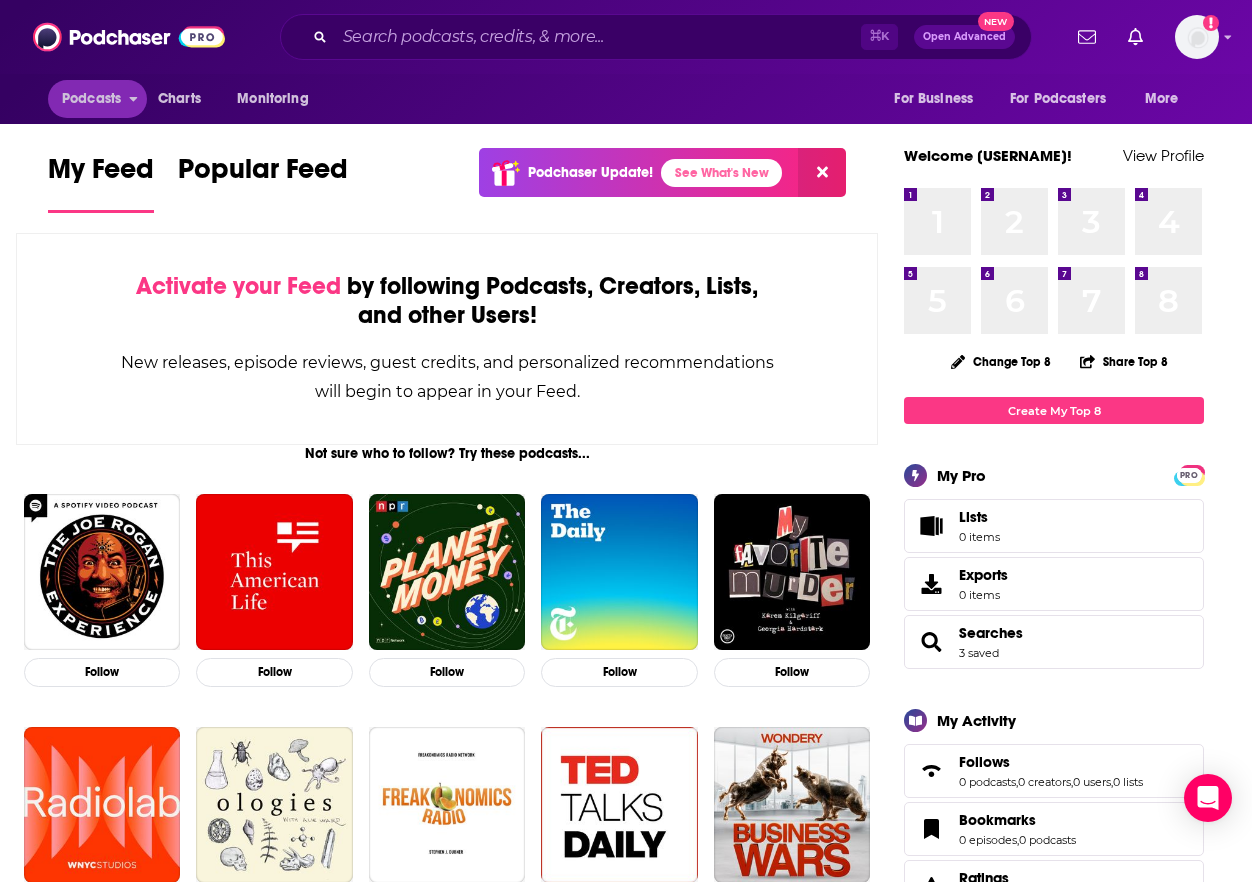 click on "Podcasts" at bounding box center (97, 99) 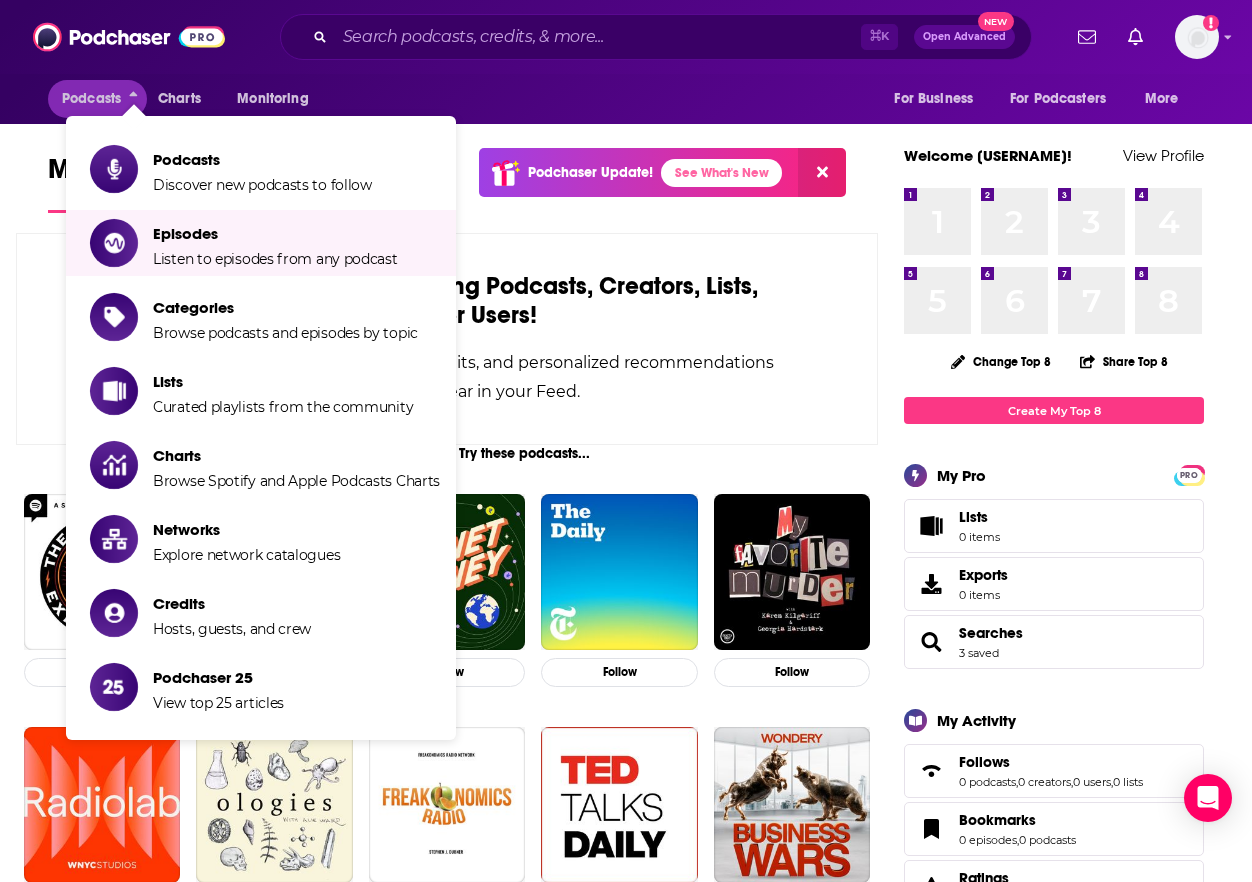 click on "Activate your Feed by following Podcasts, Creators, Lists, and other Users!" at bounding box center [447, 301] 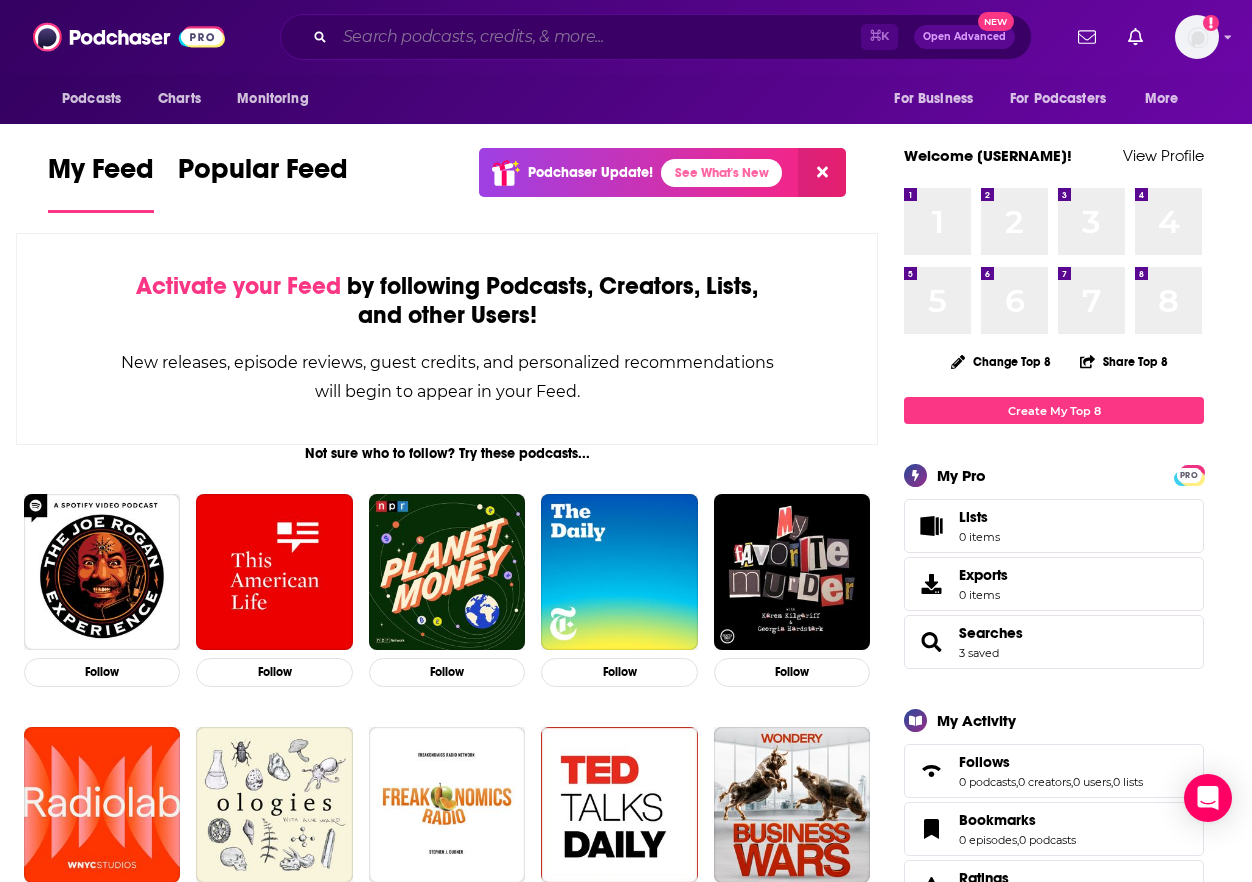click at bounding box center [598, 37] 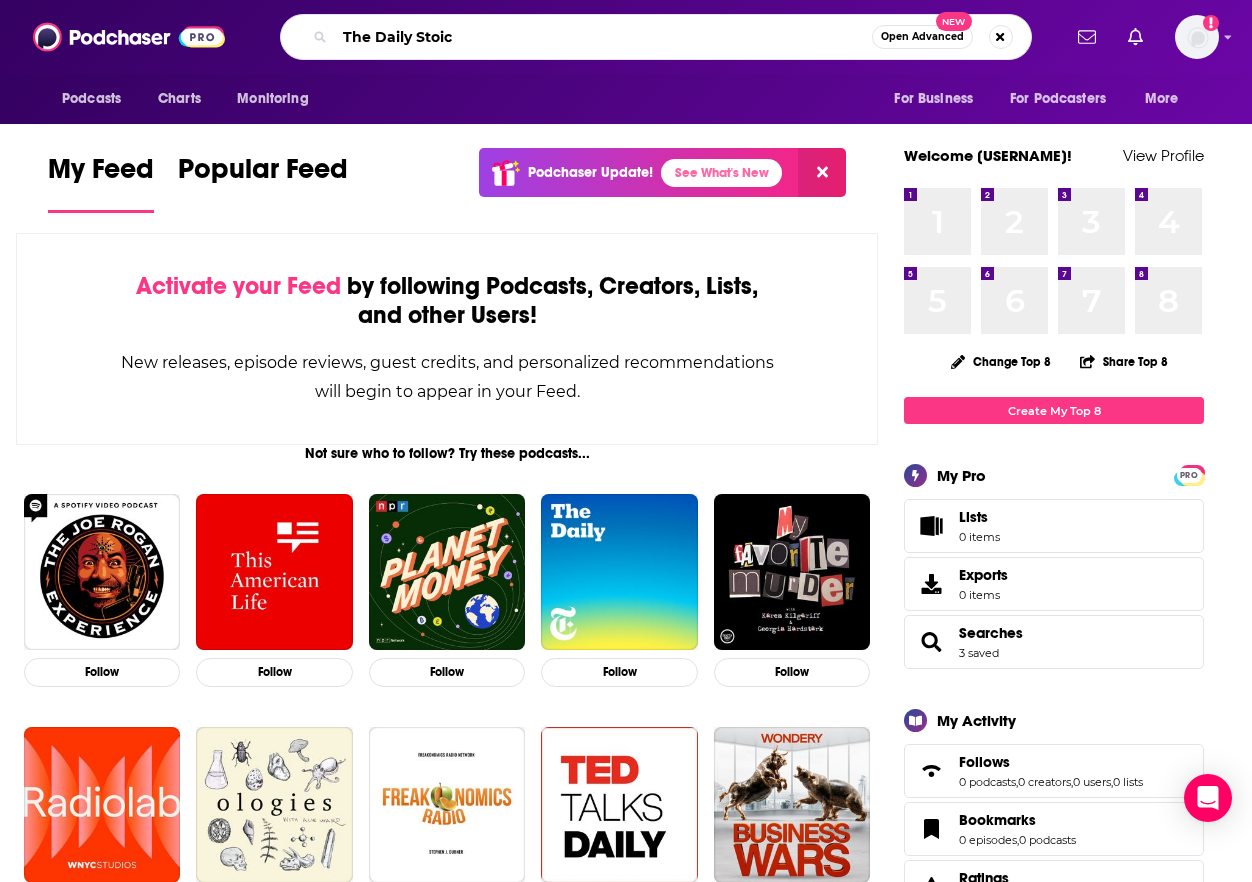 type on "The Daily Stoic" 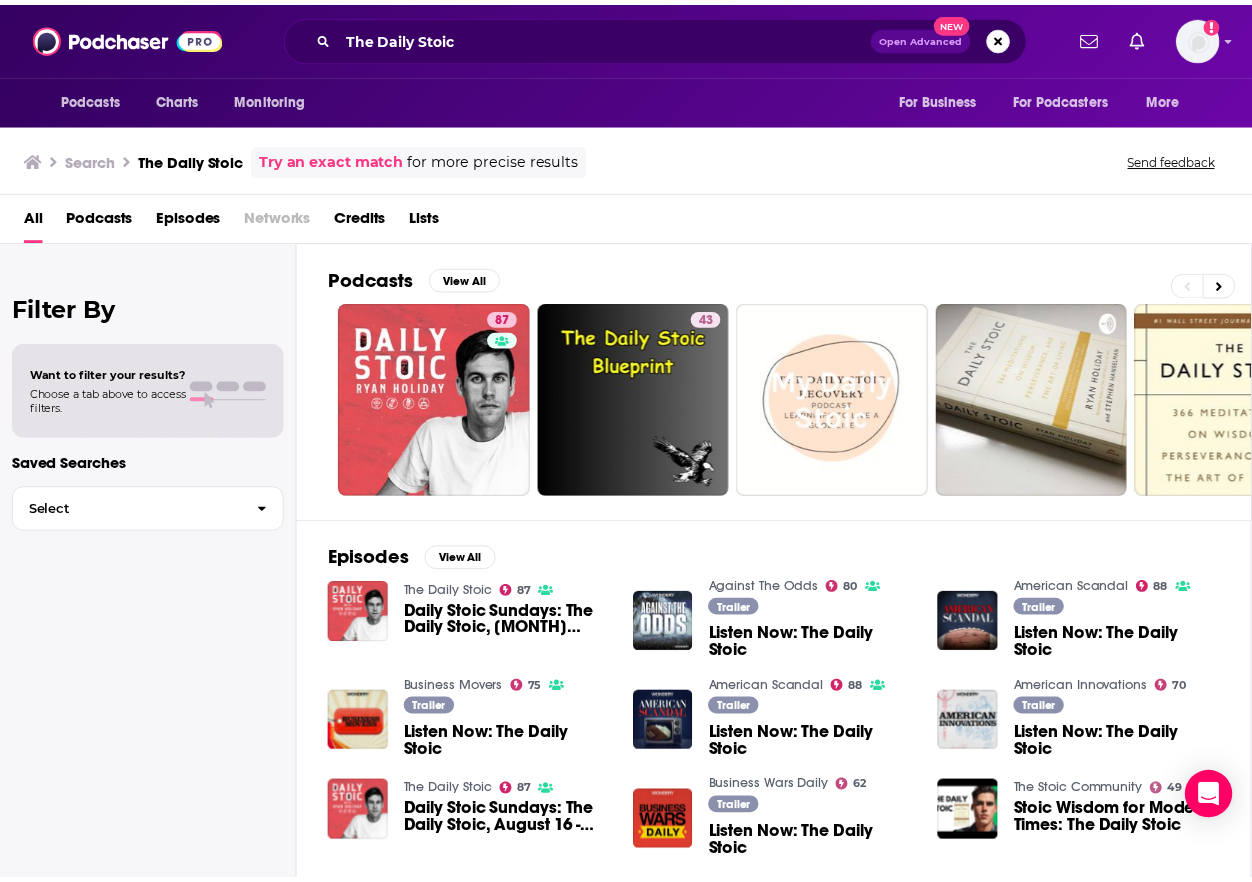 scroll, scrollTop: 0, scrollLeft: 0, axis: both 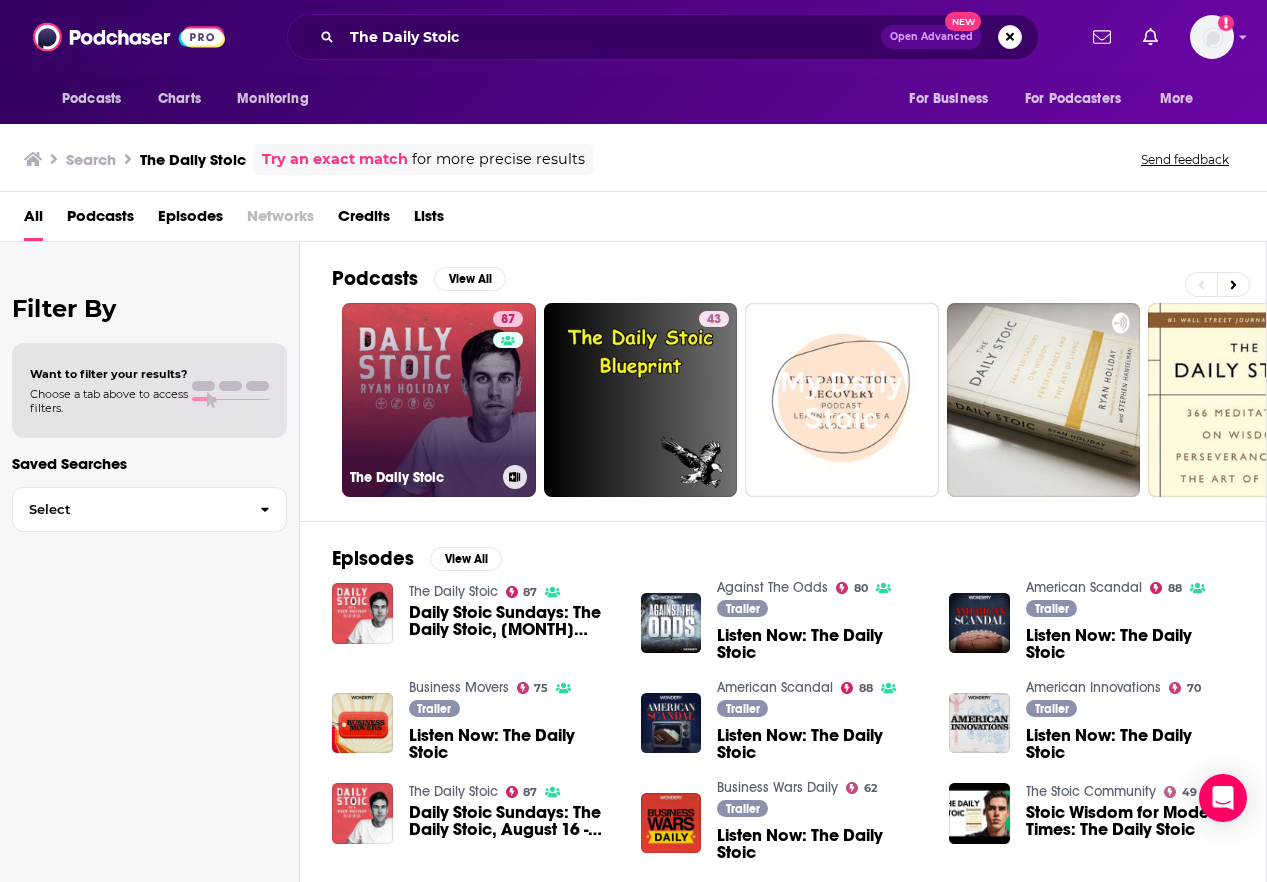 click on "[NUMBER] The Daily Stoic" at bounding box center [439, 400] 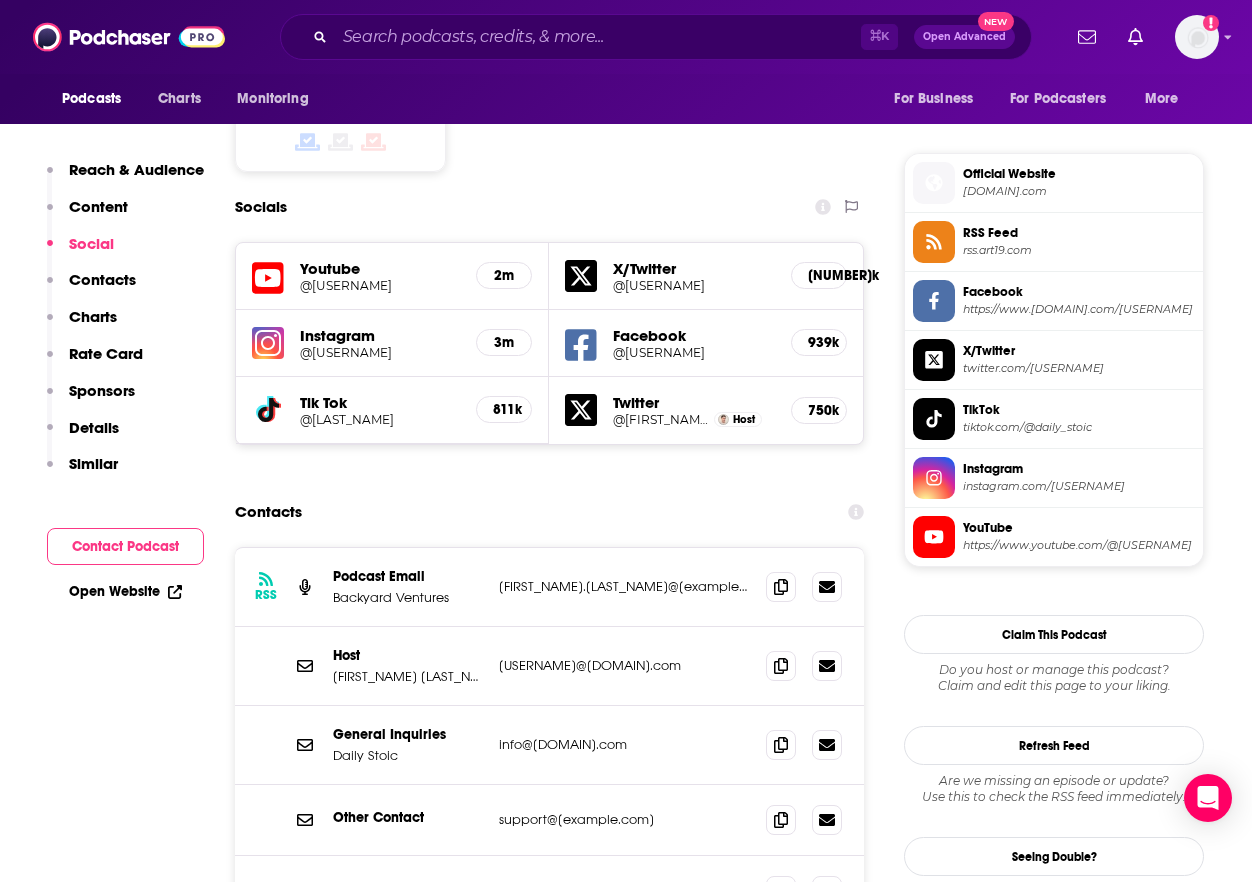 scroll, scrollTop: 1593, scrollLeft: 0, axis: vertical 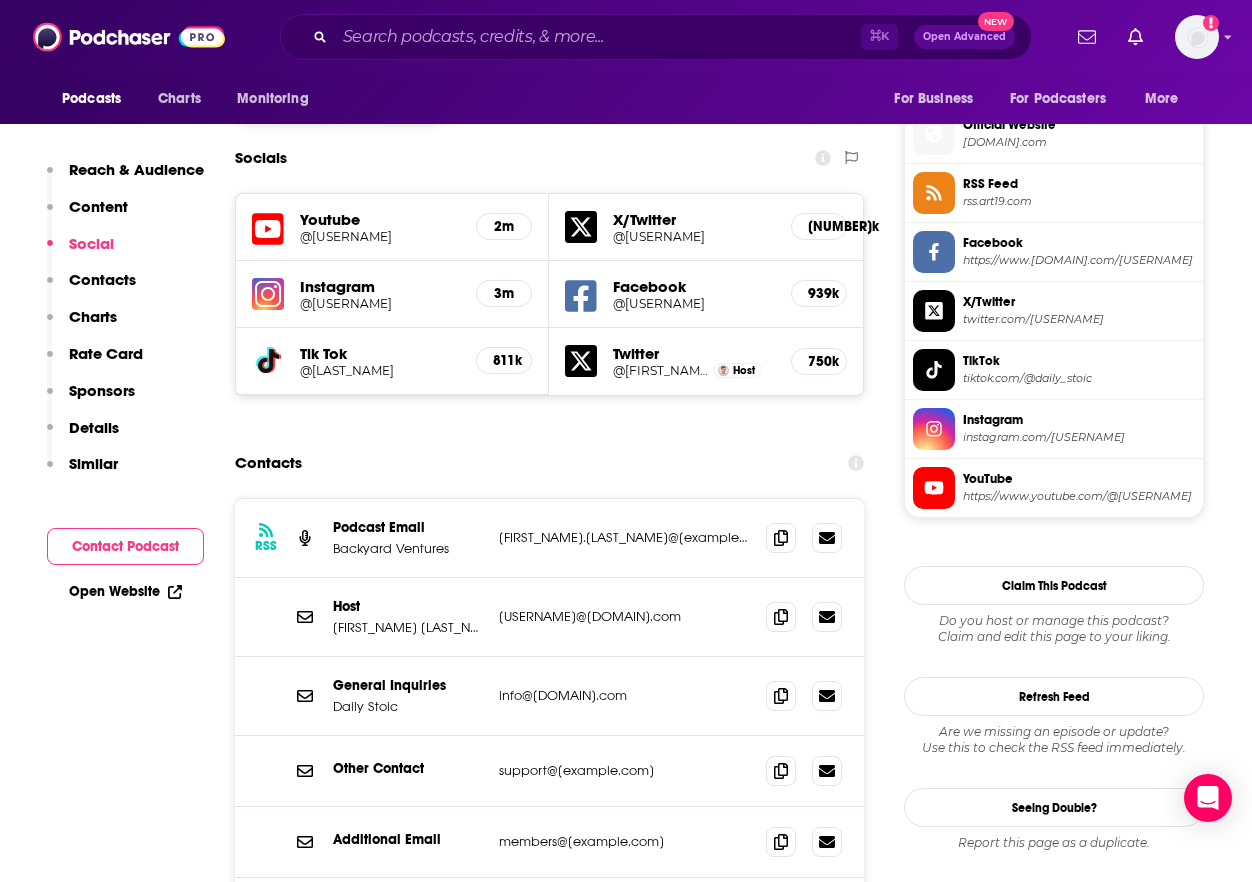 click on "@[FIRST_NAME][LAST_NAME]" at bounding box center [661, 370] 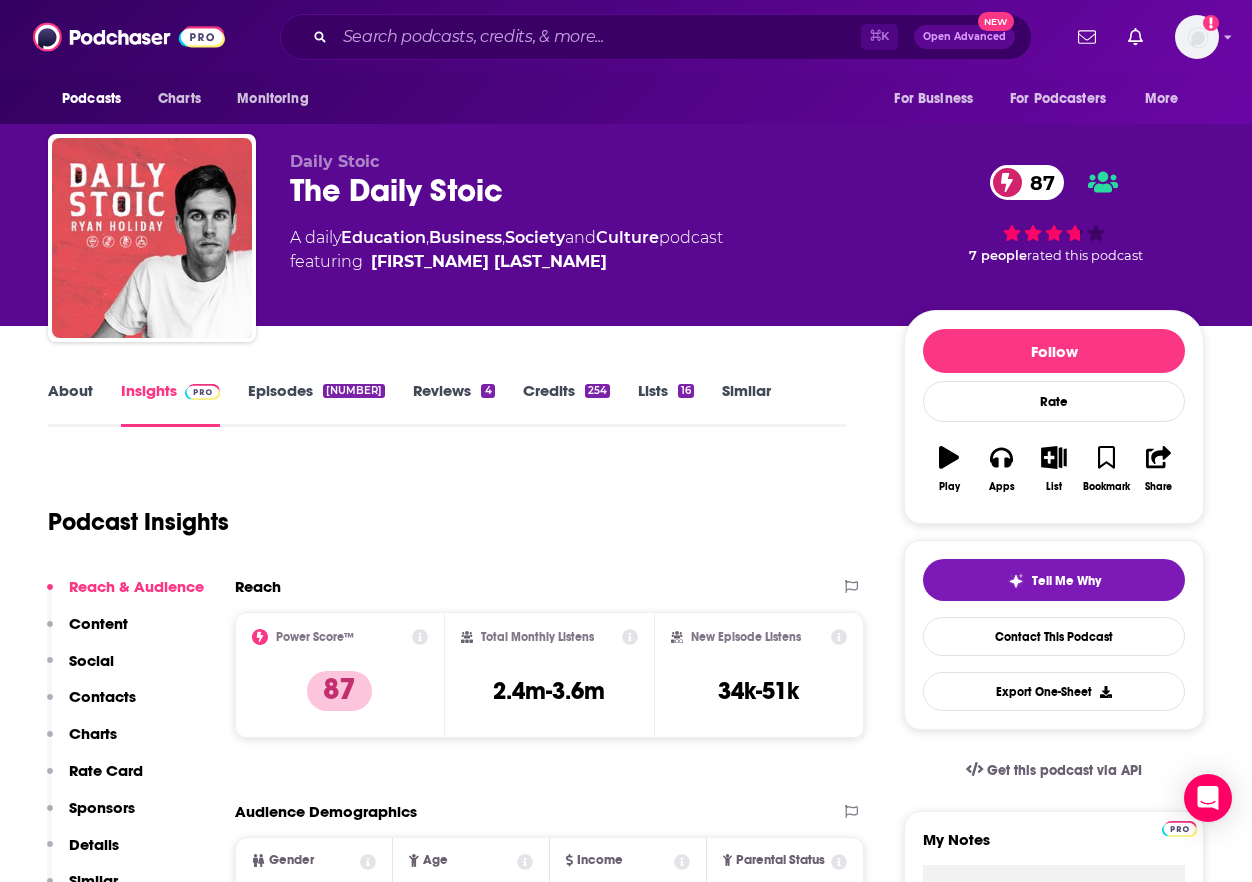 scroll, scrollTop: 0, scrollLeft: 0, axis: both 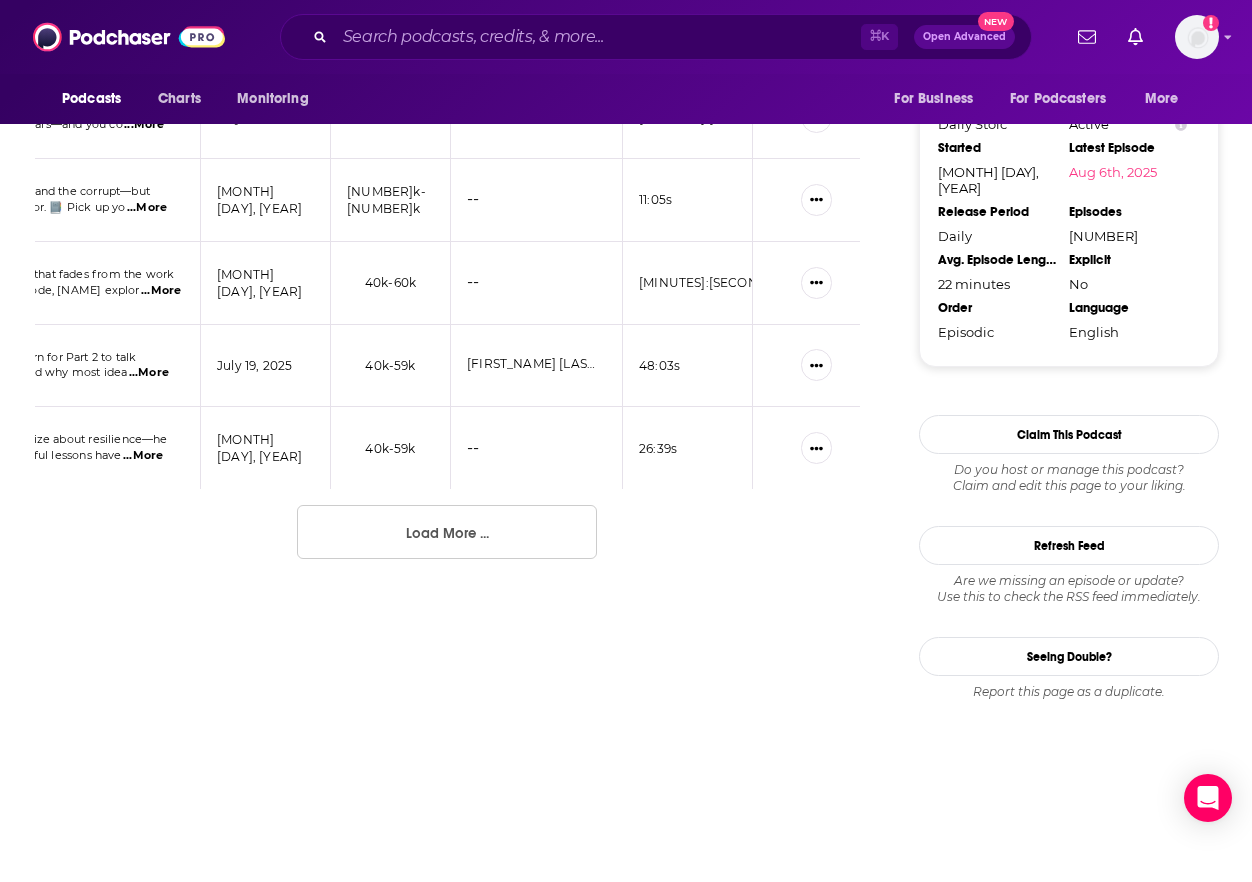click on "Load More ..." at bounding box center [447, 532] 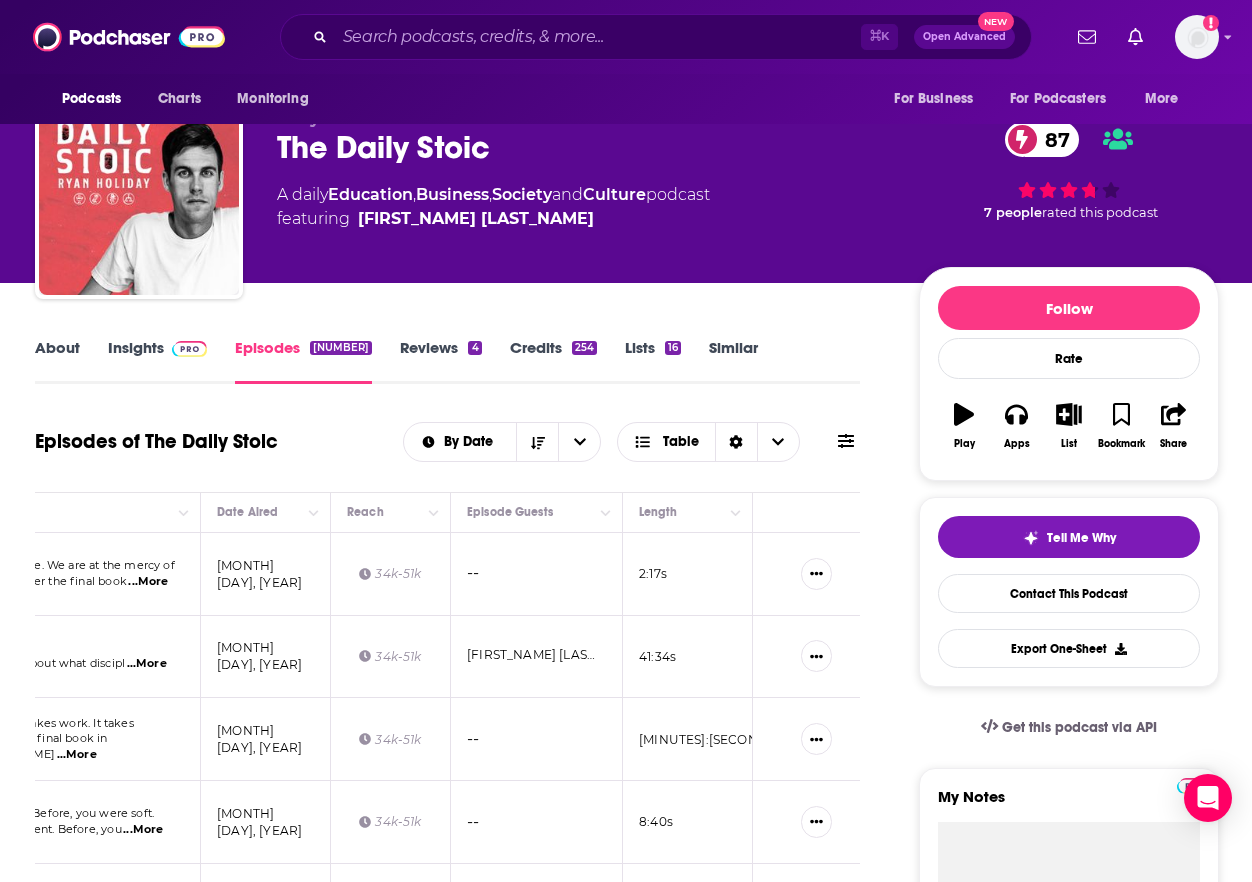 scroll, scrollTop: 66, scrollLeft: 13, axis: both 